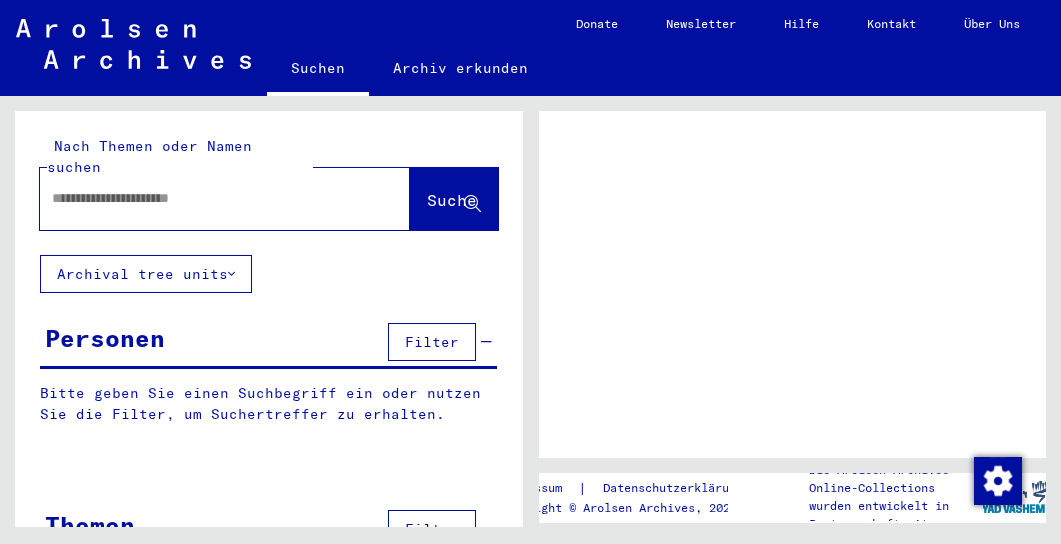 scroll, scrollTop: 0, scrollLeft: 0, axis: both 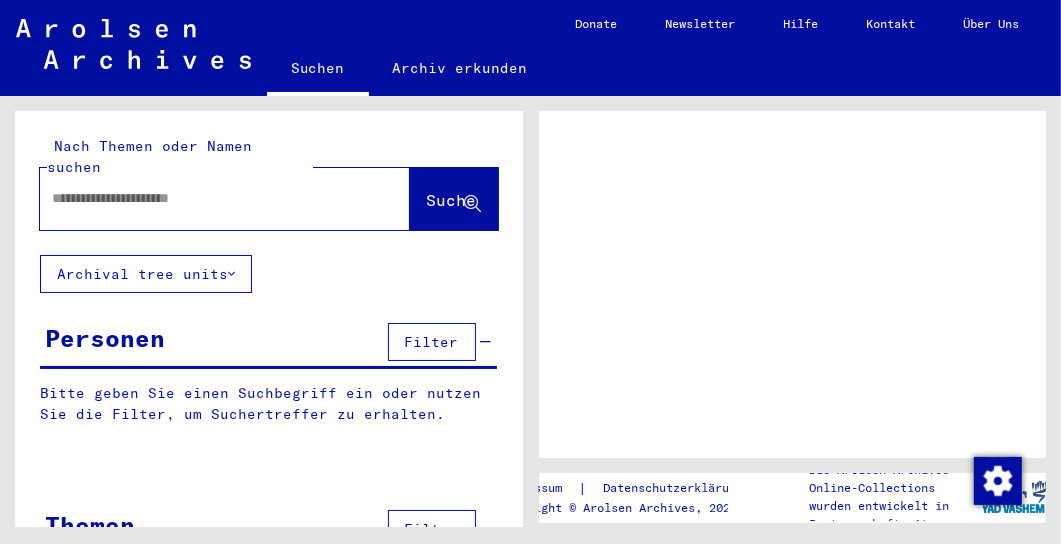 click at bounding box center (207, 198) 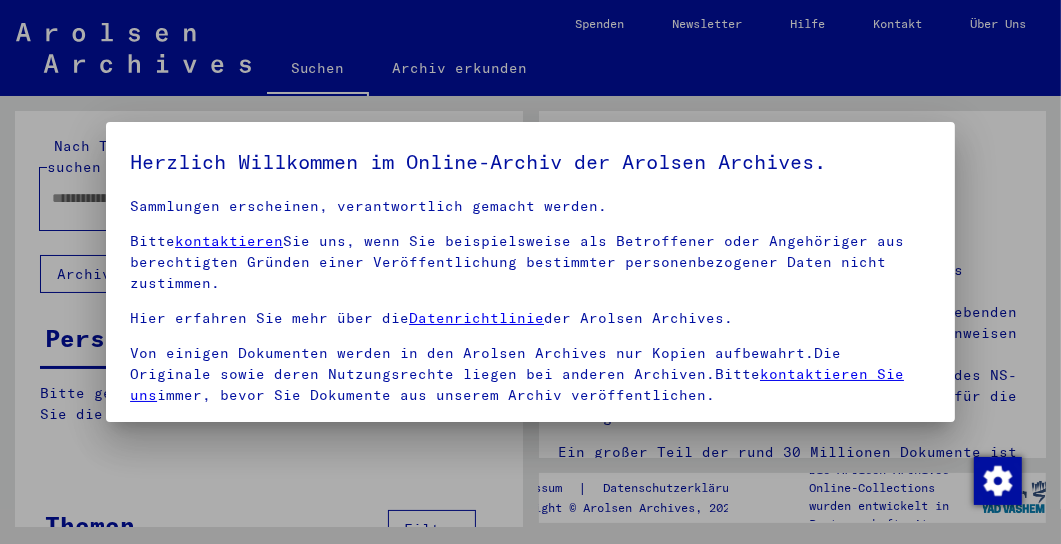 scroll, scrollTop: 255, scrollLeft: 0, axis: vertical 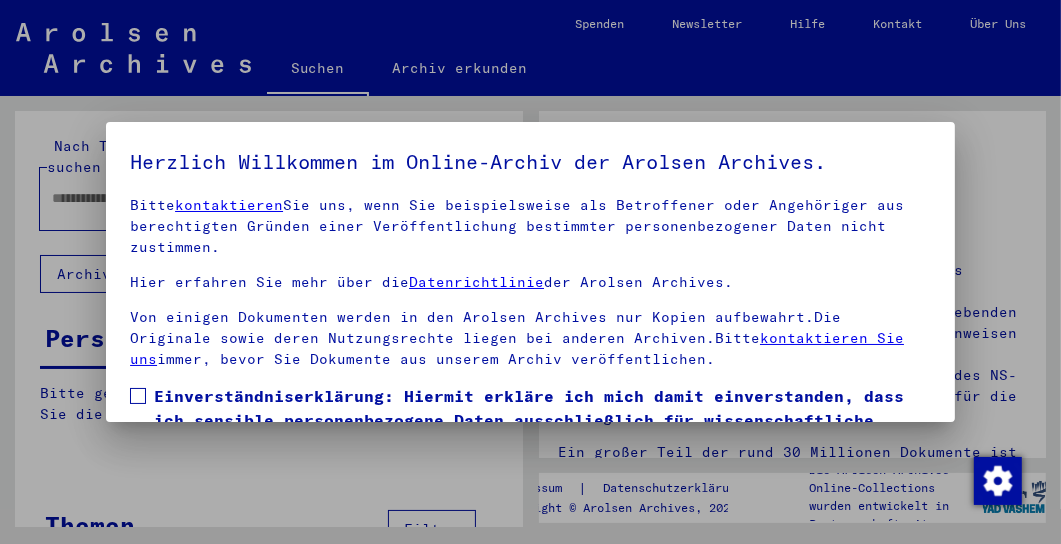 click on "Einverständniserklärung: Hiermit erkläre ich mich damit einverstanden, dass ich sensible personenbezogene Daten ausschließlich für wissenschaftliche Zwecke und in Übereinstimmung mit den geltenden nationalen Gesetzen und Bestimmungen nutze. Mir ist bewusst, dass ein Verstoß gegen diese Gesetze und/oder Bestimmungen strafrechtliche Konsequenzen nach sich ziehen kann." at bounding box center [530, 444] 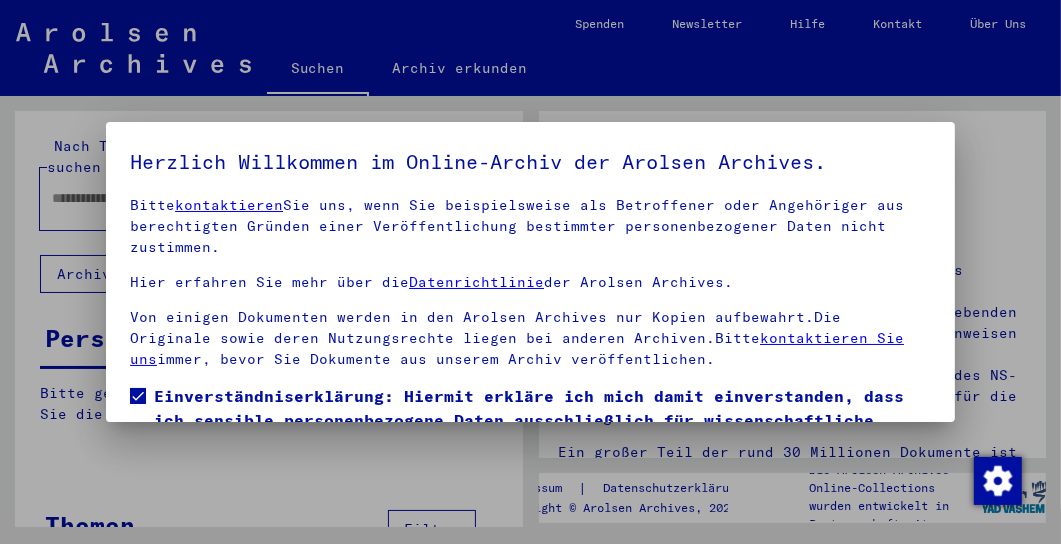 scroll, scrollTop: 154, scrollLeft: 0, axis: vertical 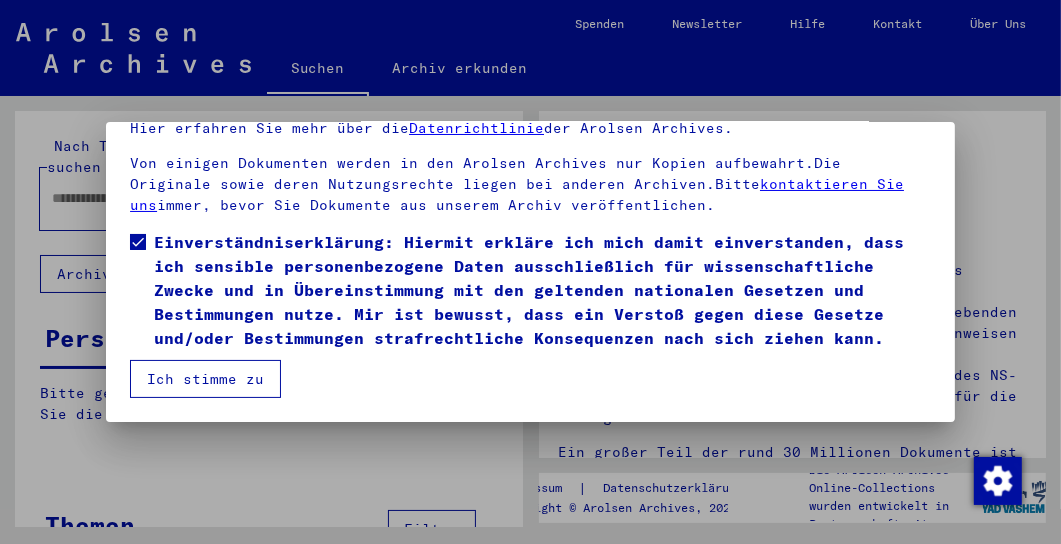 click on "Ich stimme zu" at bounding box center (205, 379) 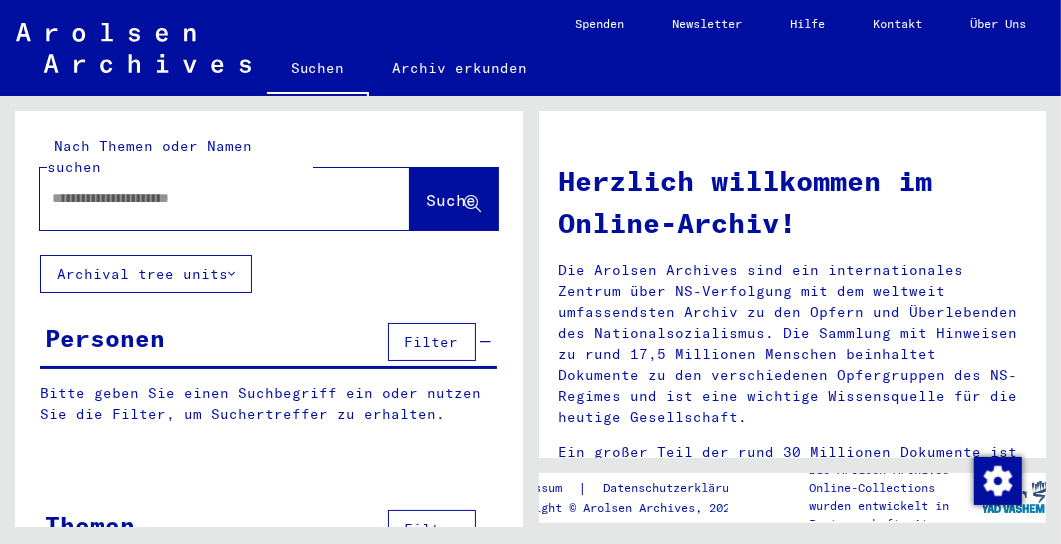 click at bounding box center (201, 198) 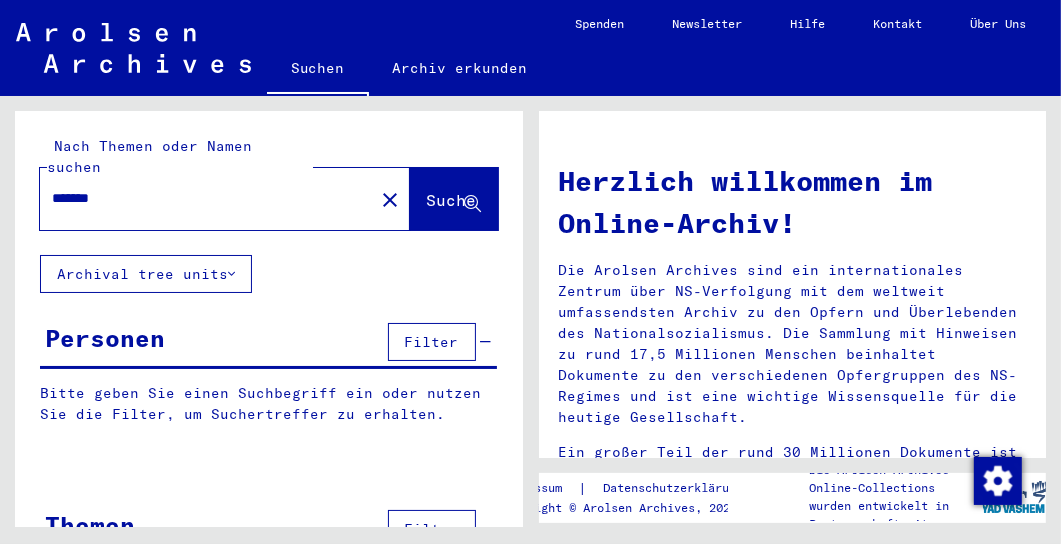 type on "*******" 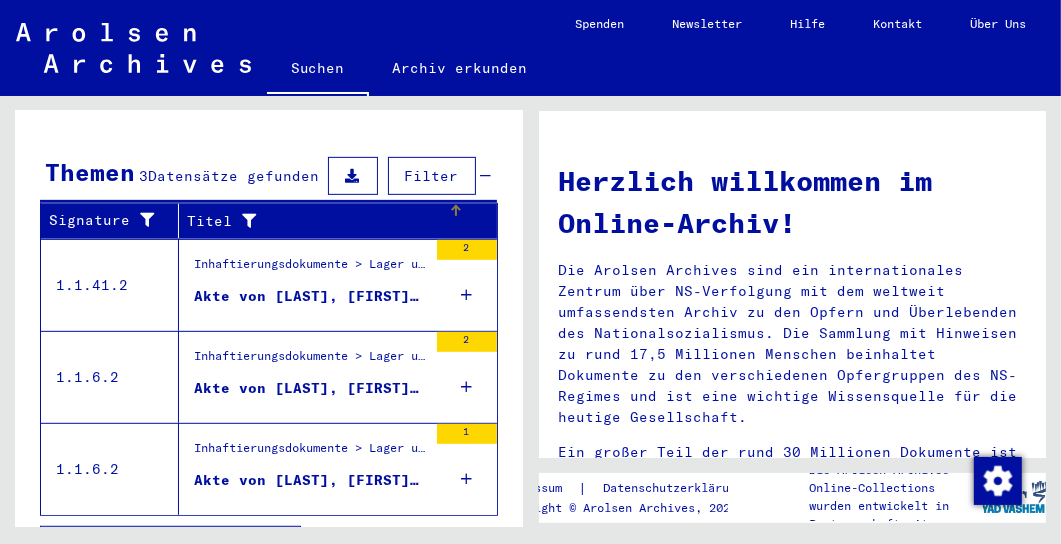 scroll, scrollTop: 671, scrollLeft: 0, axis: vertical 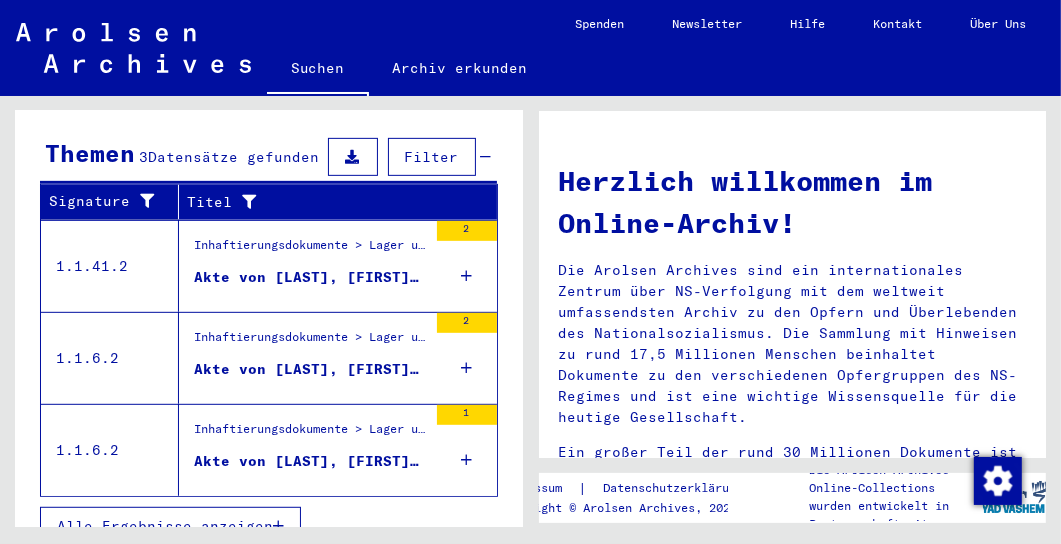 click on "Inhaftierungsdokumente > Lager und Ghettos > Konzentrationslager Dachau > Individuelle Unterlagen Dachau > Individuelle Häftlings Unterlagen - KL Dachau > Akten mit Namen ab AWIDOR Akte von BAITLER, SAMUEL, geboren am [DATE]" at bounding box center [310, 450] 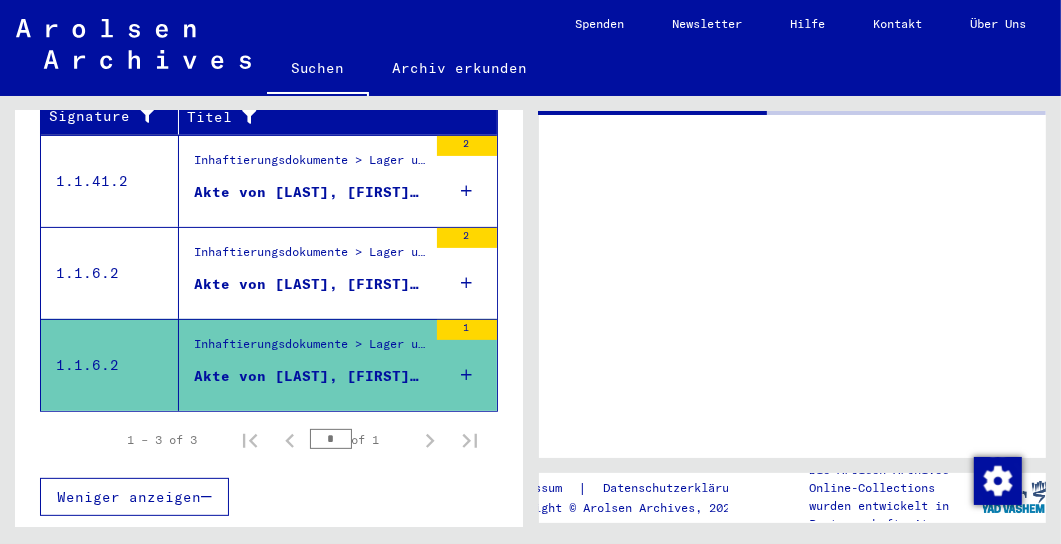 scroll, scrollTop: 313, scrollLeft: 0, axis: vertical 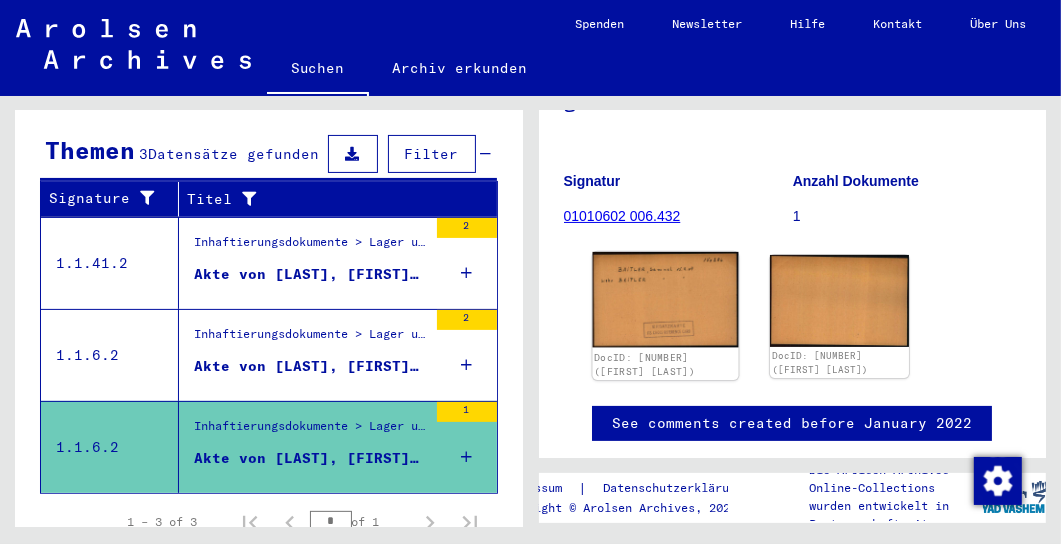 click 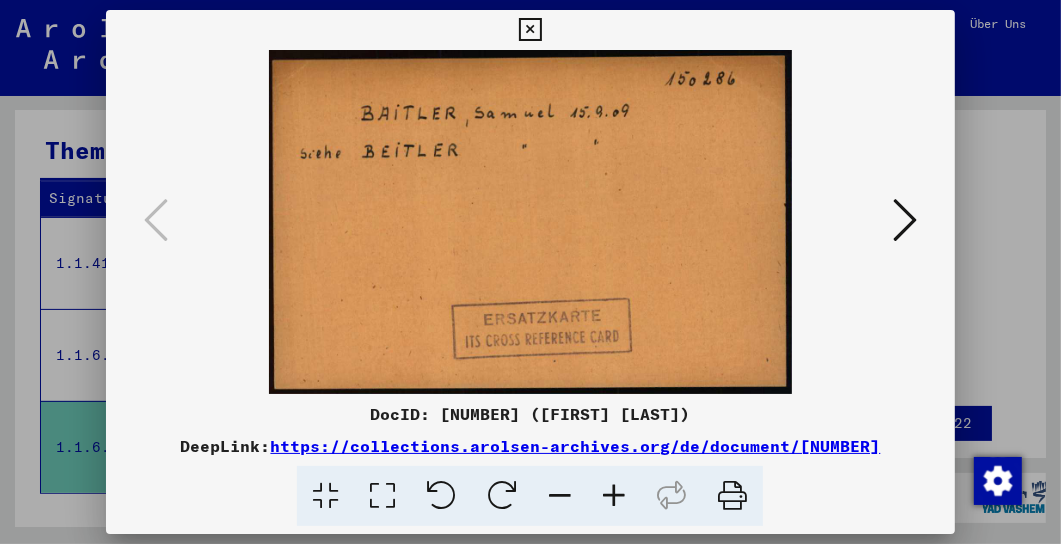 type 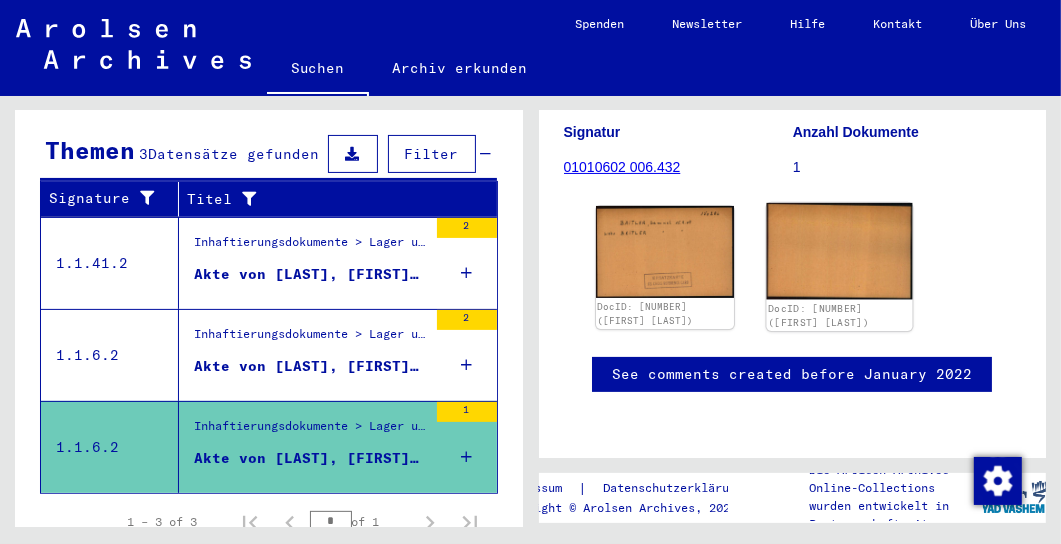 scroll, scrollTop: 308, scrollLeft: 0, axis: vertical 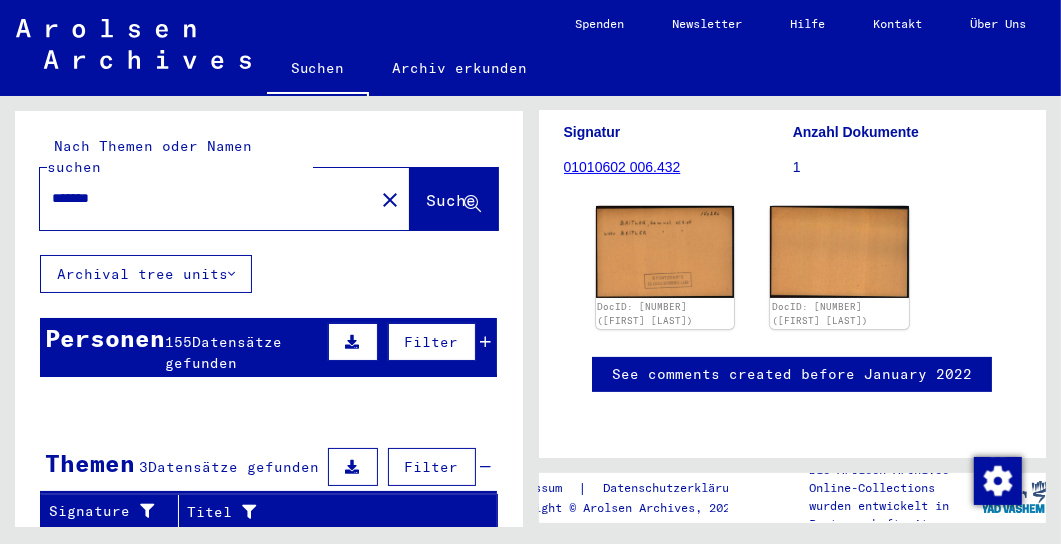 click on "*******" 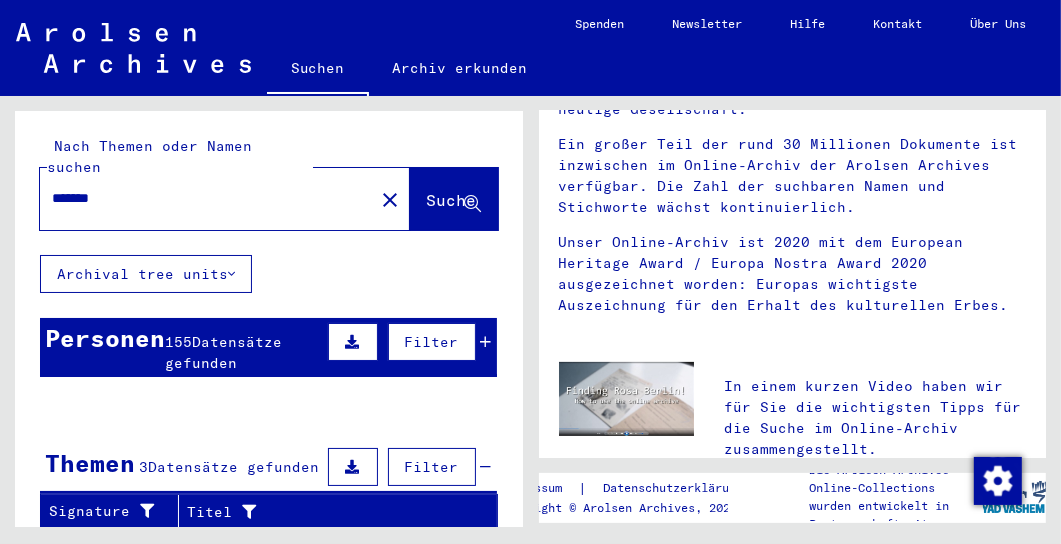 scroll, scrollTop: 0, scrollLeft: 0, axis: both 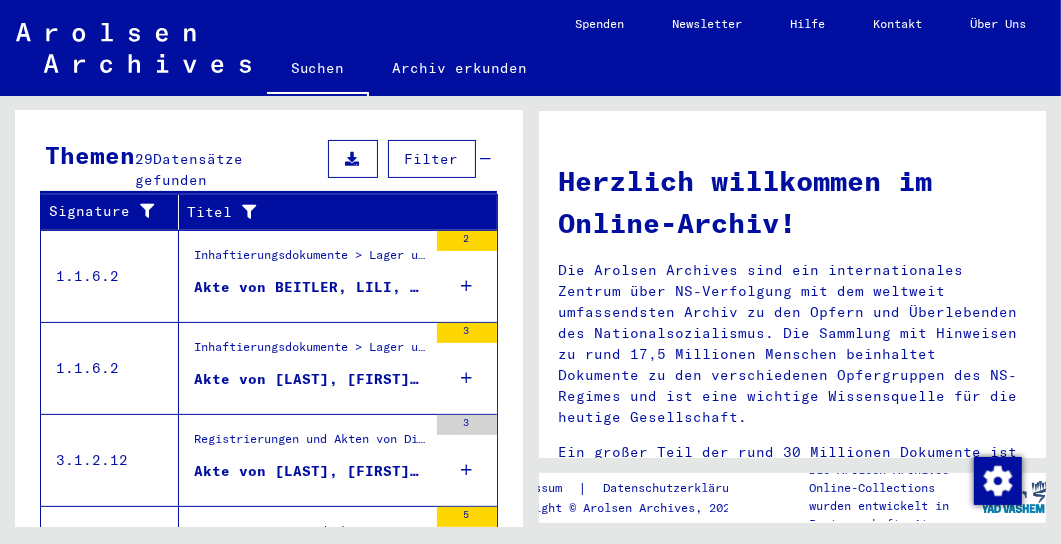 click on "Akte von [LAST], [FIRST], geboren am [DATE]" at bounding box center (310, 379) 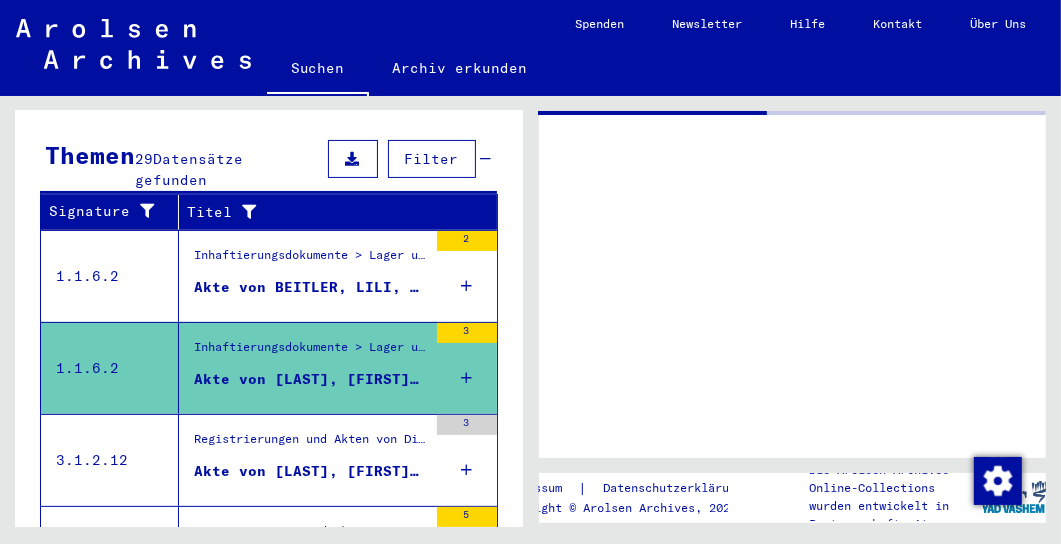 scroll, scrollTop: 308, scrollLeft: 0, axis: vertical 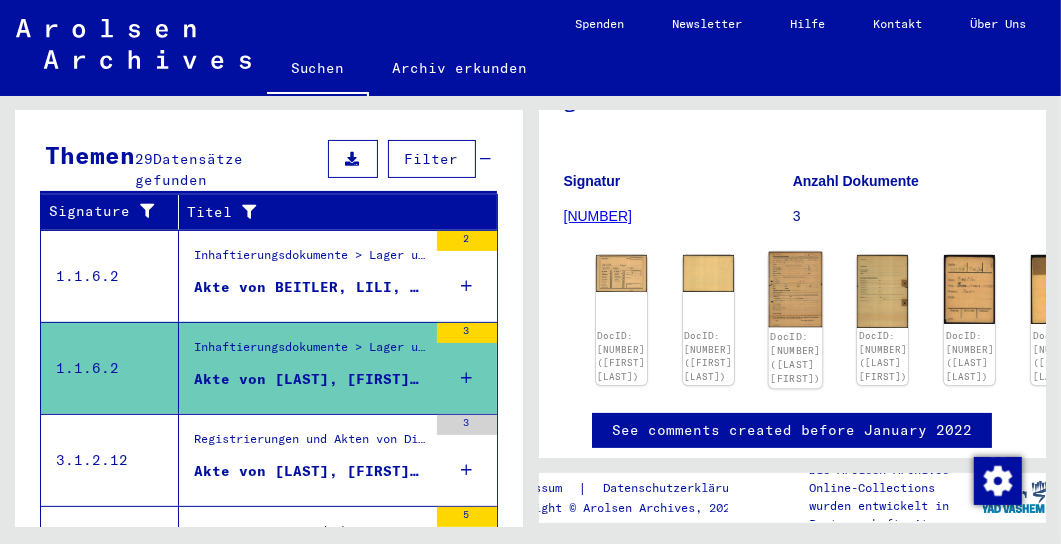 click 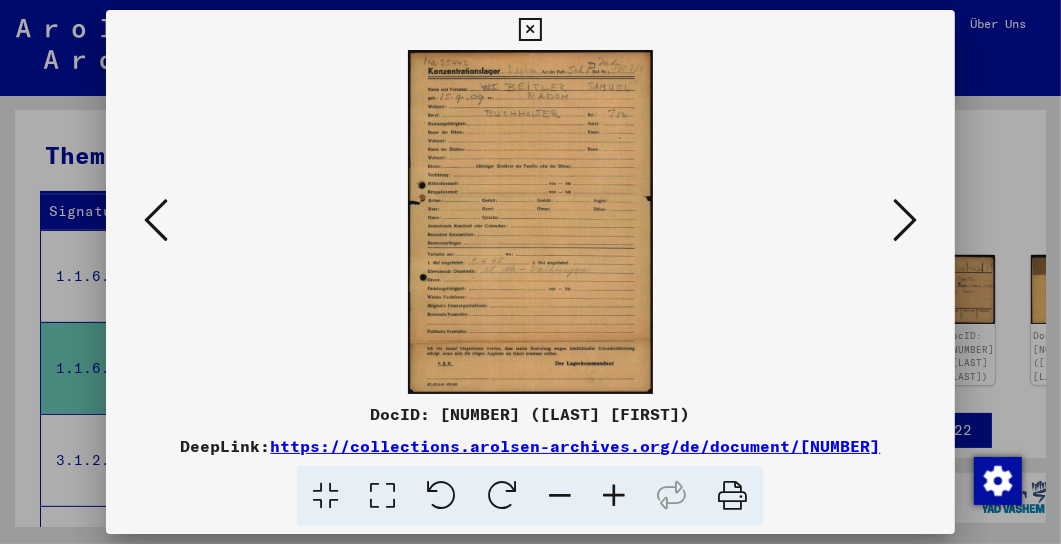 click at bounding box center [614, 496] 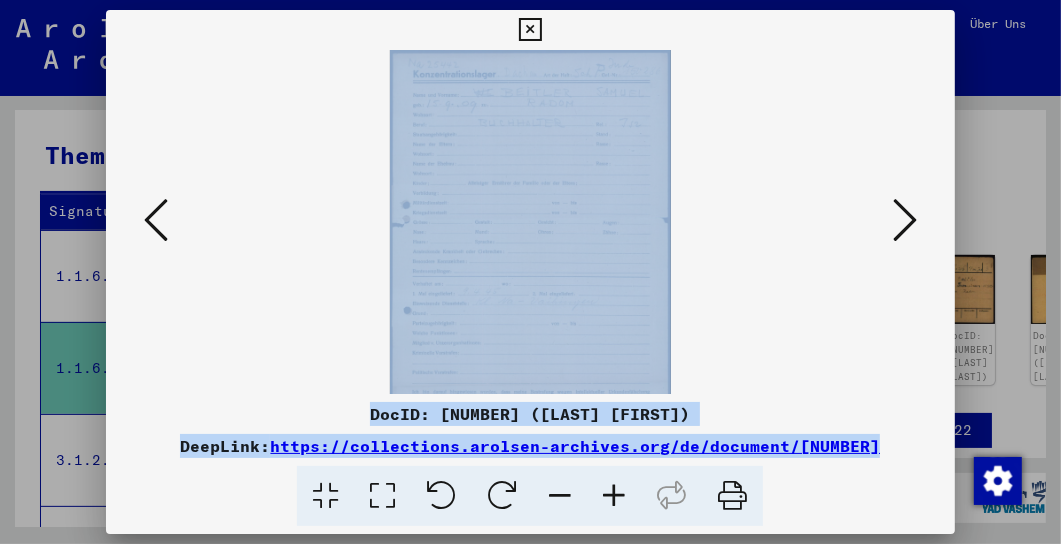 click at bounding box center [614, 496] 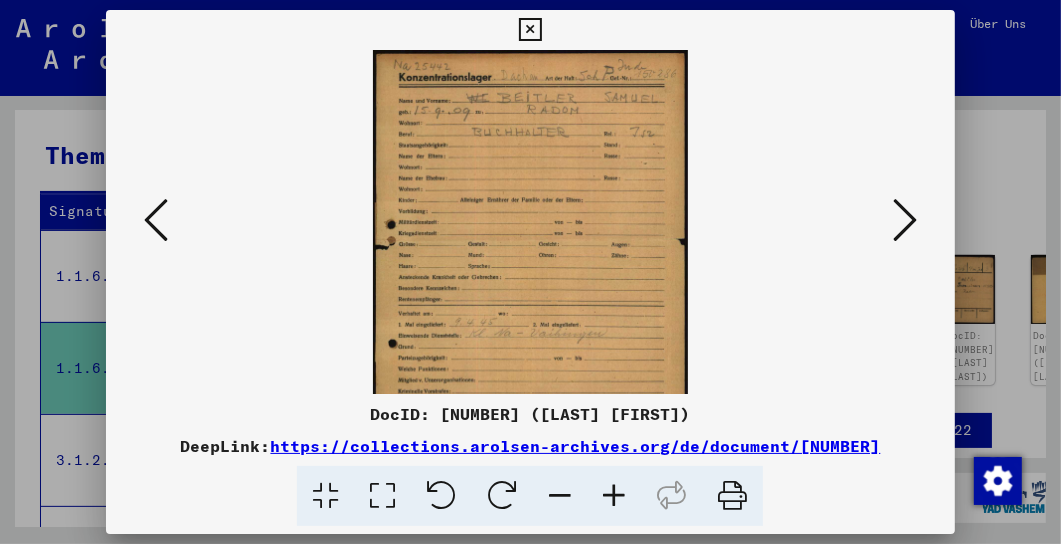 click at bounding box center (614, 496) 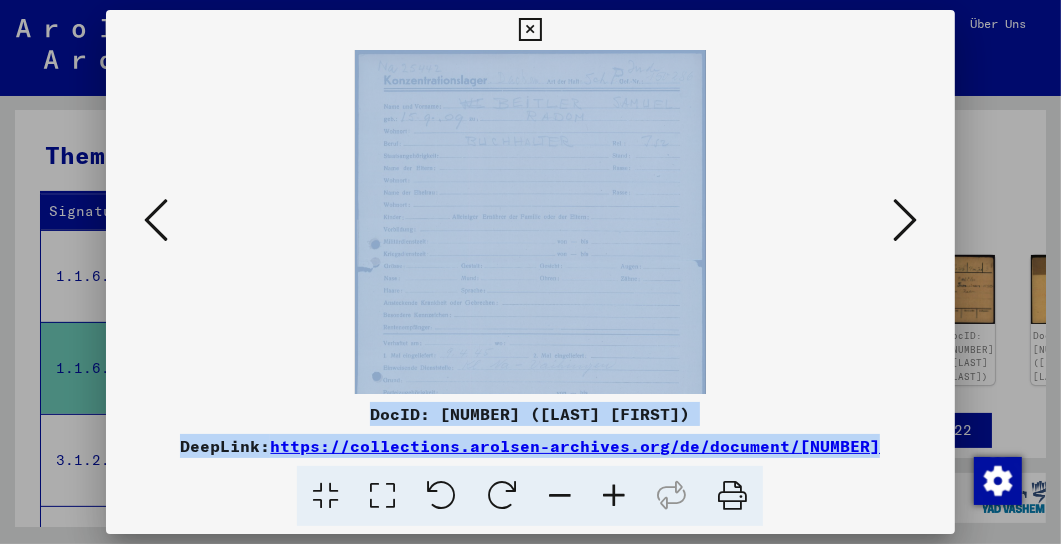 click at bounding box center (614, 496) 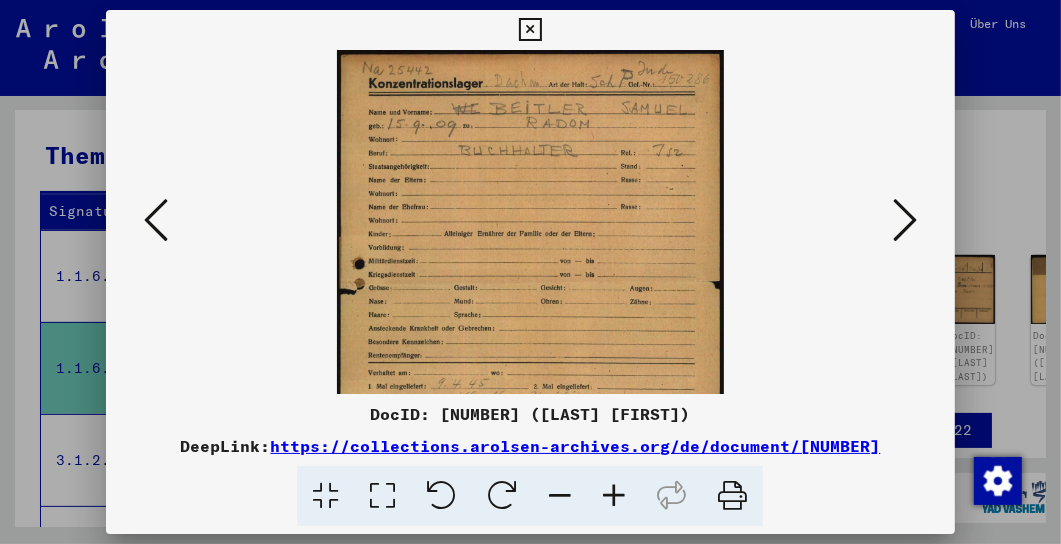 click at bounding box center (614, 496) 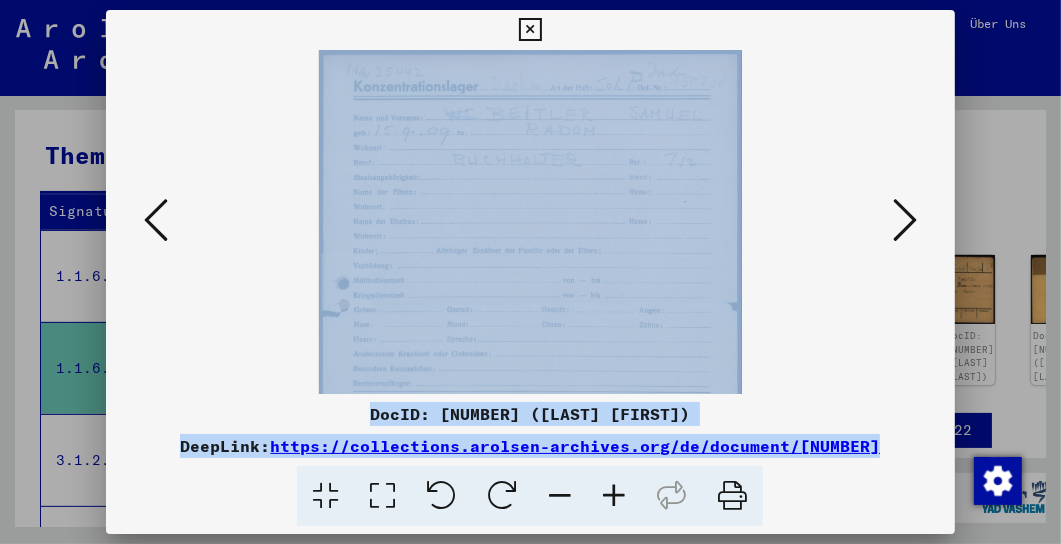 click at bounding box center (614, 496) 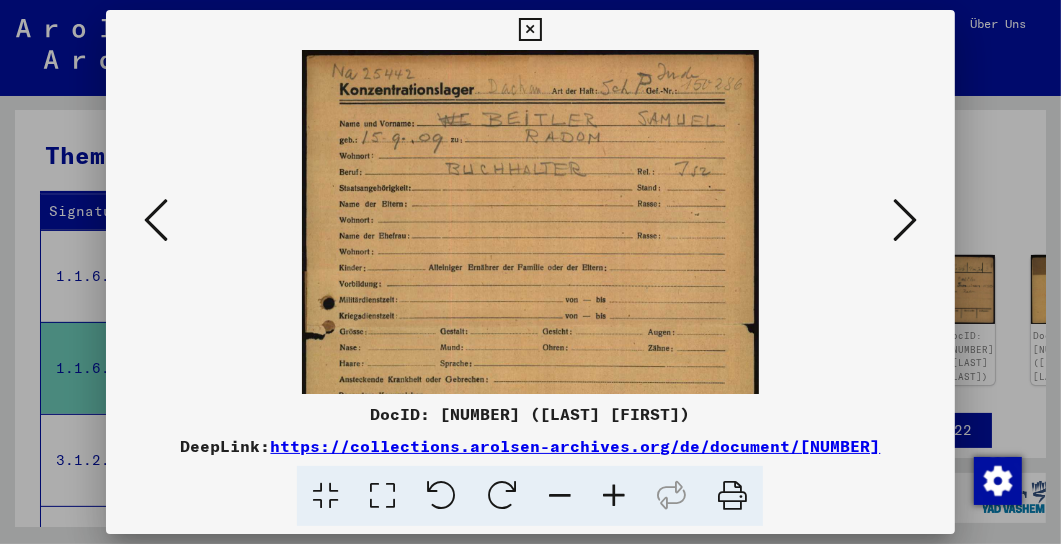 click at bounding box center (614, 496) 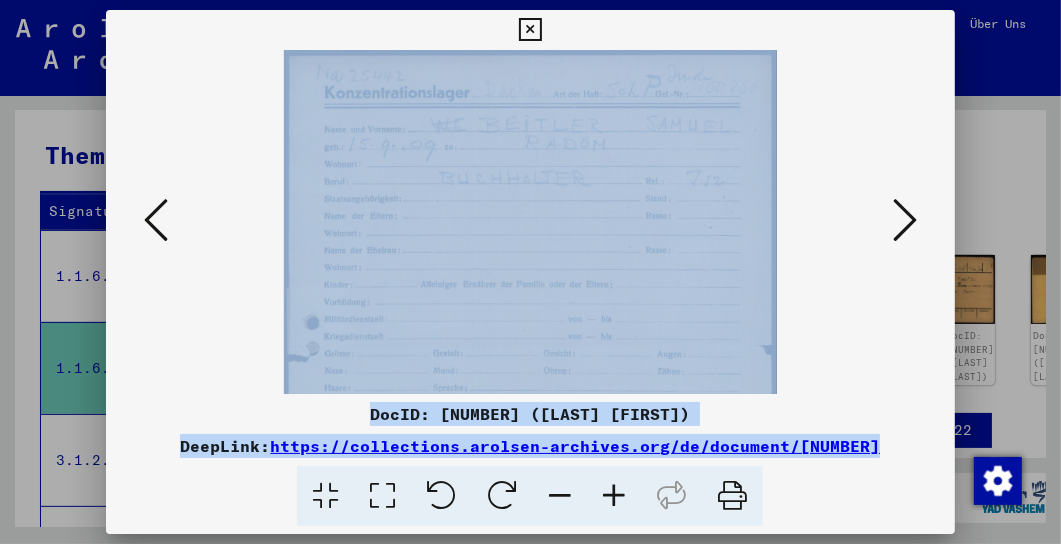 click at bounding box center (614, 496) 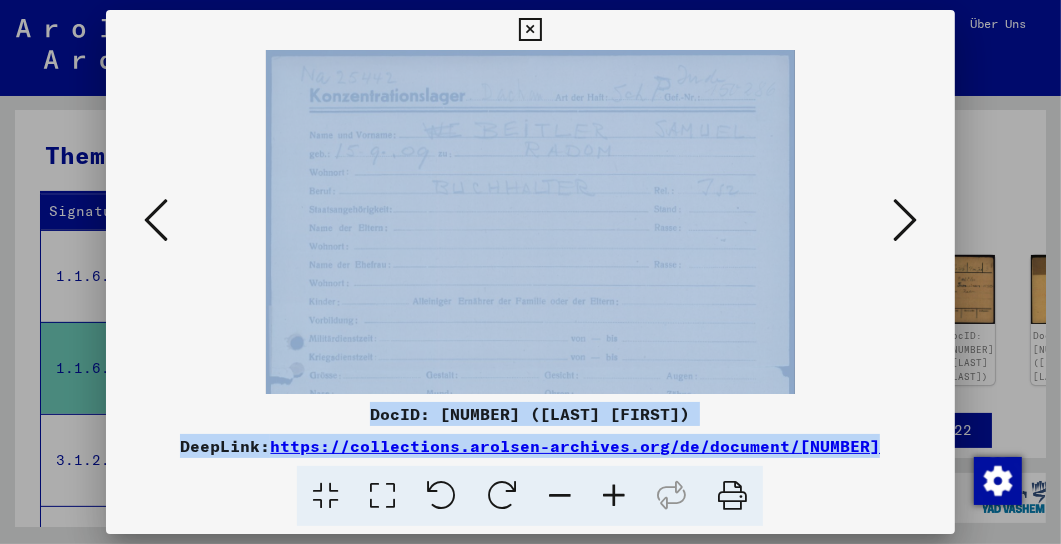 click at bounding box center (530, 30) 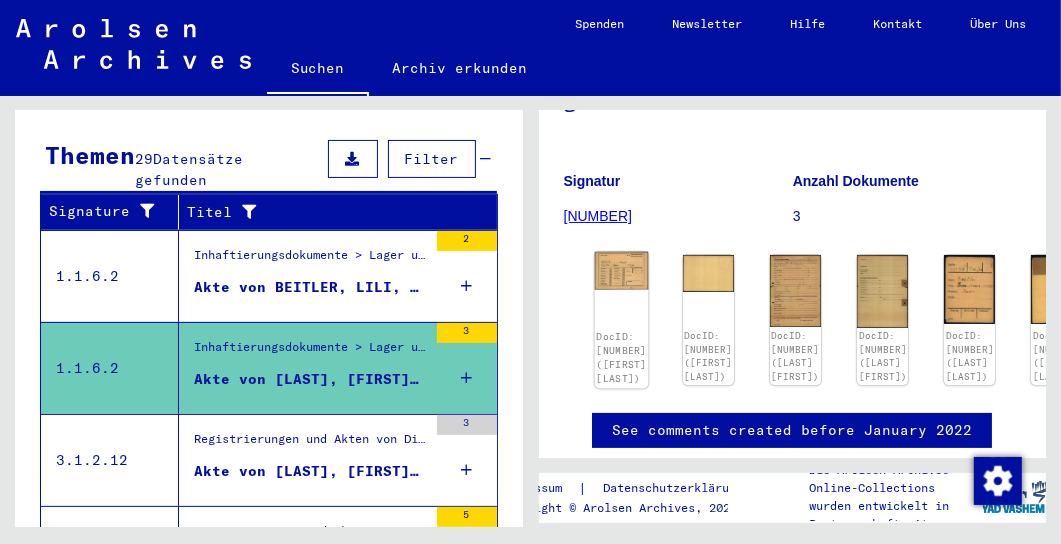 click 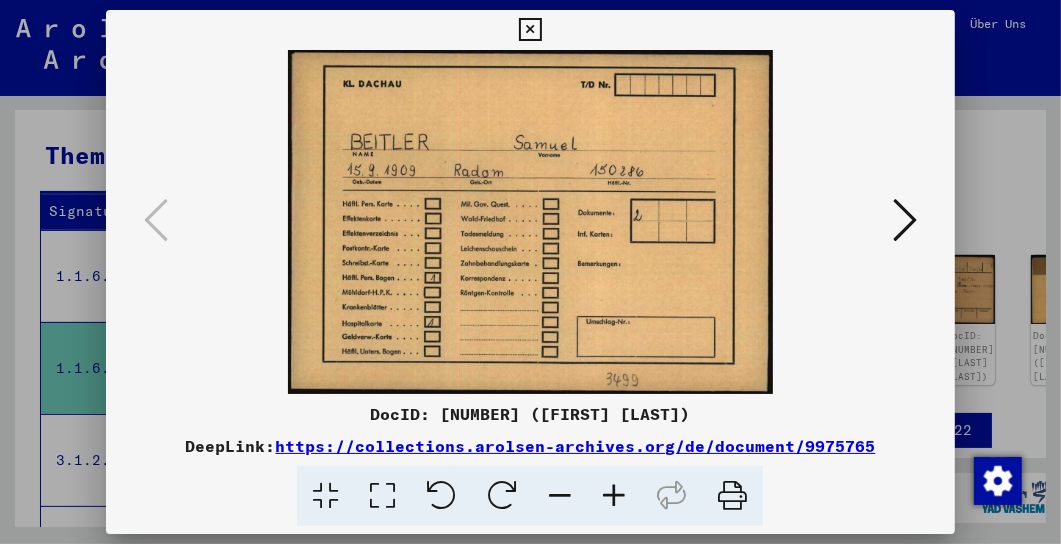 click at bounding box center (530, 30) 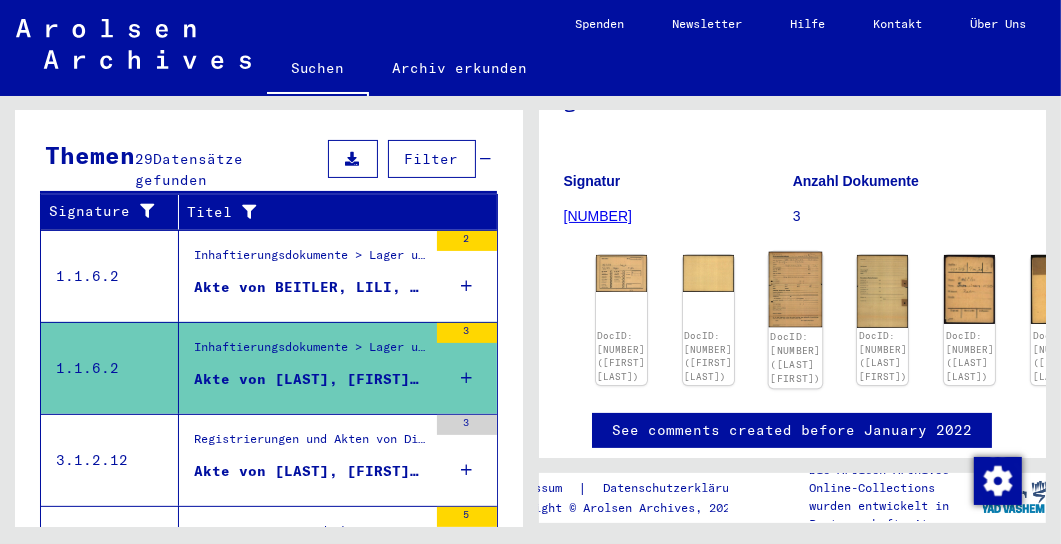 click 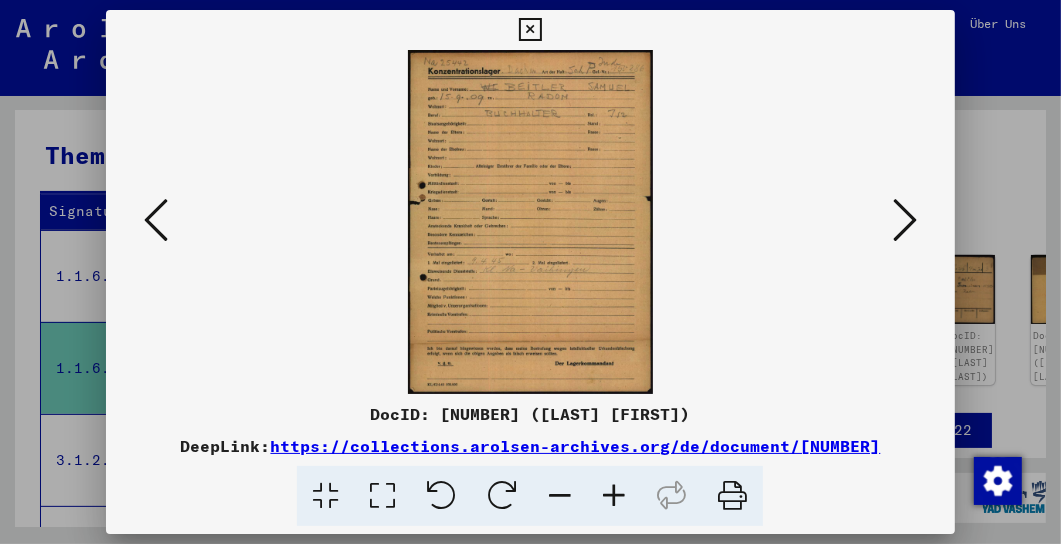 click at bounding box center [905, 220] 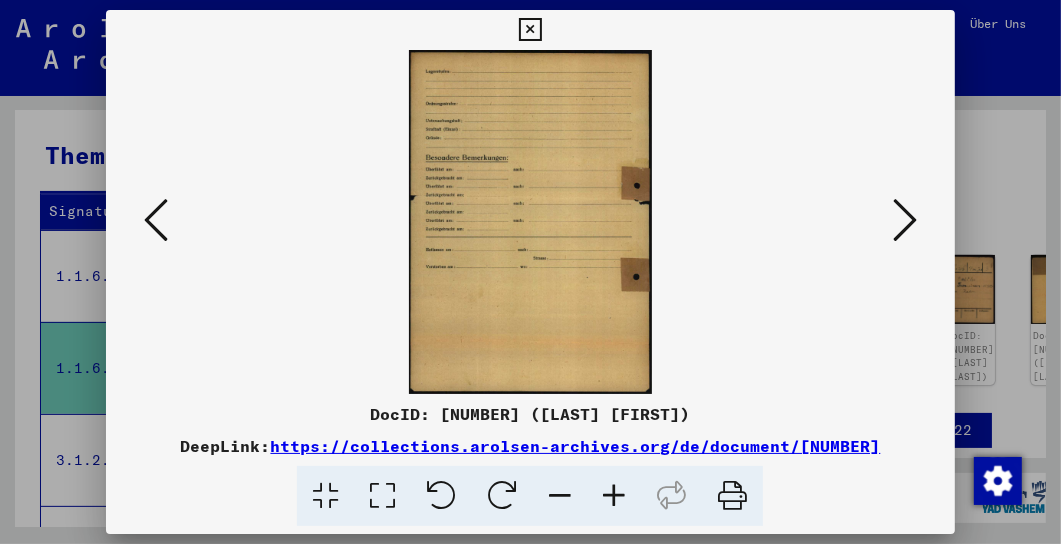click at bounding box center [905, 220] 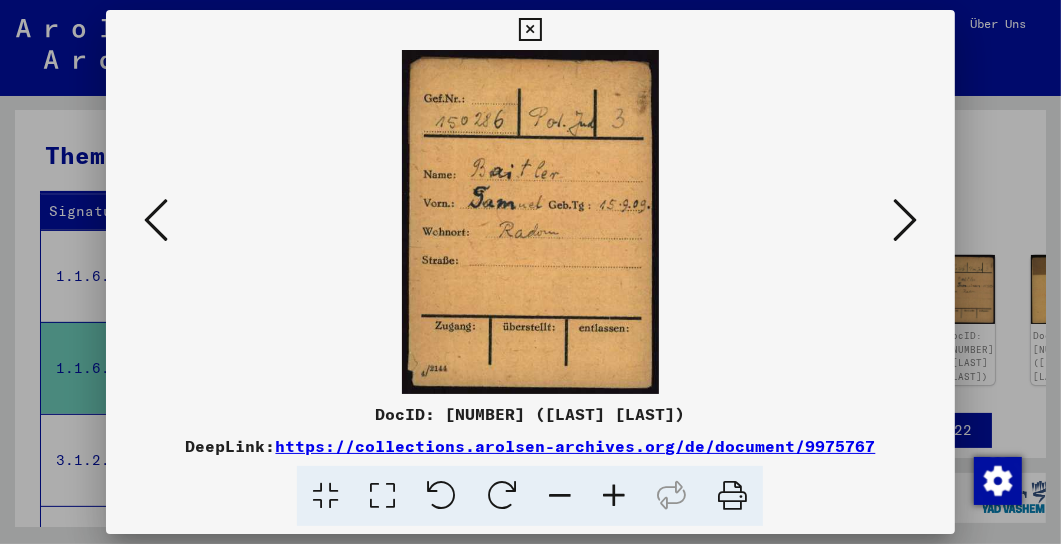 click at bounding box center [905, 220] 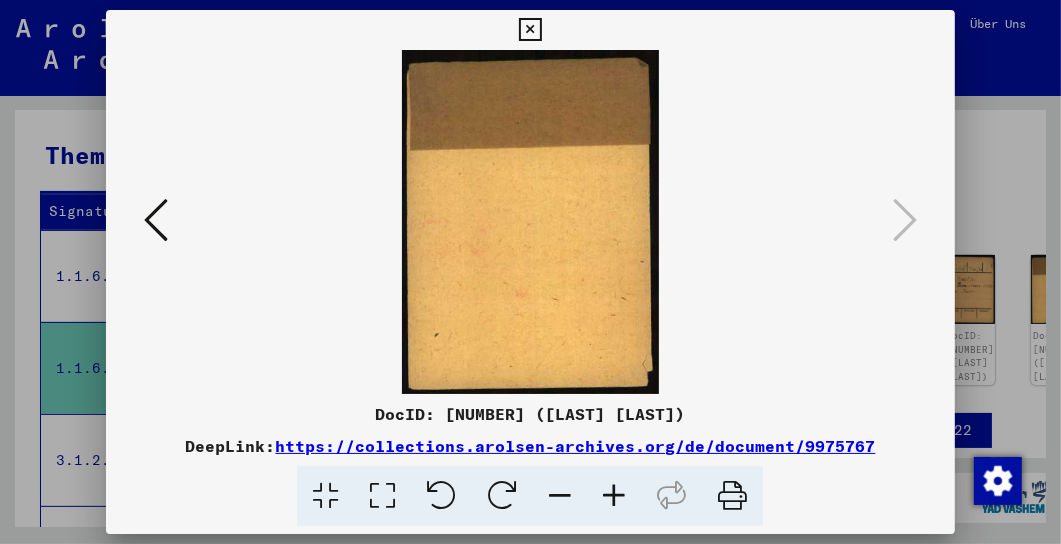 click at bounding box center (530, 30) 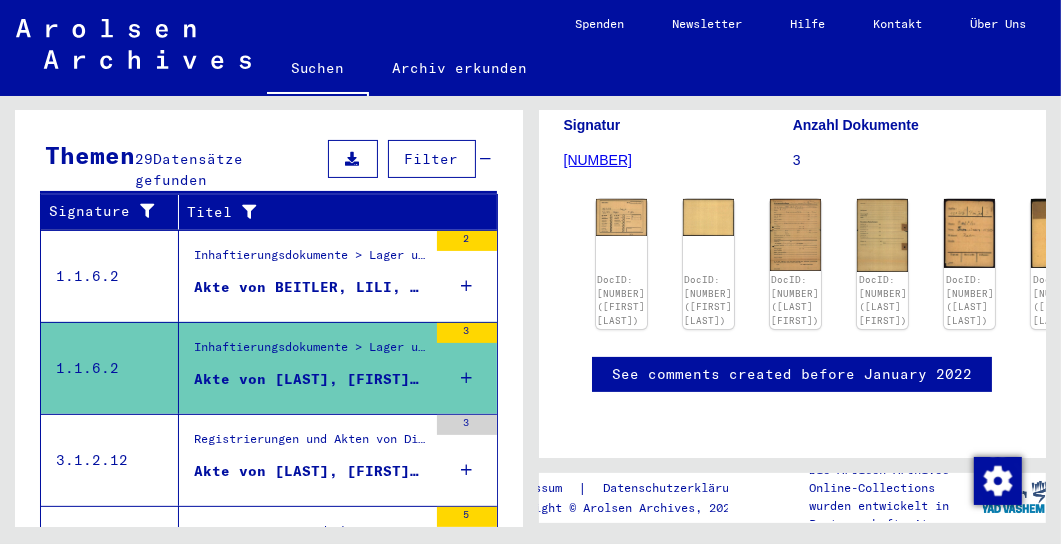 scroll, scrollTop: 615, scrollLeft: 0, axis: vertical 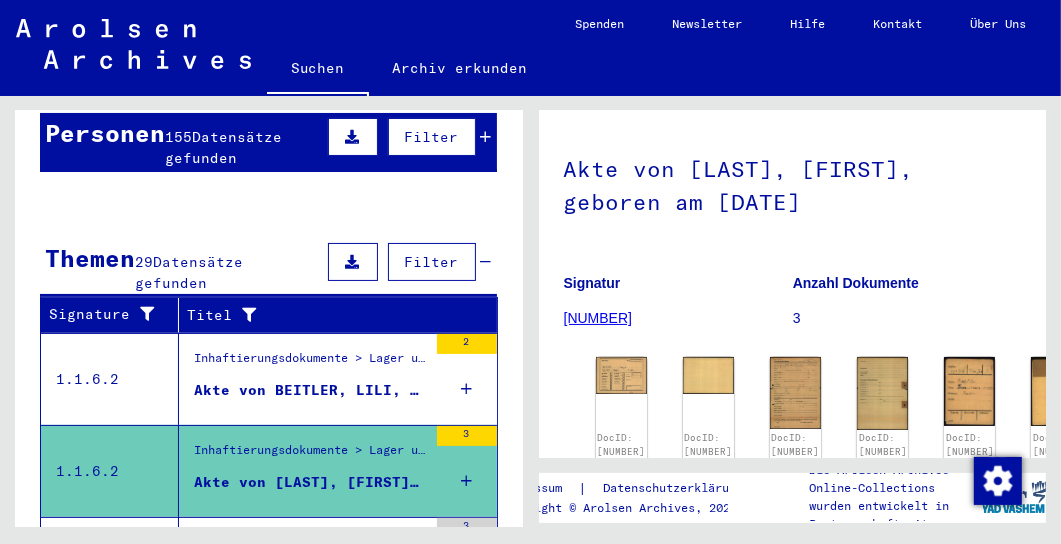 click on "[NUMBER]" 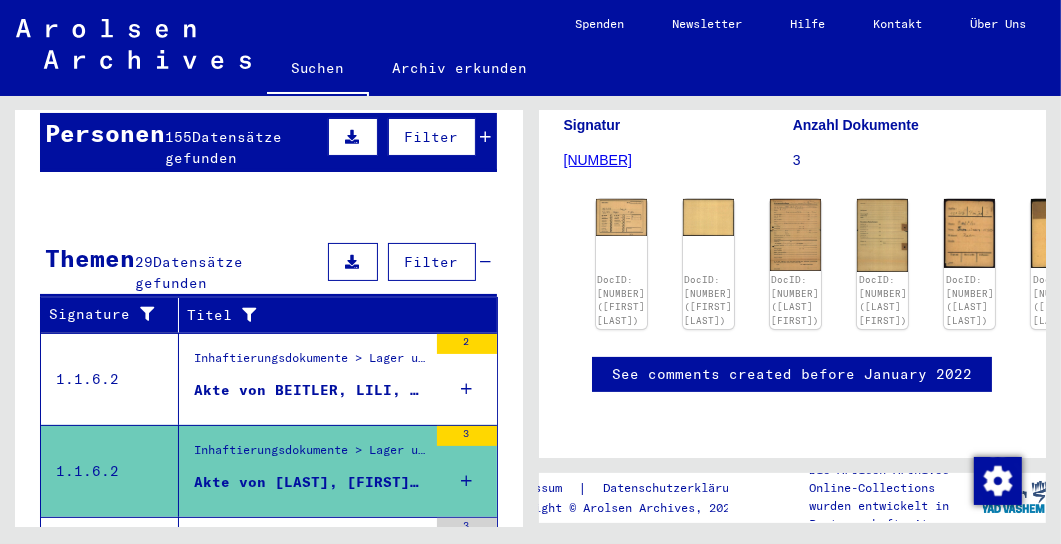 scroll, scrollTop: 410, scrollLeft: 0, axis: vertical 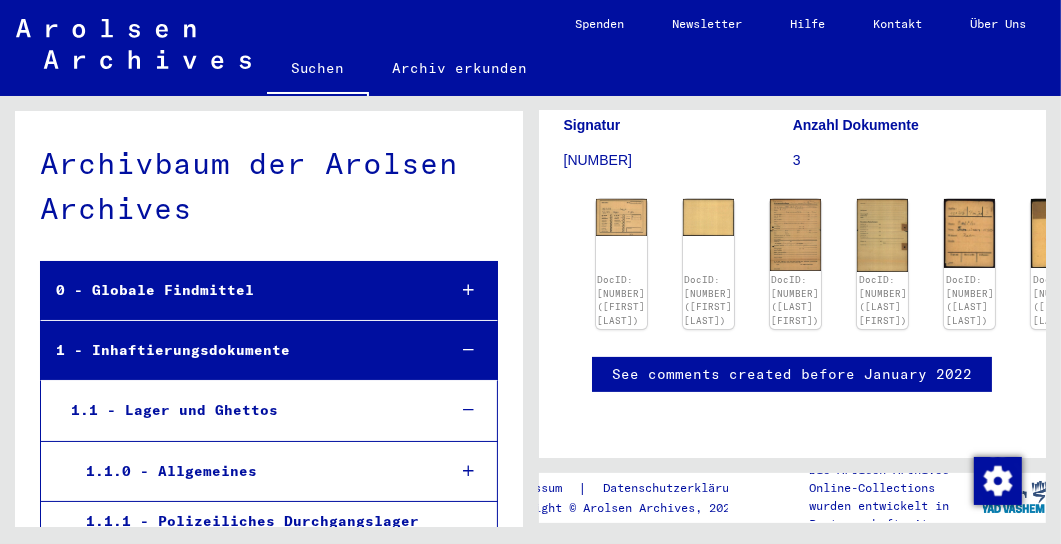 click on "1.1 - Lager und Ghettos" at bounding box center (243, 410) 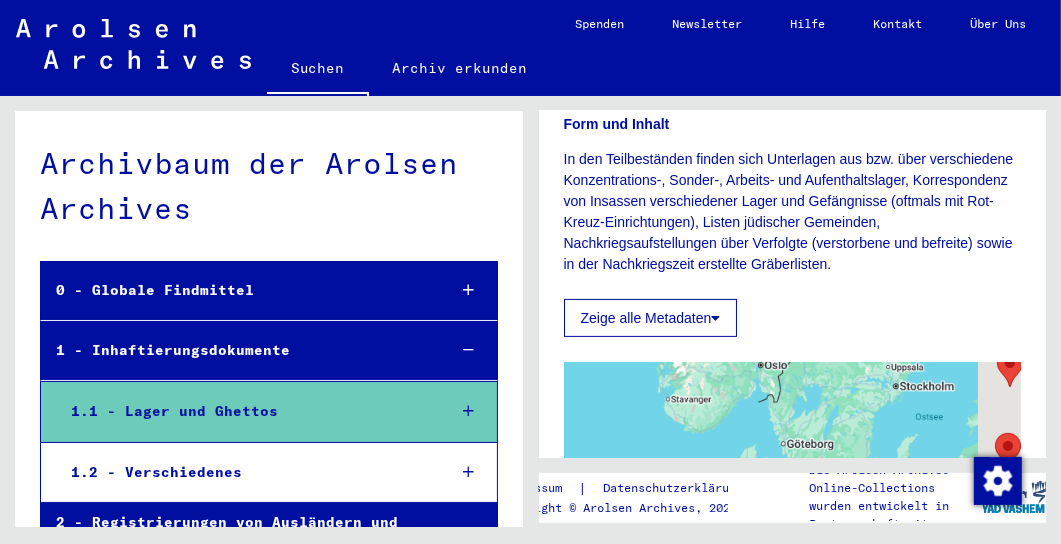 scroll, scrollTop: 410, scrollLeft: 0, axis: vertical 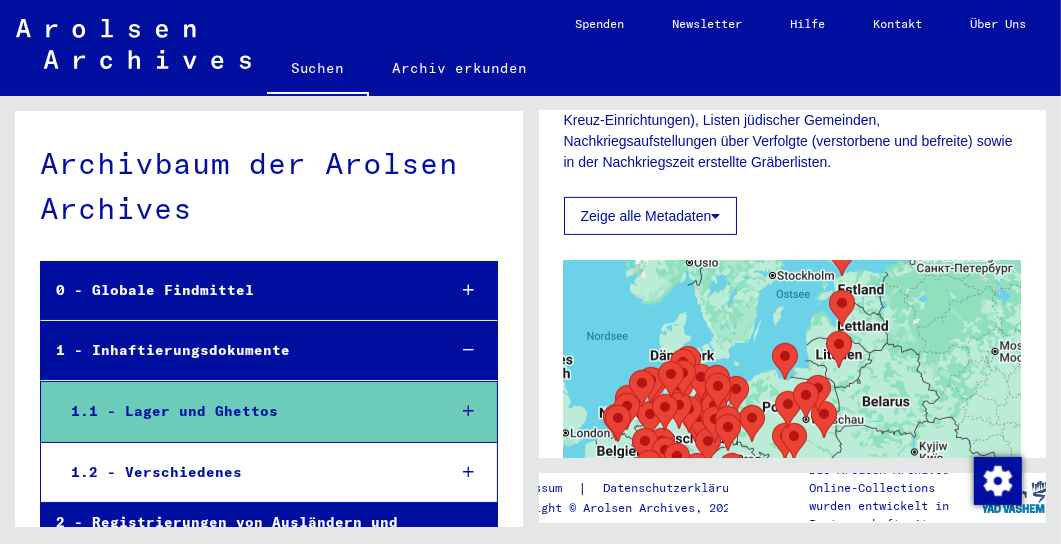 click on "1.2 - Verschiedenes" at bounding box center (243, 472) 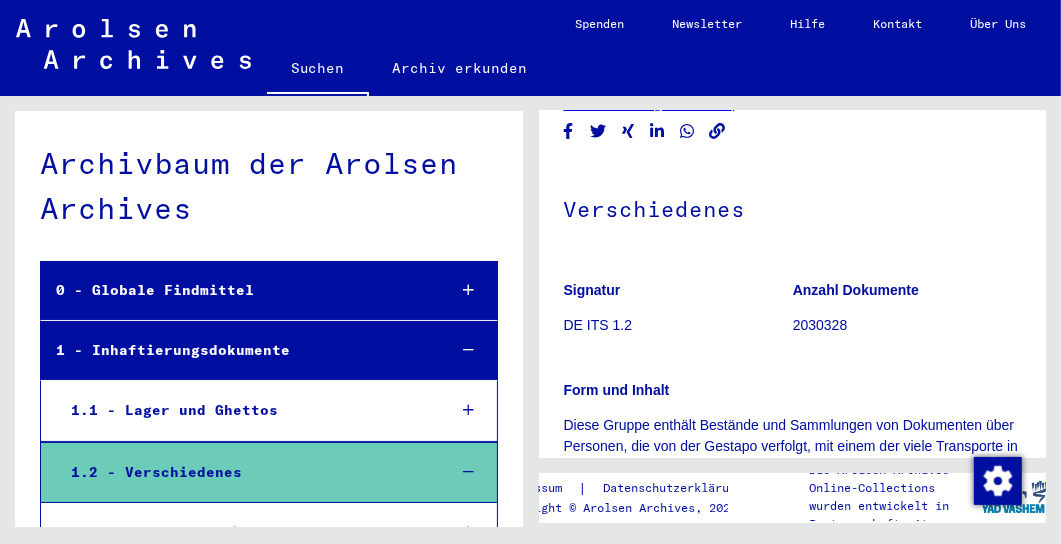 scroll, scrollTop: 0, scrollLeft: 0, axis: both 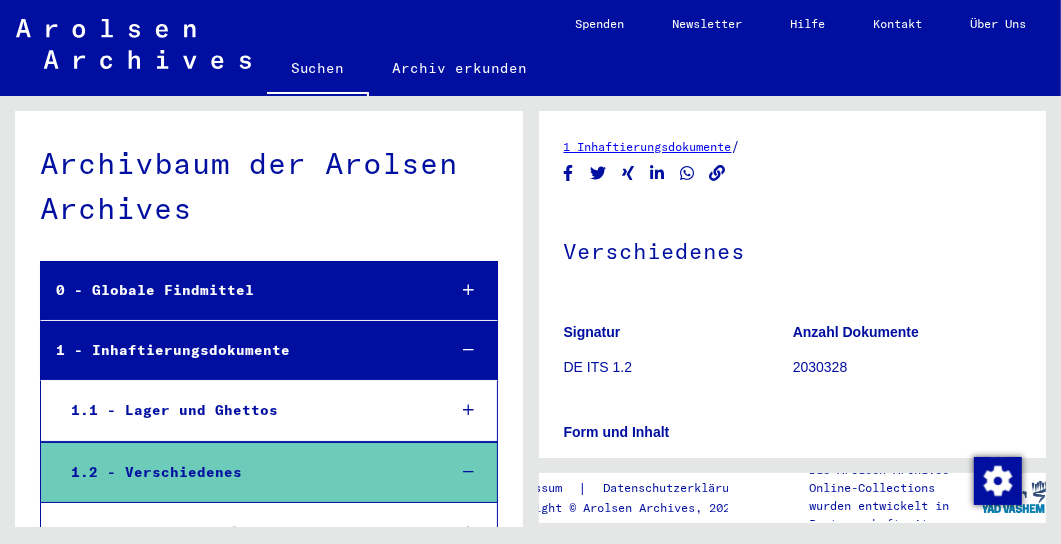 click on "1.1 - Lager und Ghettos" at bounding box center (243, 410) 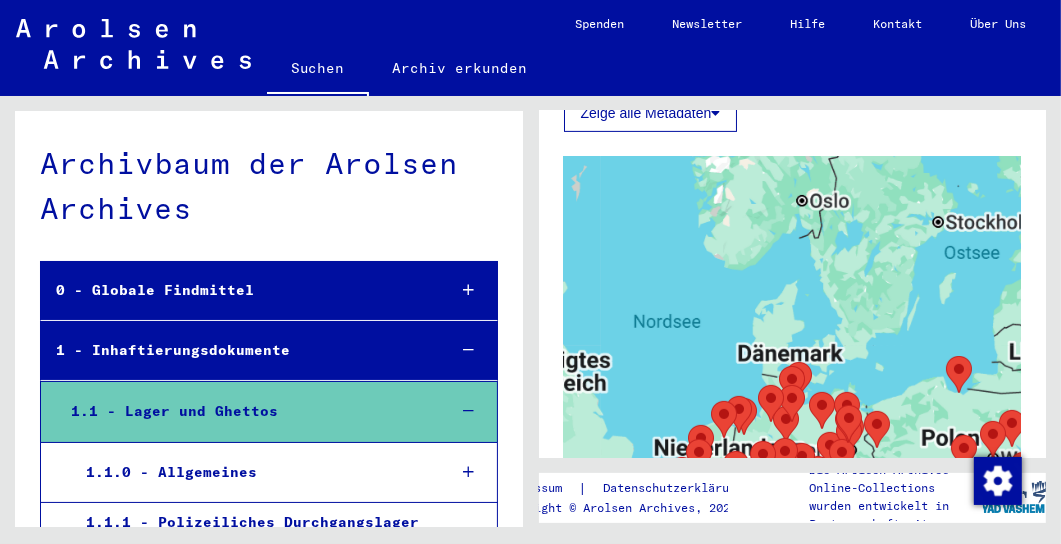 scroll, scrollTop: 615, scrollLeft: 0, axis: vertical 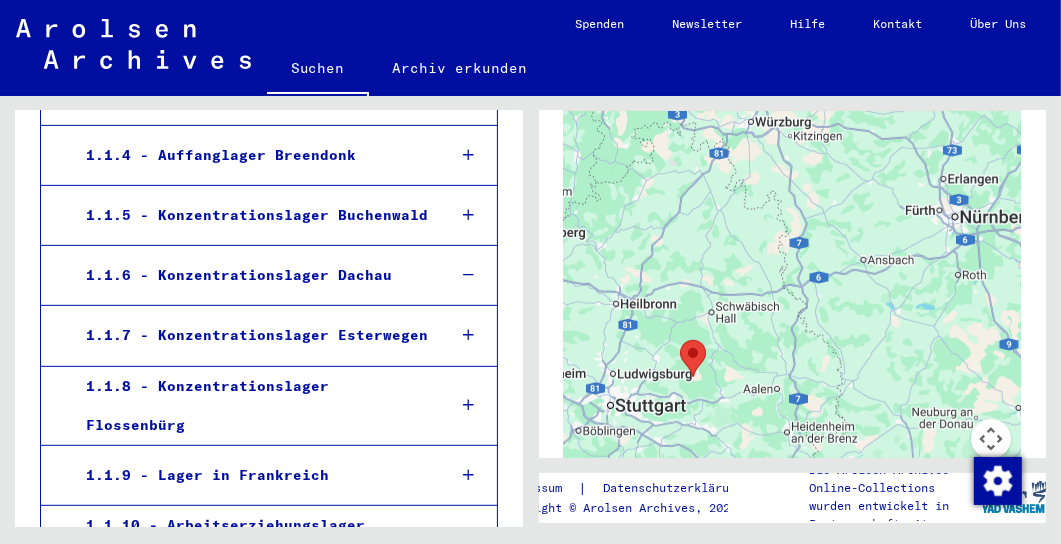 click on "1.1.6 - Konzentrationslager Dachau" at bounding box center [250, 275] 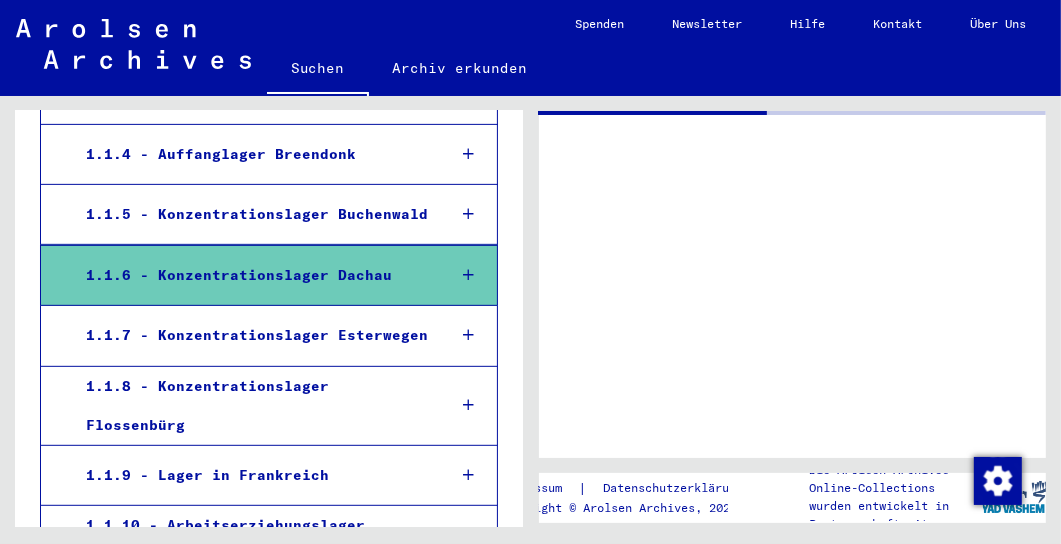 scroll, scrollTop: 614, scrollLeft: 0, axis: vertical 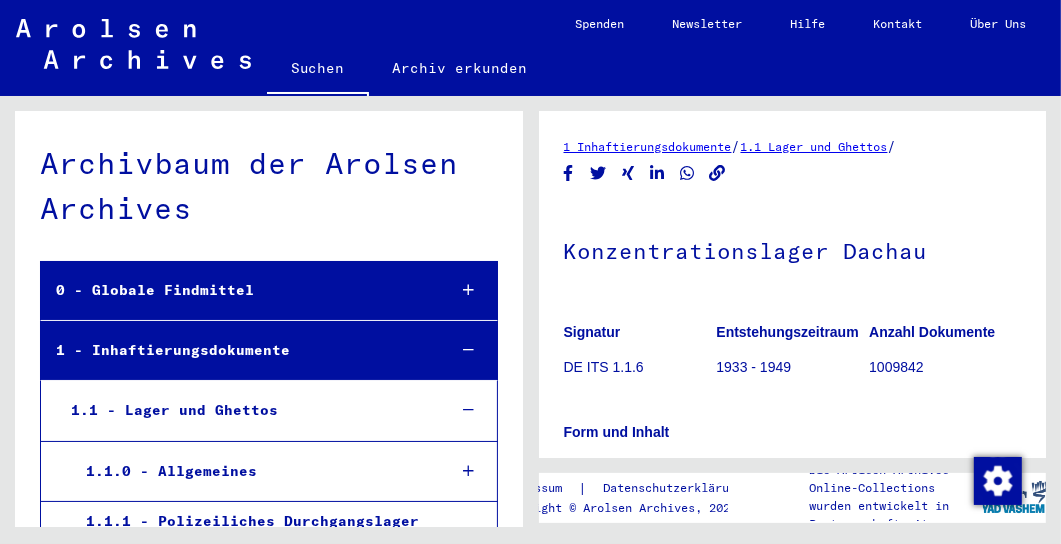 click at bounding box center [468, 290] 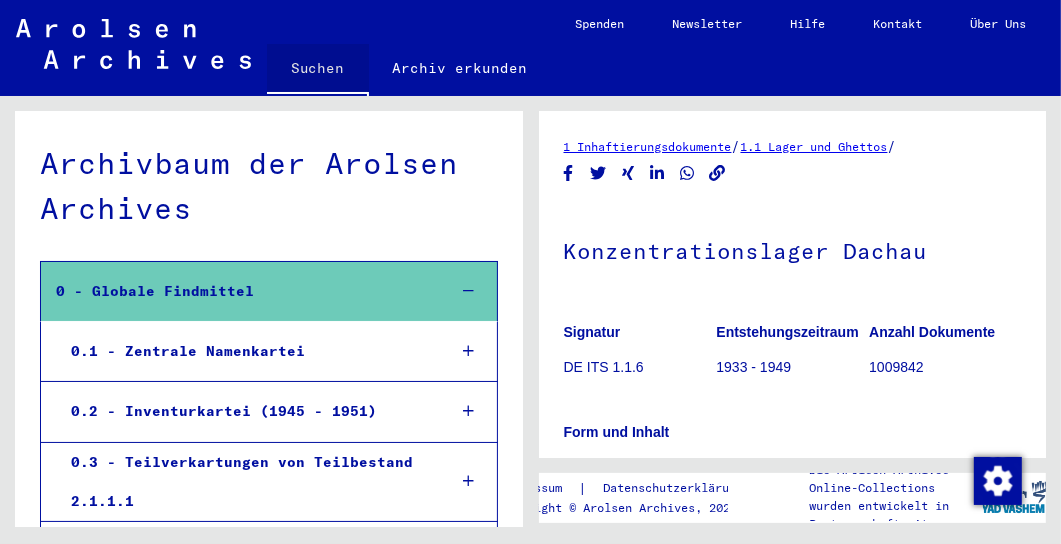 click on "Suchen" 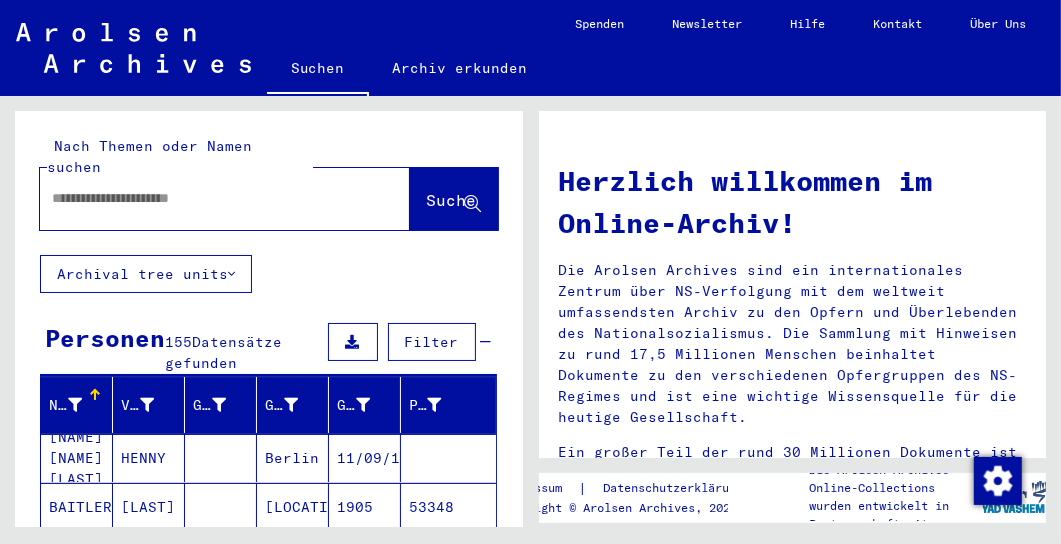 click at bounding box center (201, 198) 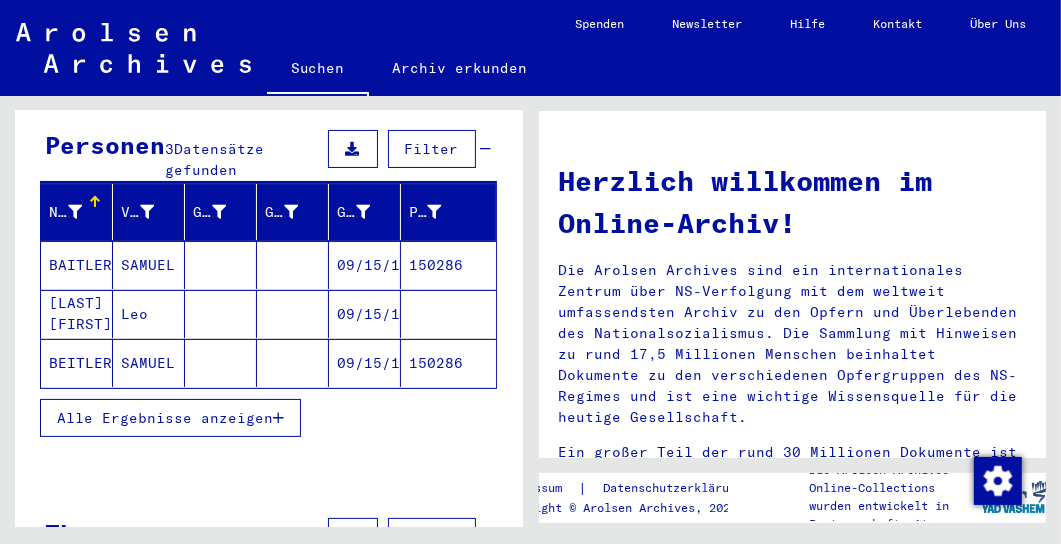 scroll, scrollTop: 209, scrollLeft: 0, axis: vertical 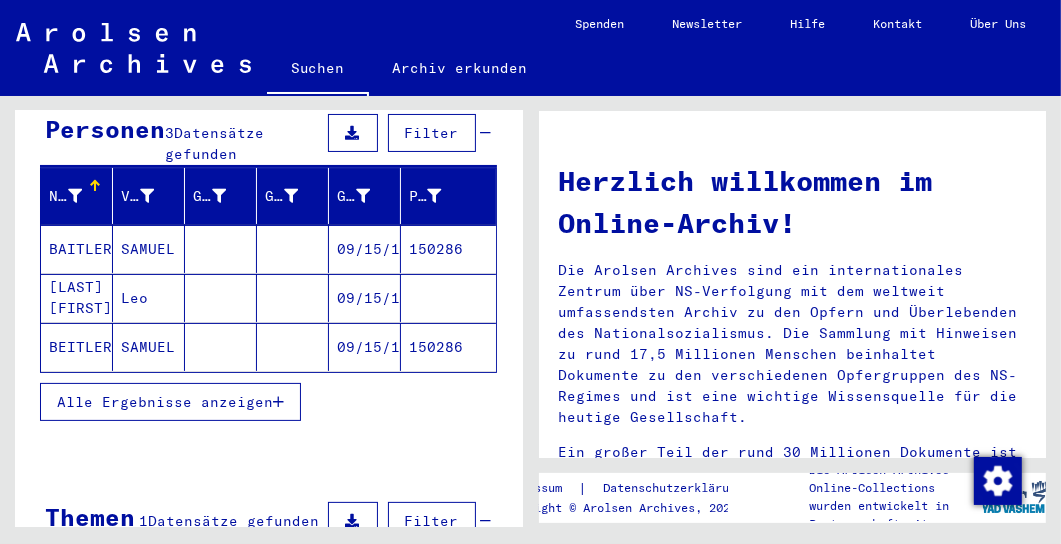 click on "09/15/1909" at bounding box center (365, 298) 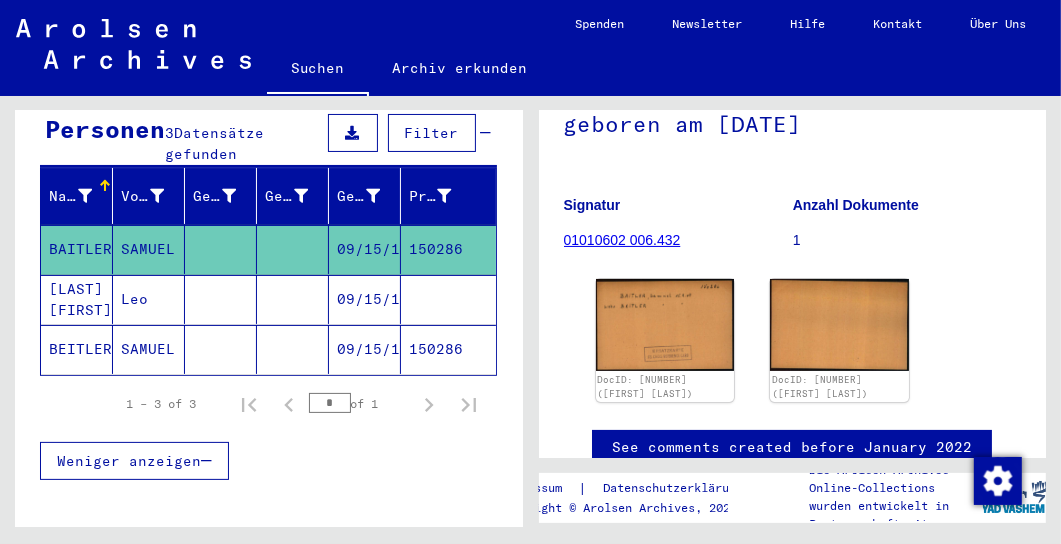 scroll, scrollTop: 205, scrollLeft: 0, axis: vertical 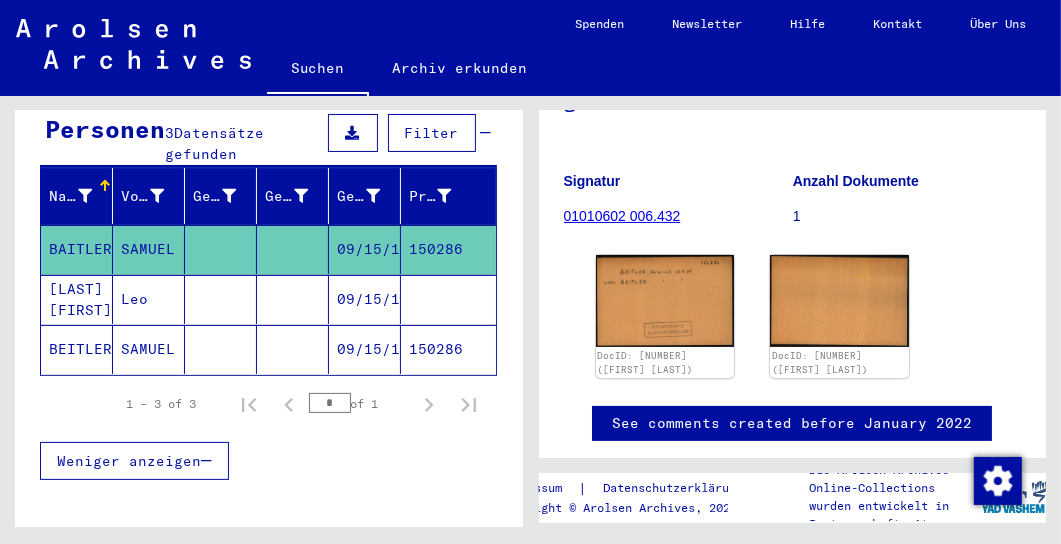 click on "09/15/1909" at bounding box center [365, 349] 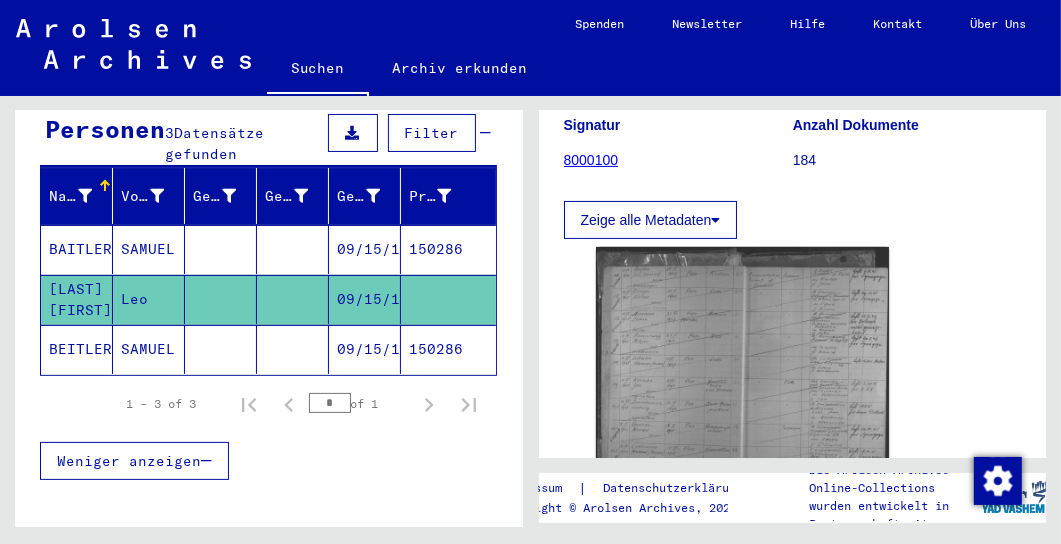 scroll, scrollTop: 308, scrollLeft: 0, axis: vertical 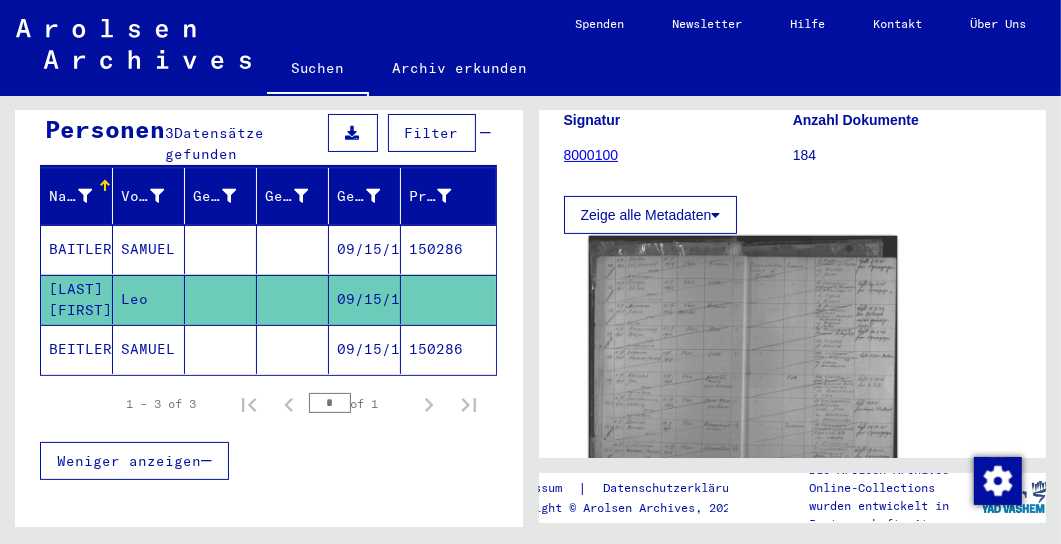 click 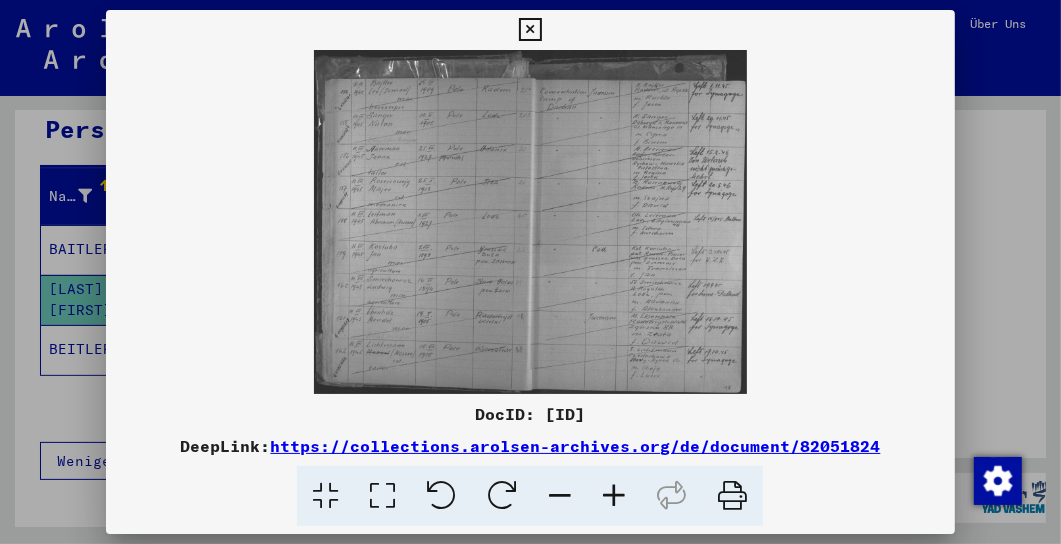 click at bounding box center [614, 496] 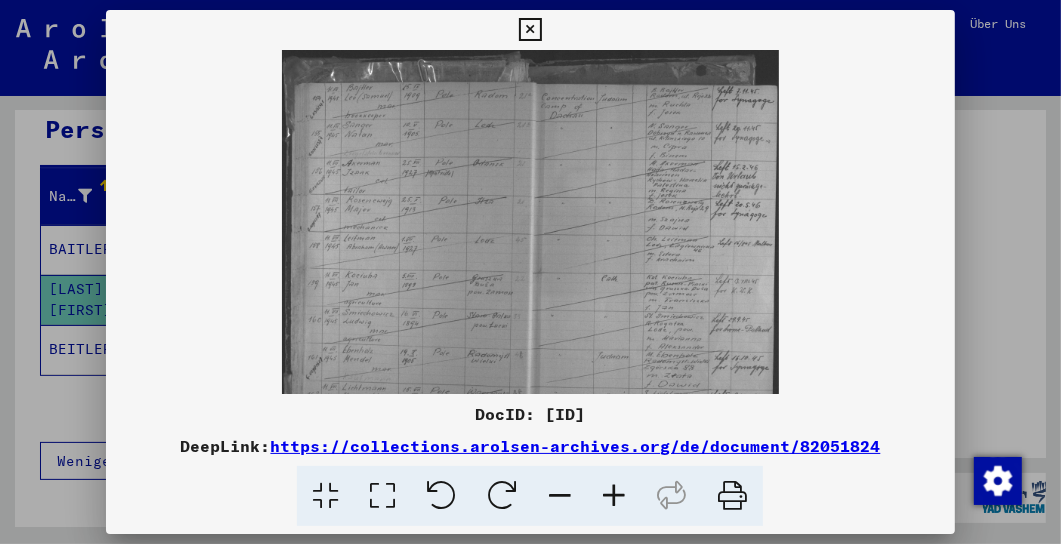 click at bounding box center [614, 496] 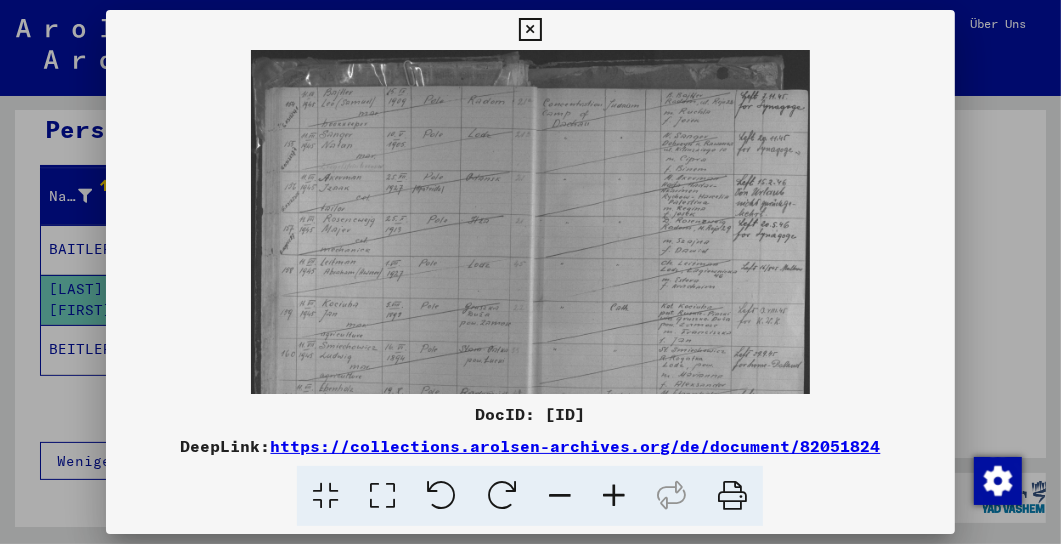 click at bounding box center [614, 496] 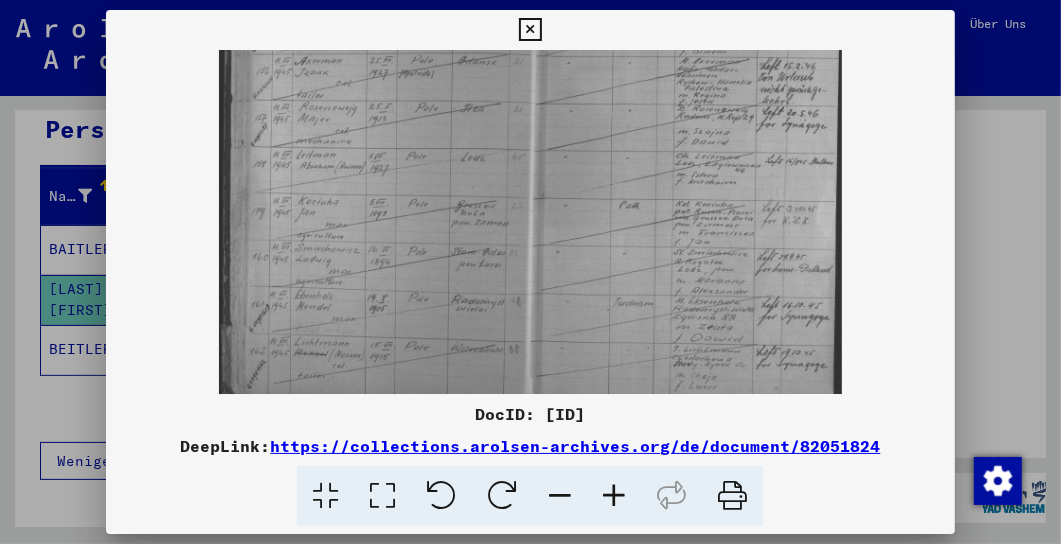 scroll, scrollTop: 150, scrollLeft: 0, axis: vertical 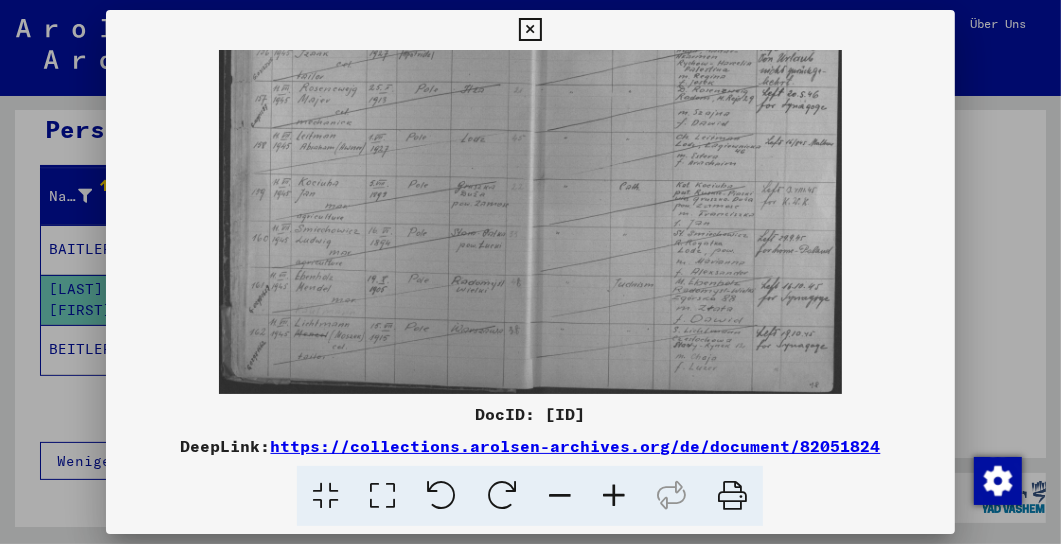 drag, startPoint x: 644, startPoint y: 349, endPoint x: 609, endPoint y: 189, distance: 163.78339 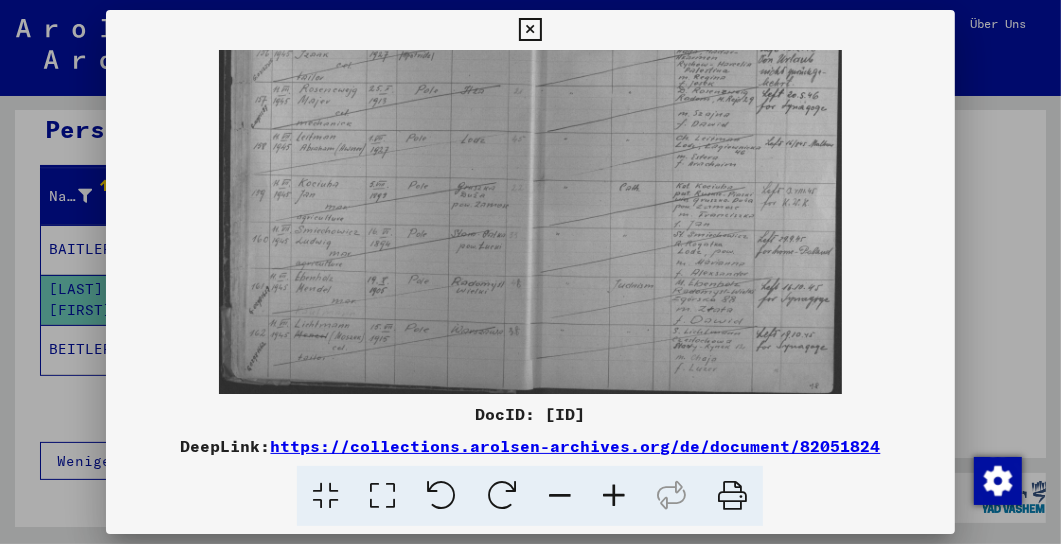 click at bounding box center (530, 148) 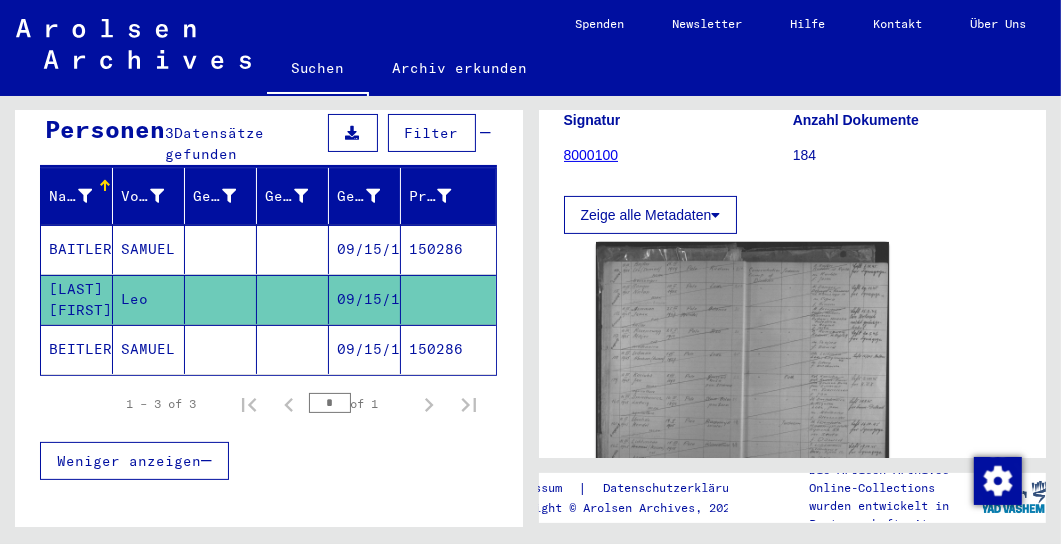 click on "150286" 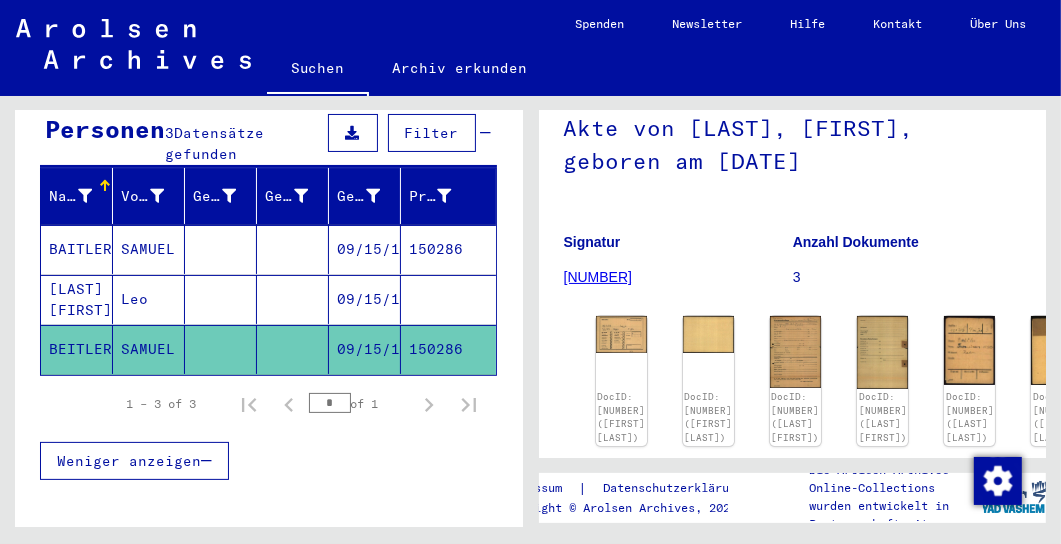 scroll, scrollTop: 308, scrollLeft: 0, axis: vertical 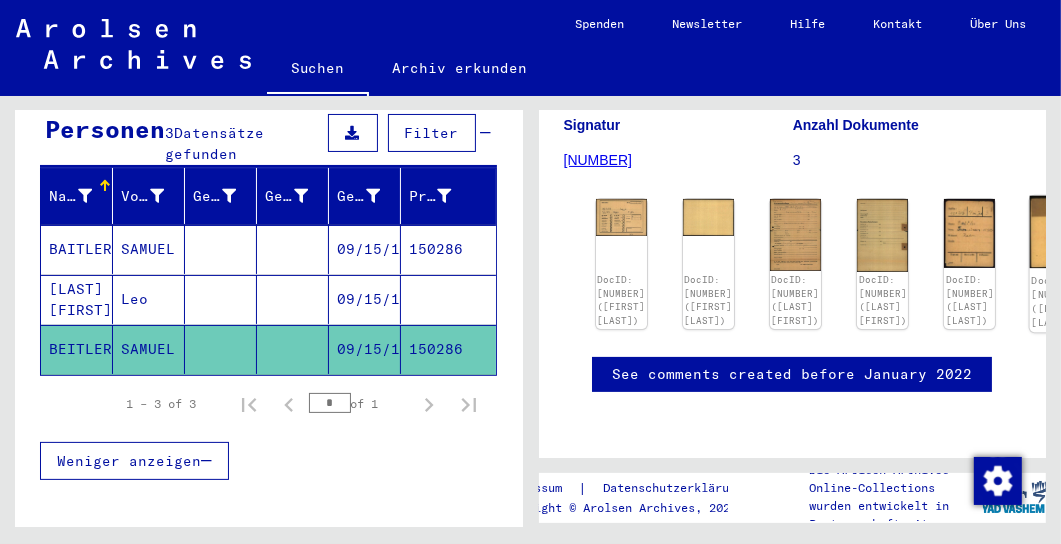 click 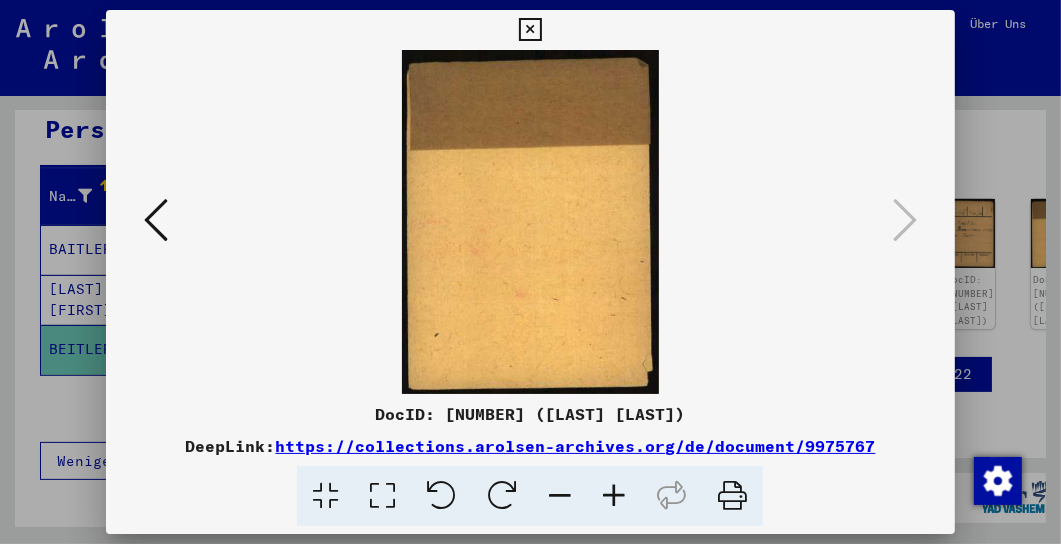 drag, startPoint x: 992, startPoint y: 400, endPoint x: 1004, endPoint y: 305, distance: 95.7549 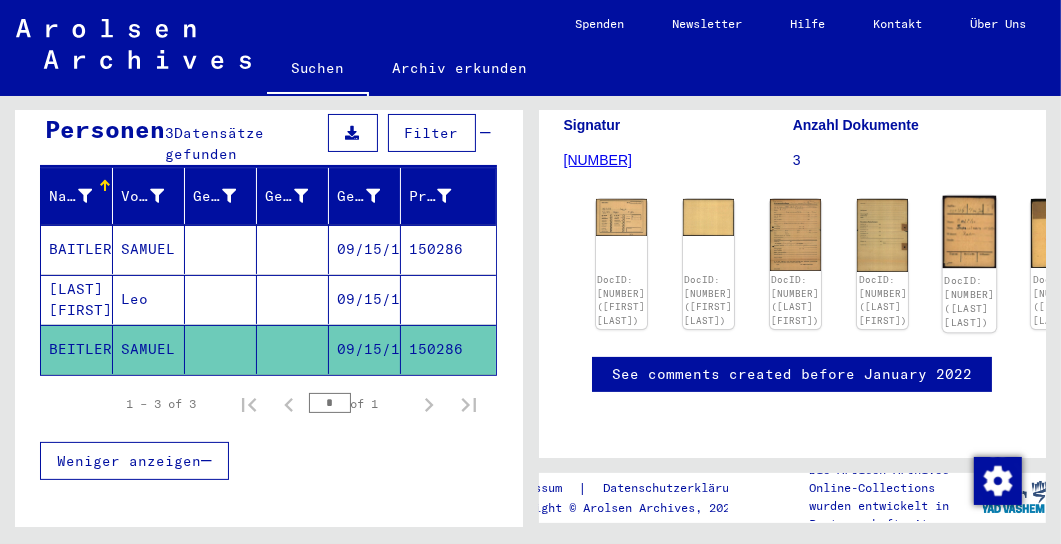 click 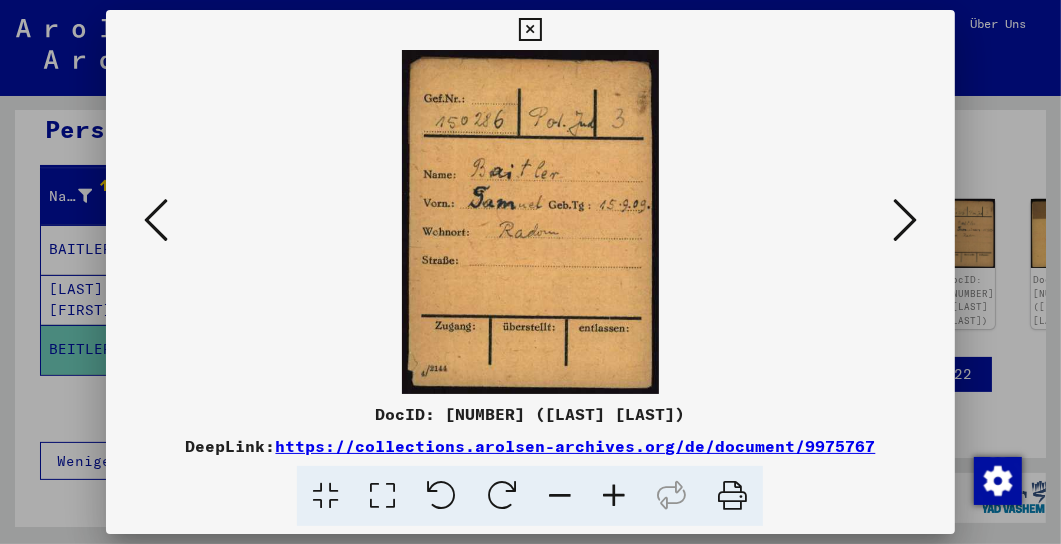 click at bounding box center (156, 220) 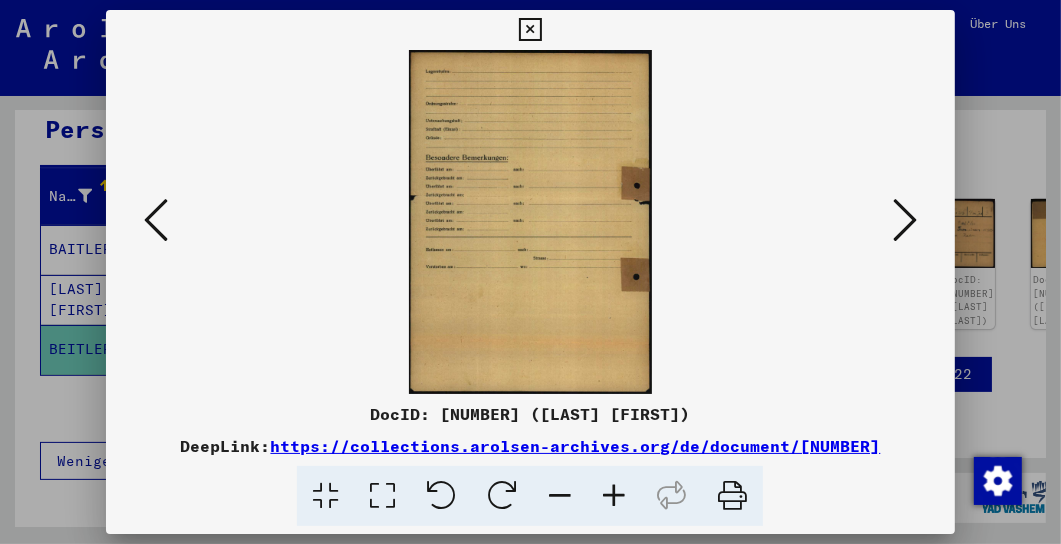click at bounding box center (156, 220) 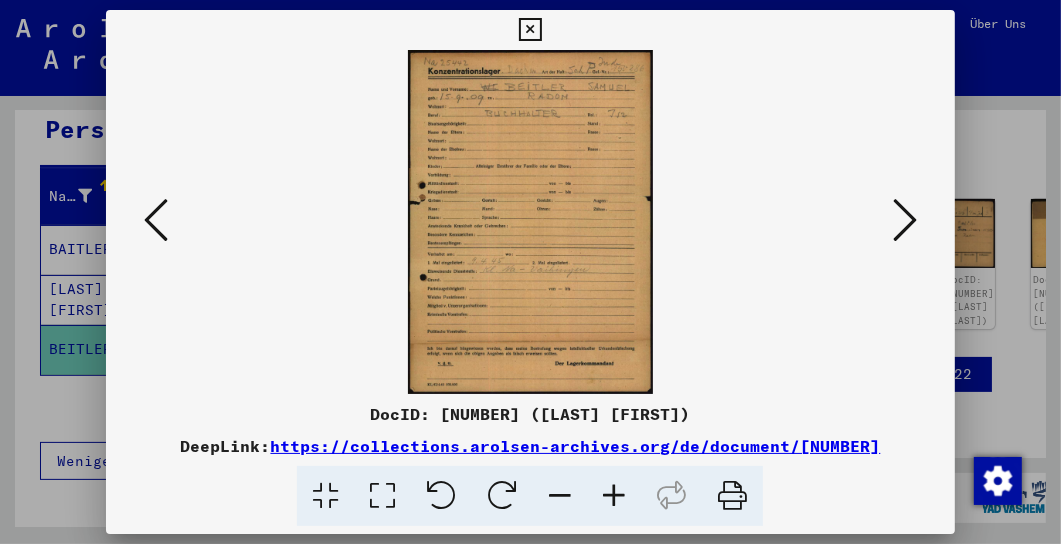 click at bounding box center (530, 30) 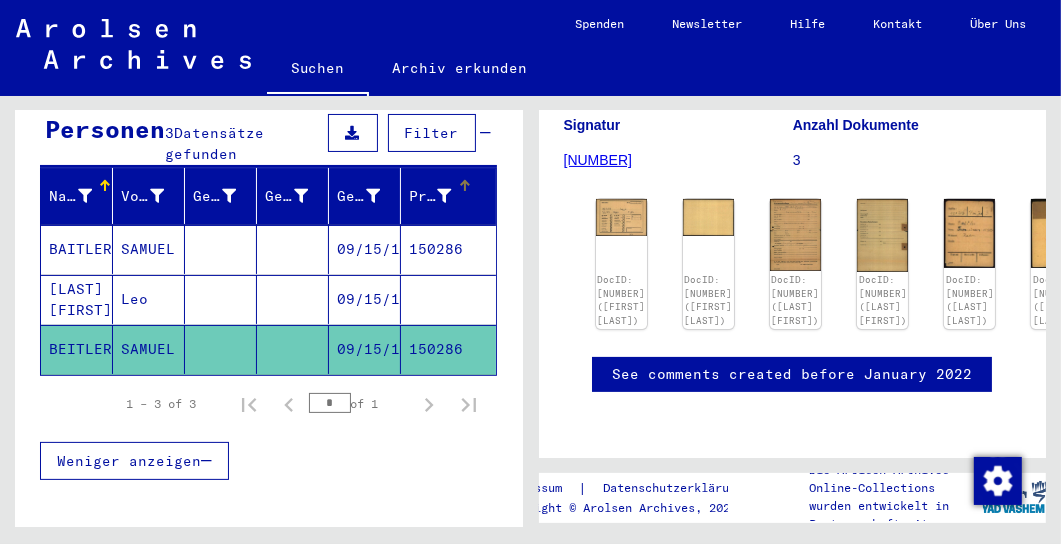 scroll, scrollTop: 0, scrollLeft: 0, axis: both 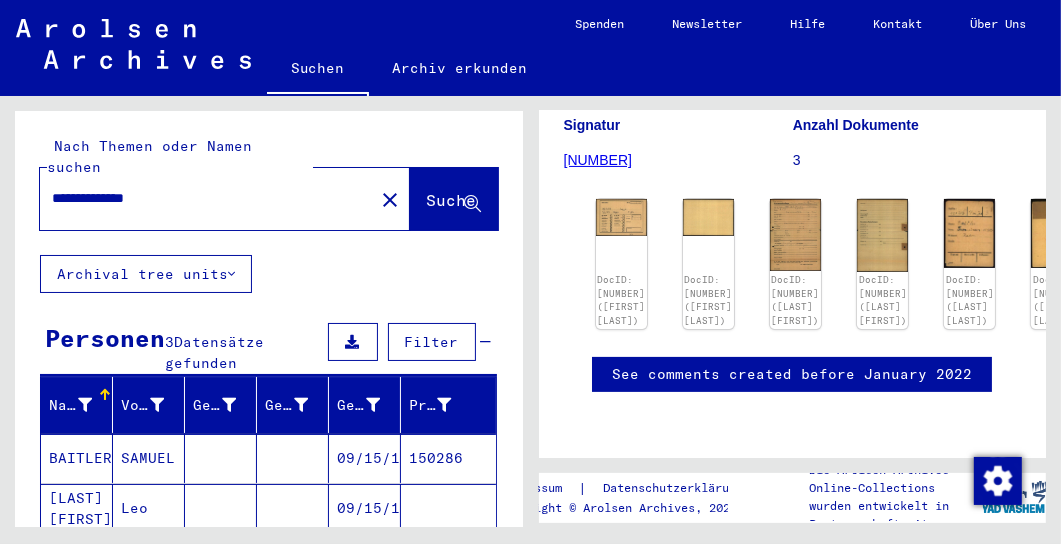 drag, startPoint x: 213, startPoint y: 184, endPoint x: -48, endPoint y: 168, distance: 261.48996 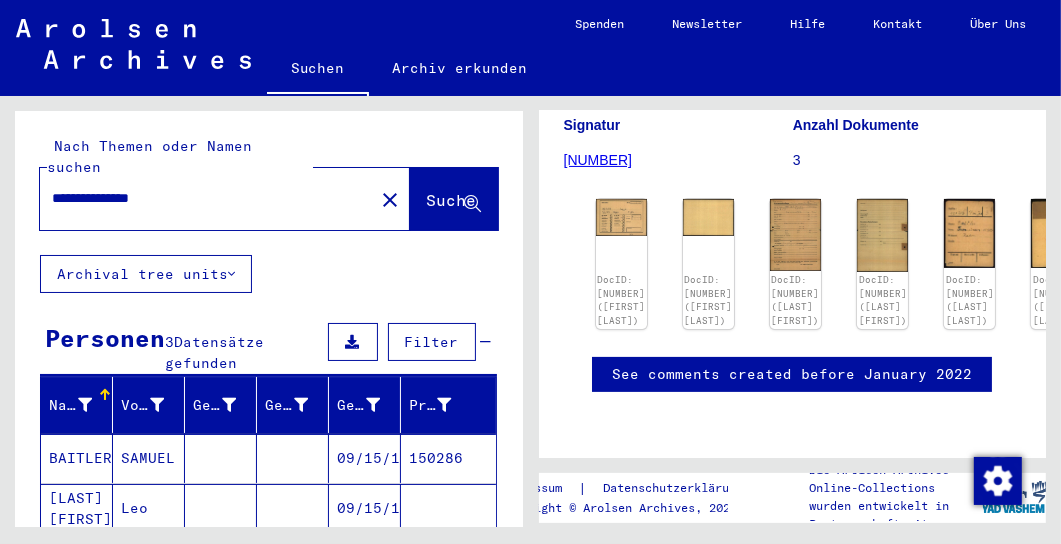 type on "**********" 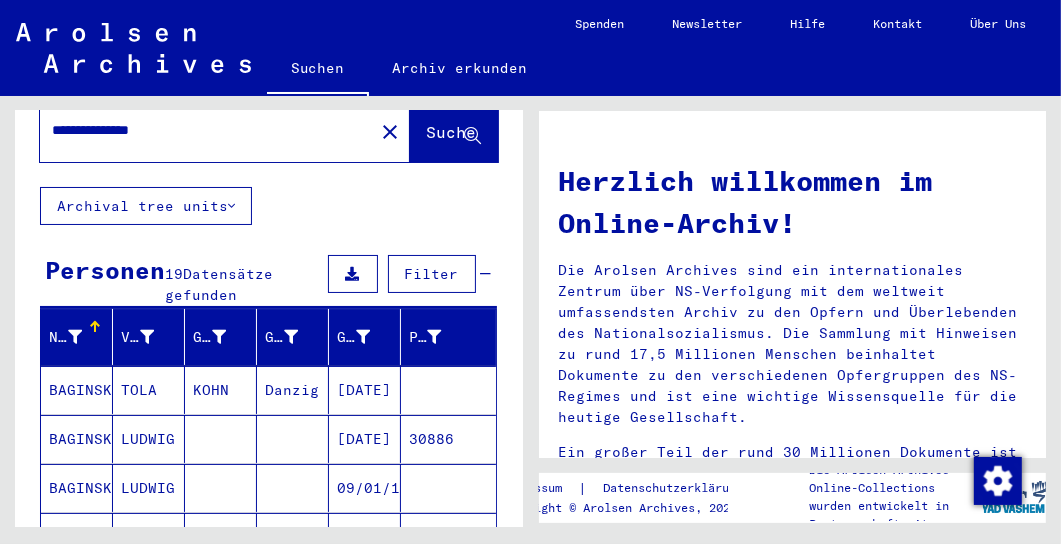 scroll, scrollTop: 103, scrollLeft: 0, axis: vertical 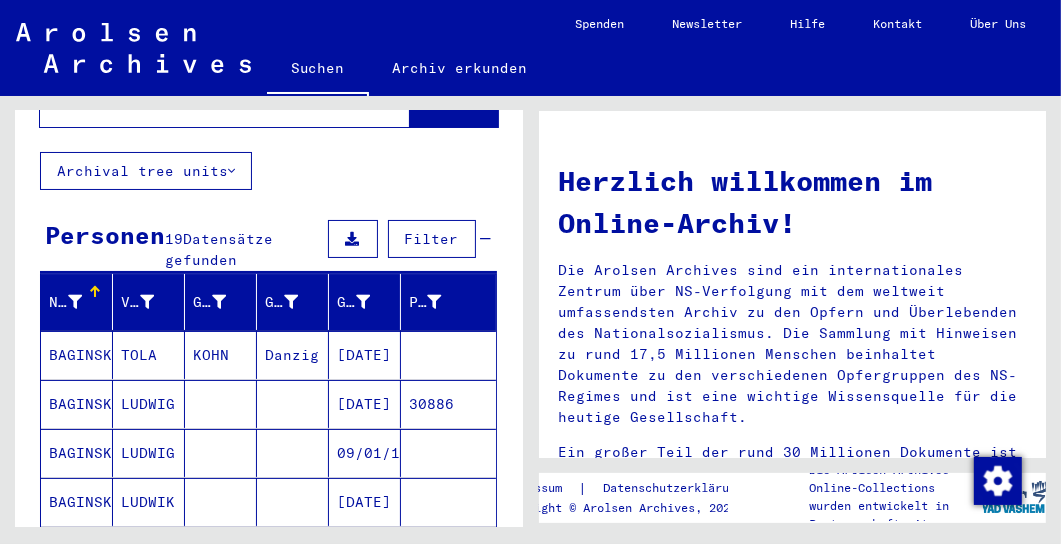 click on "[DATE]" at bounding box center (365, 453) 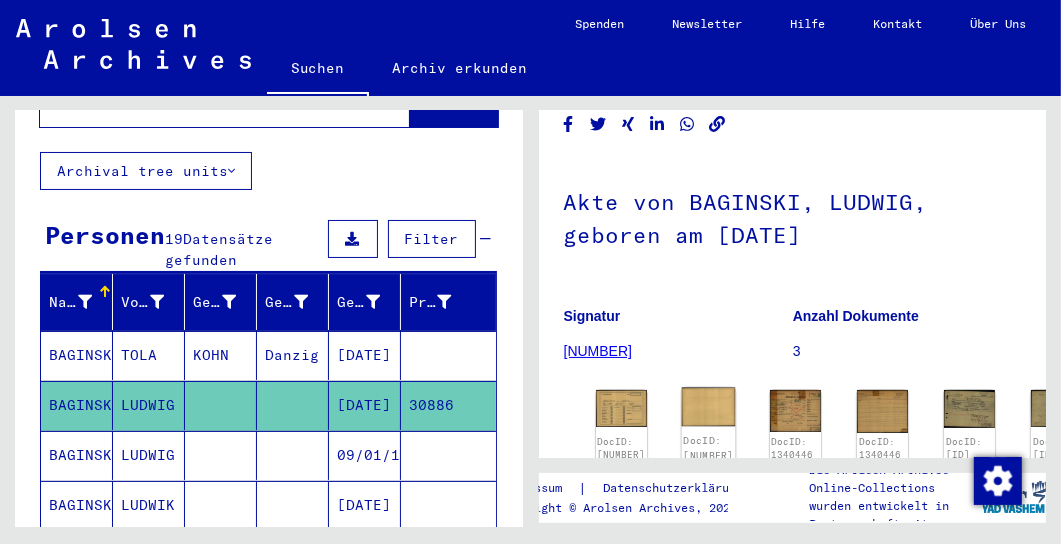 scroll, scrollTop: 205, scrollLeft: 0, axis: vertical 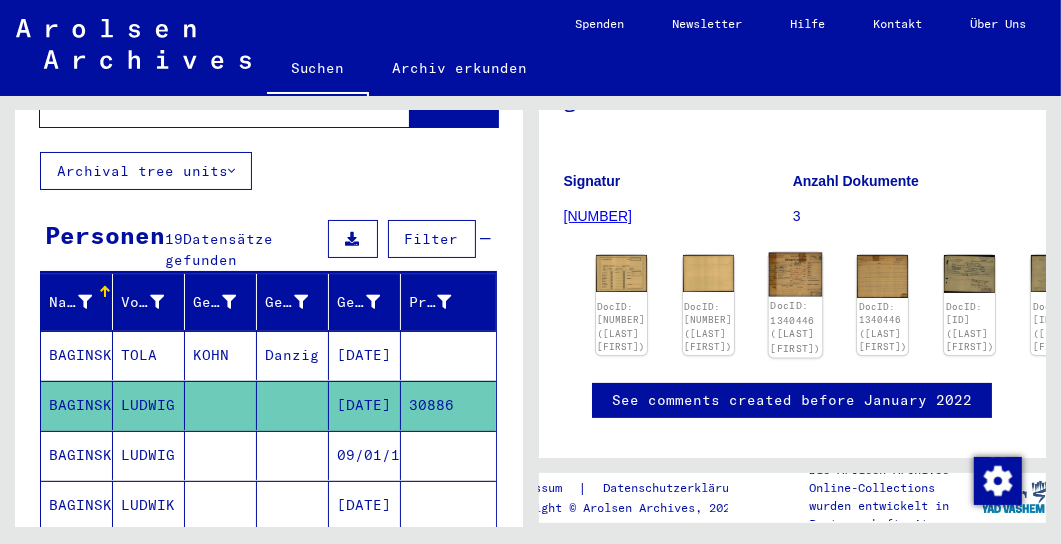click 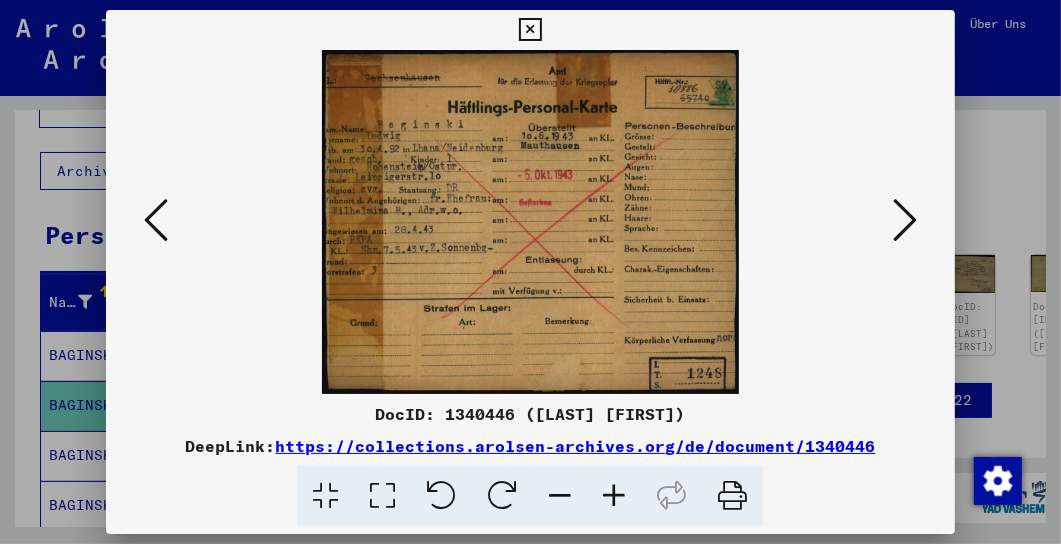click at bounding box center (905, 220) 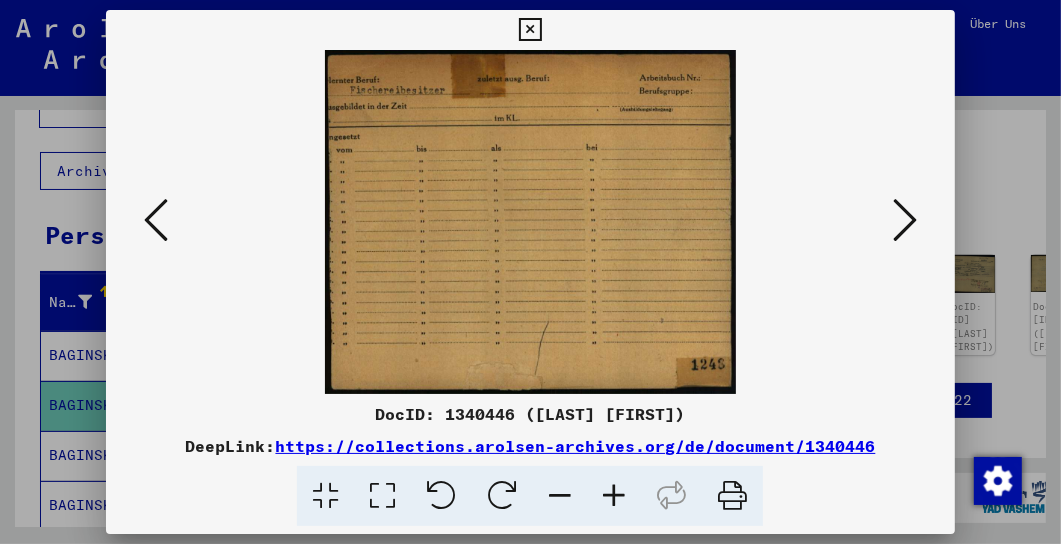 click at bounding box center (905, 220) 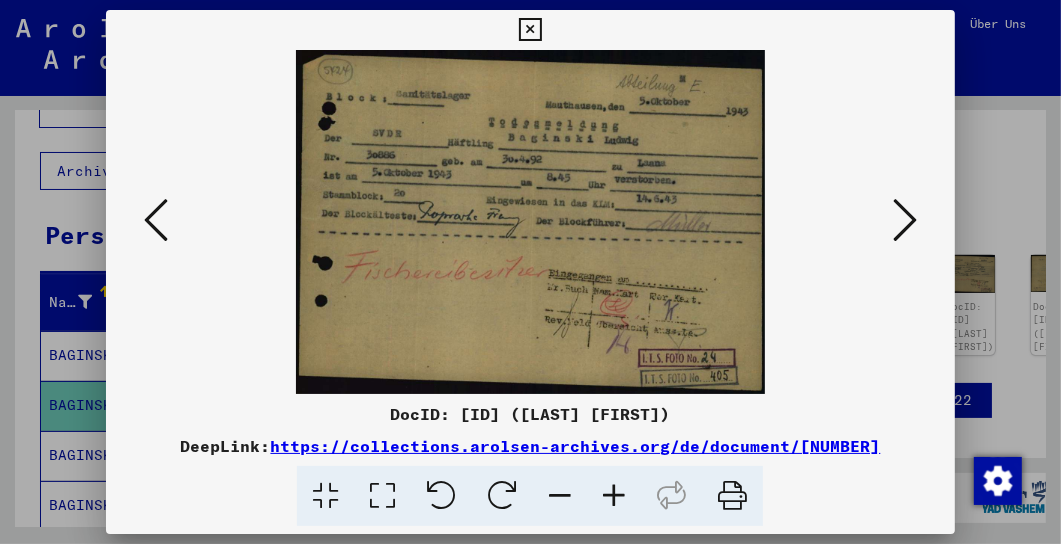 click at bounding box center (905, 220) 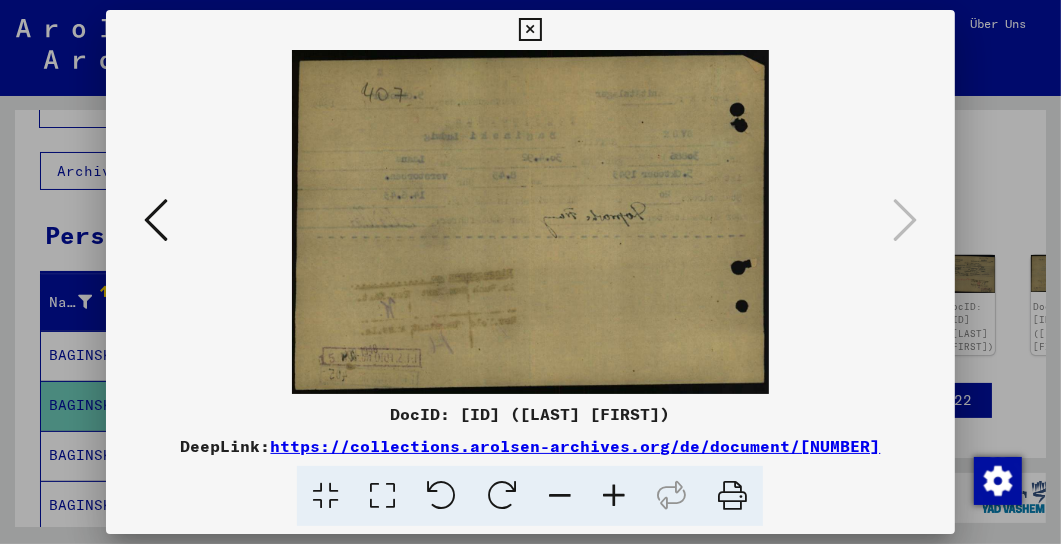 click at bounding box center [530, 30] 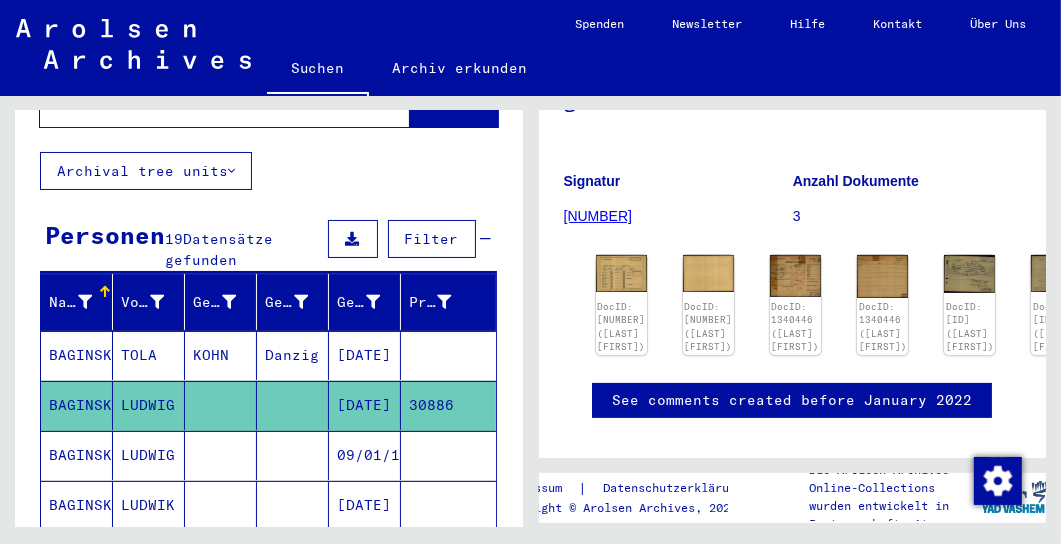 click on "09/01/1910" at bounding box center (365, 505) 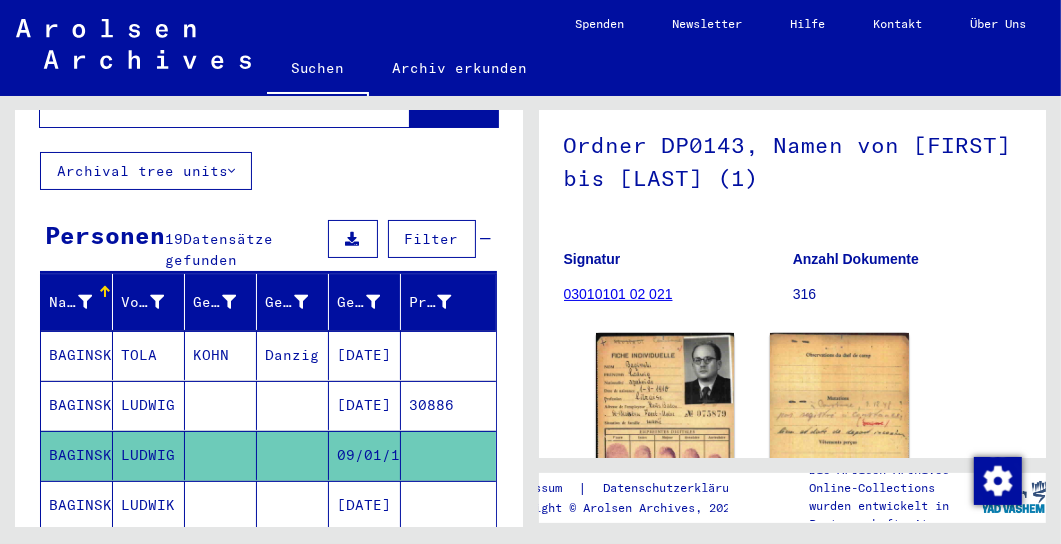 scroll, scrollTop: 205, scrollLeft: 0, axis: vertical 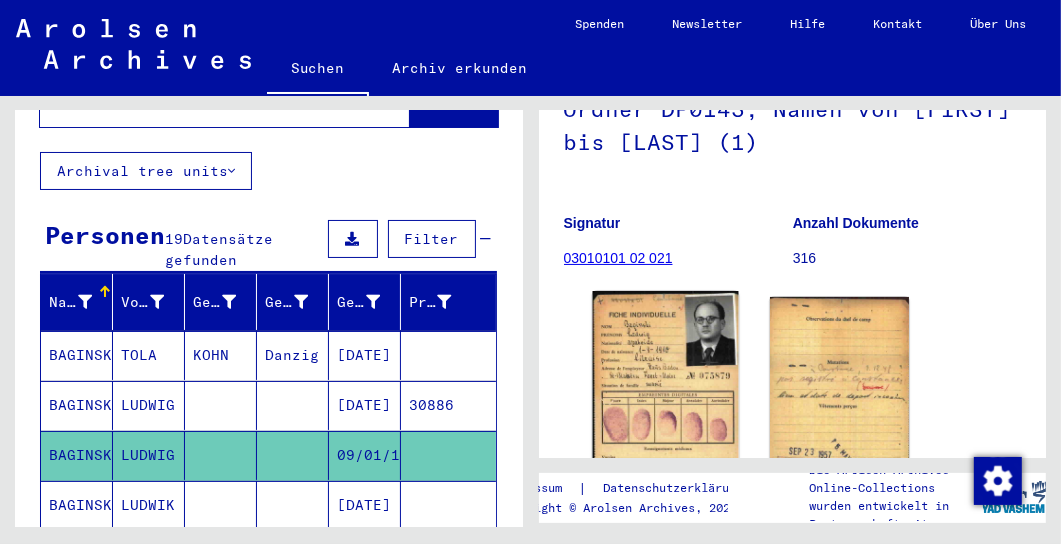 click 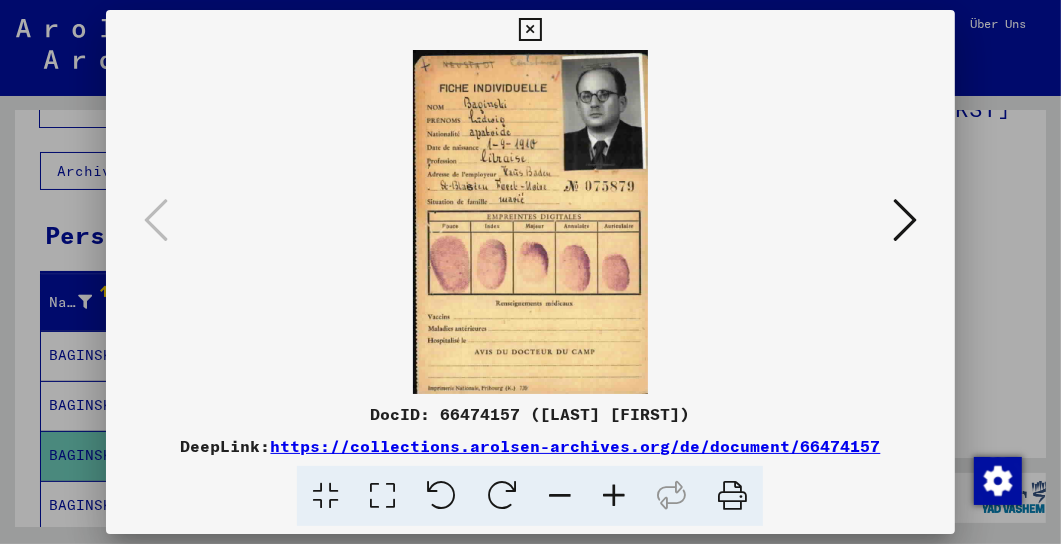 click at bounding box center (905, 220) 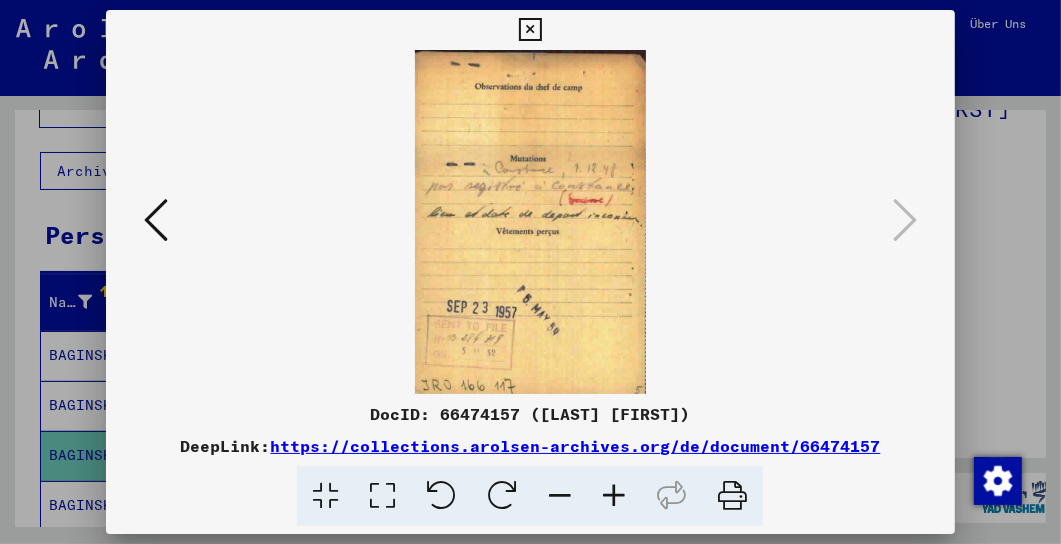 click at bounding box center [614, 496] 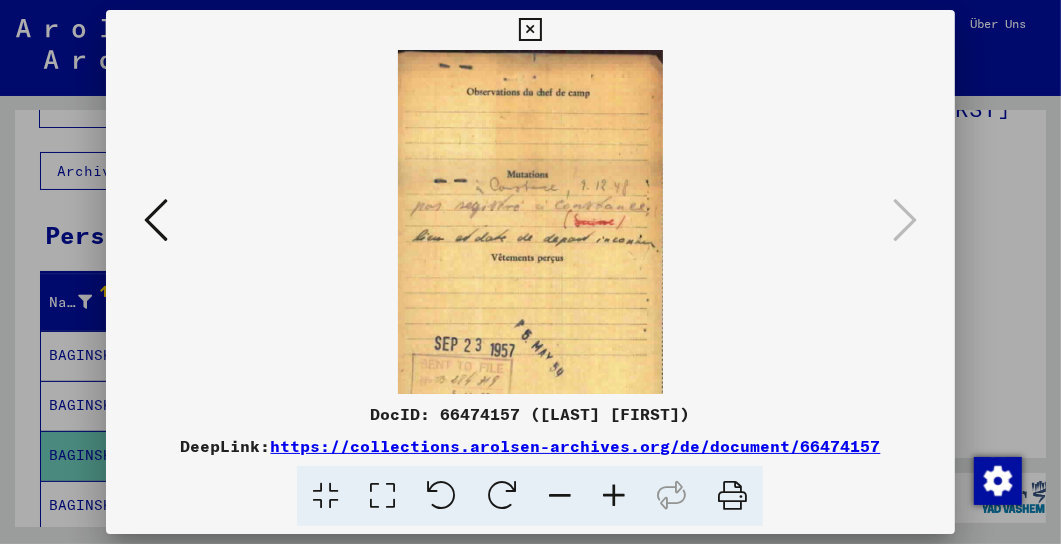 click at bounding box center (614, 496) 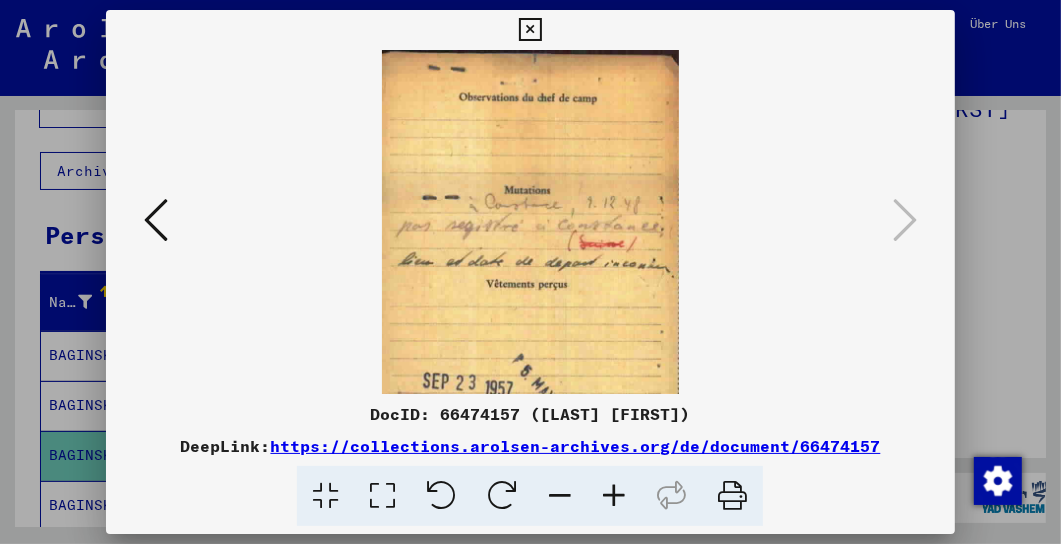 click at bounding box center [614, 496] 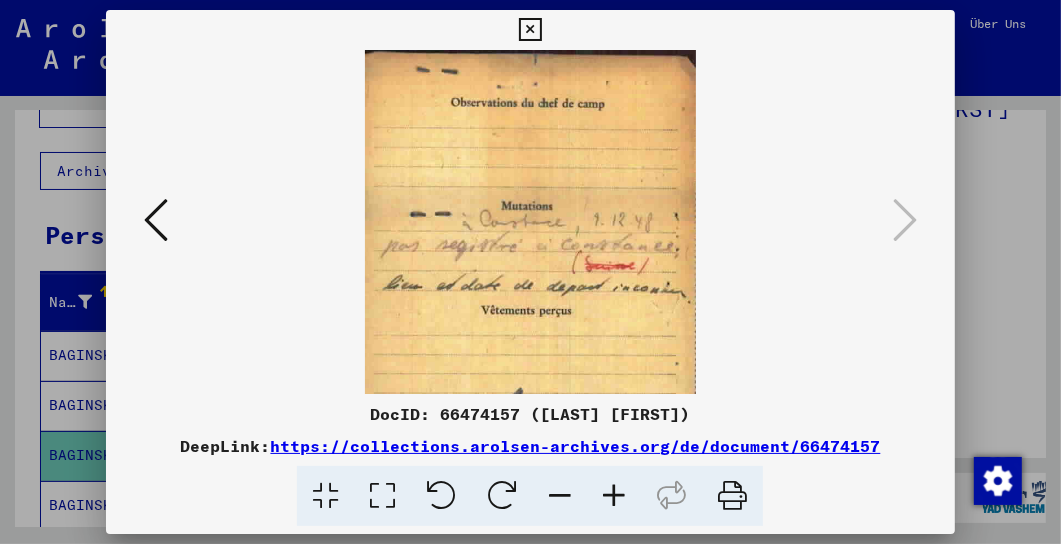 click at bounding box center (614, 496) 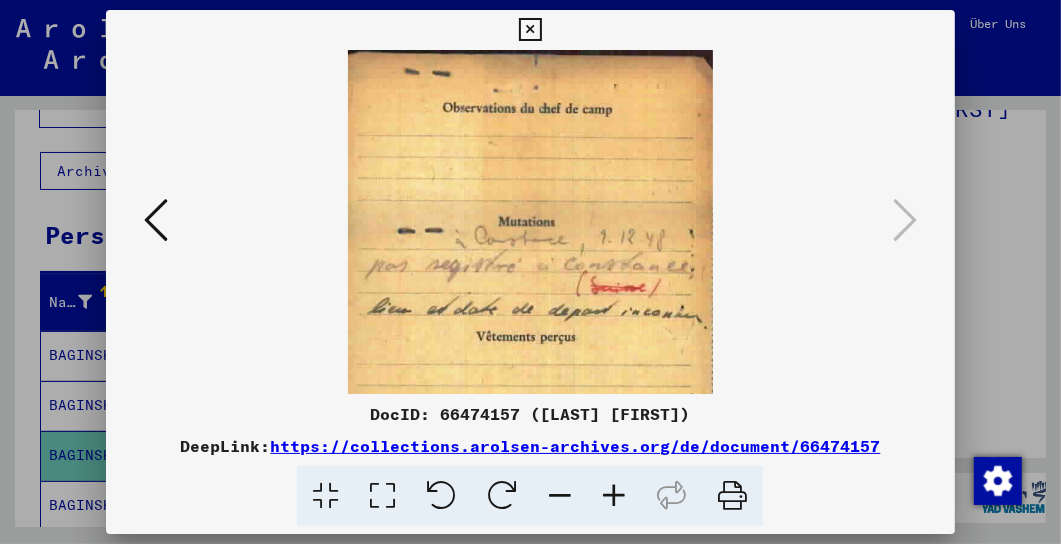 click at bounding box center (614, 496) 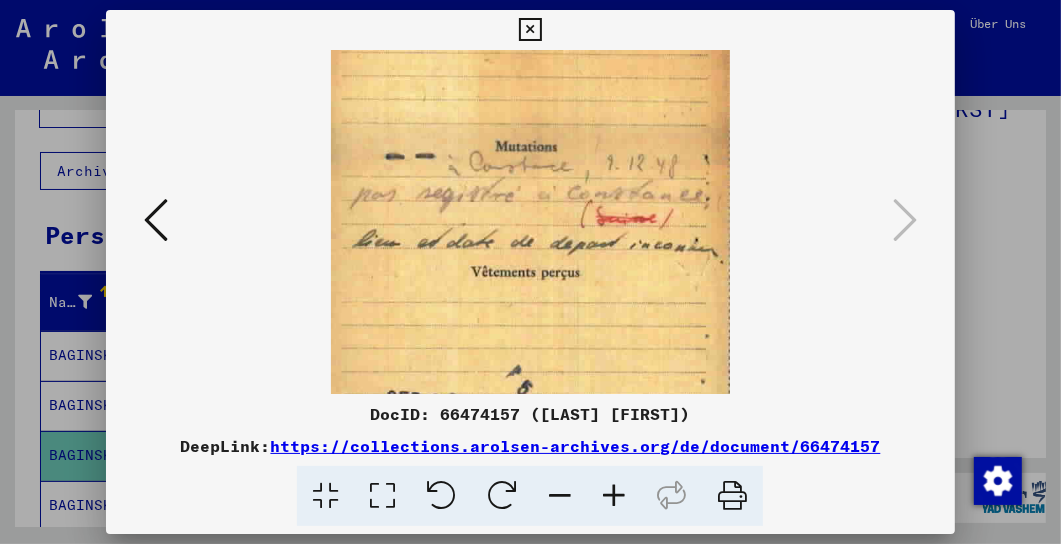drag, startPoint x: 597, startPoint y: 371, endPoint x: 596, endPoint y: 280, distance: 91.00549 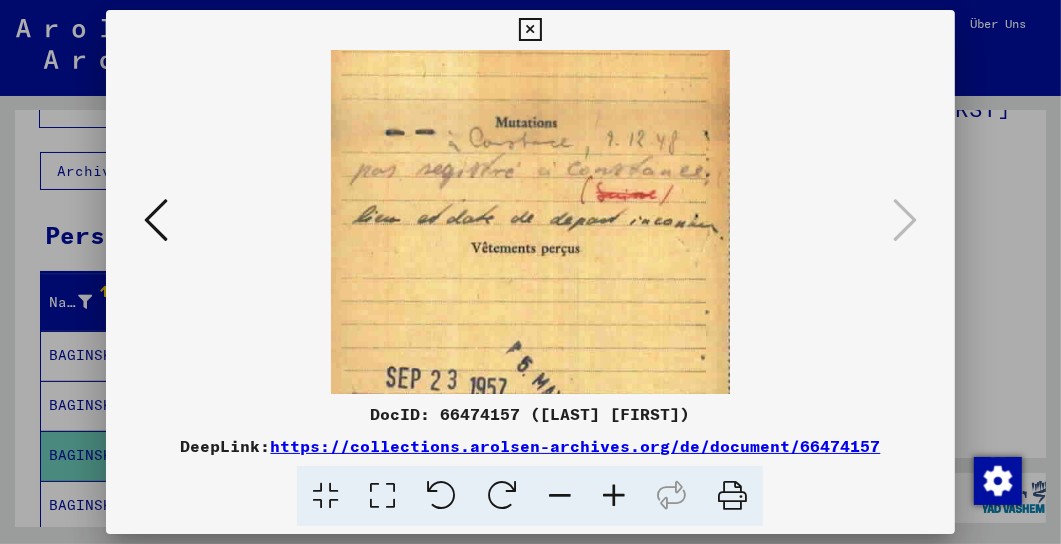 scroll, scrollTop: 116, scrollLeft: 0, axis: vertical 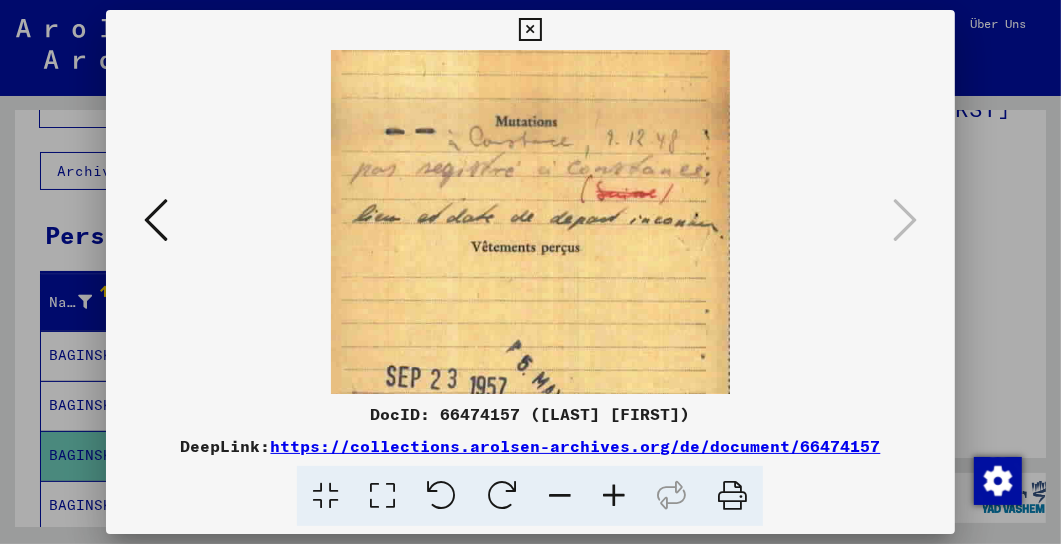 drag, startPoint x: 612, startPoint y: 327, endPoint x: 612, endPoint y: 302, distance: 25 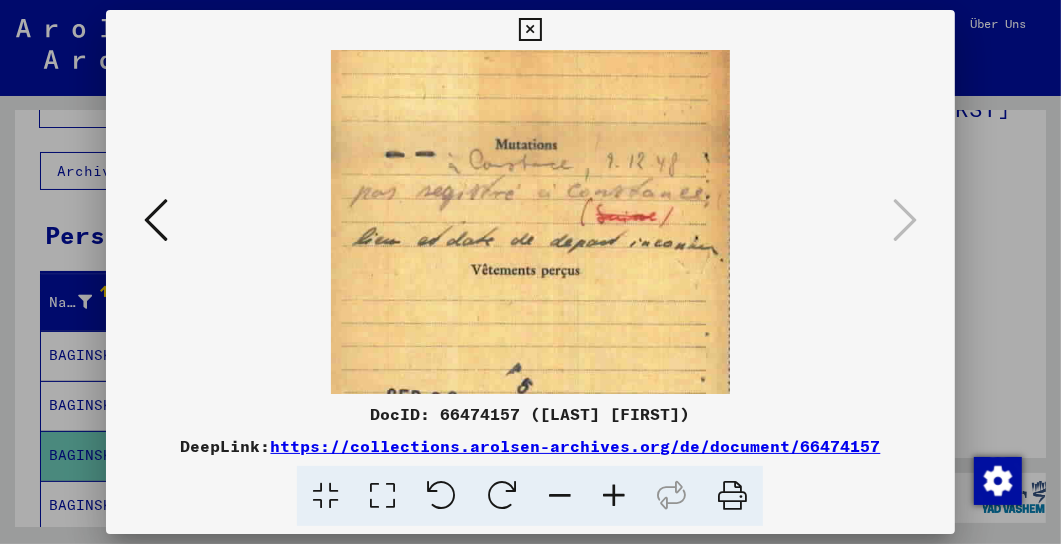 scroll, scrollTop: 92, scrollLeft: 0, axis: vertical 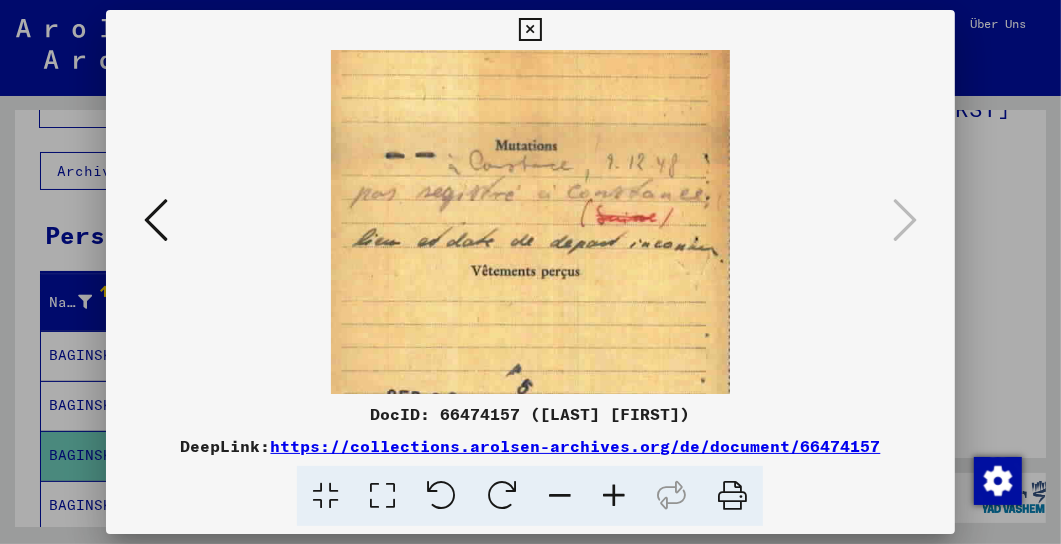 drag, startPoint x: 617, startPoint y: 311, endPoint x: 646, endPoint y: 268, distance: 51.86521 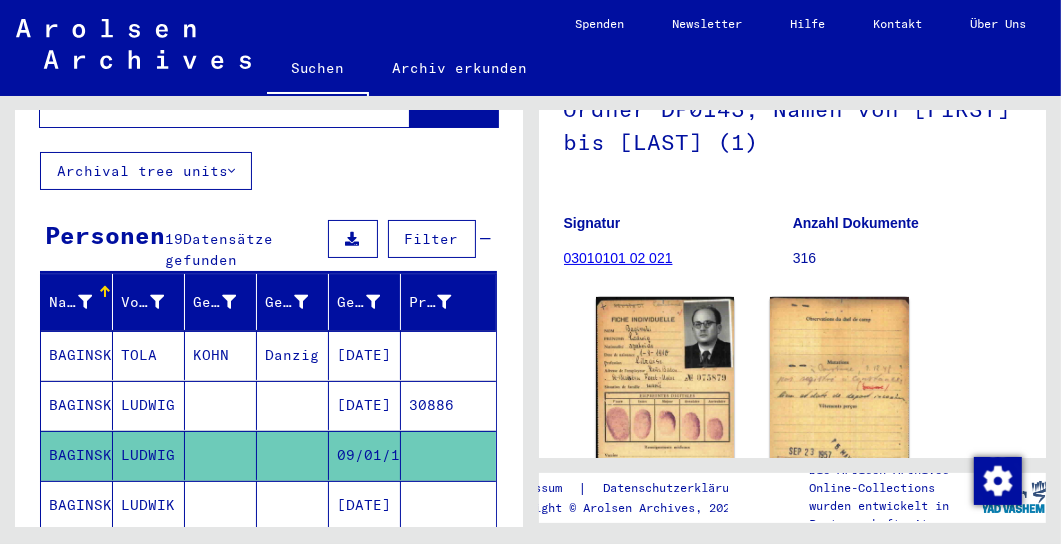 click on "[DATE]" at bounding box center (365, 555) 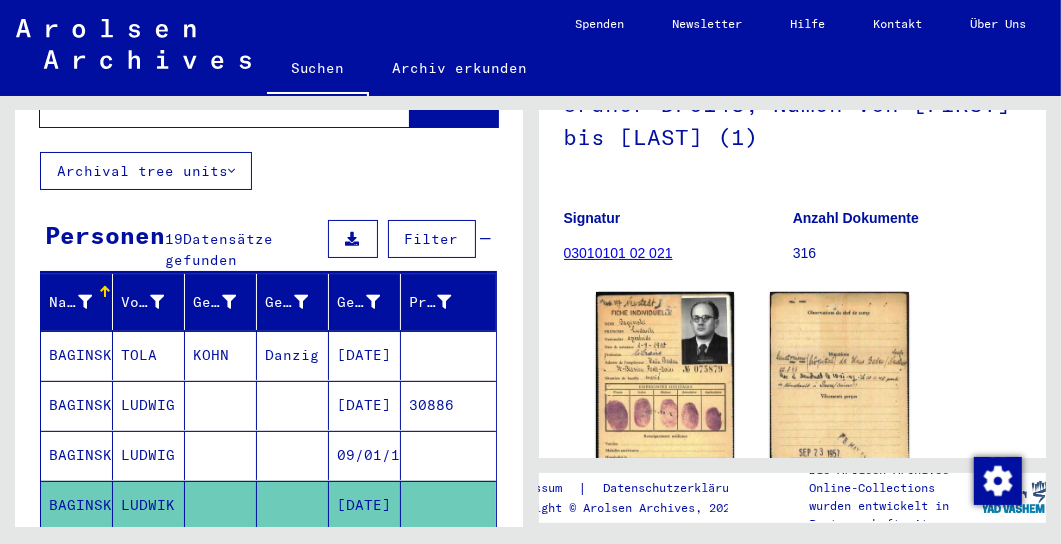 scroll, scrollTop: 308, scrollLeft: 0, axis: vertical 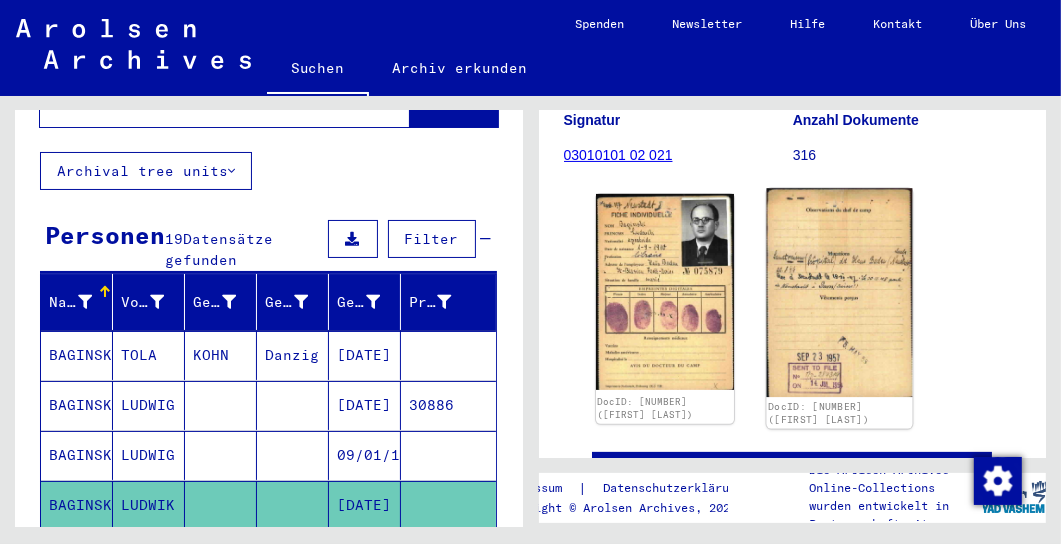 click 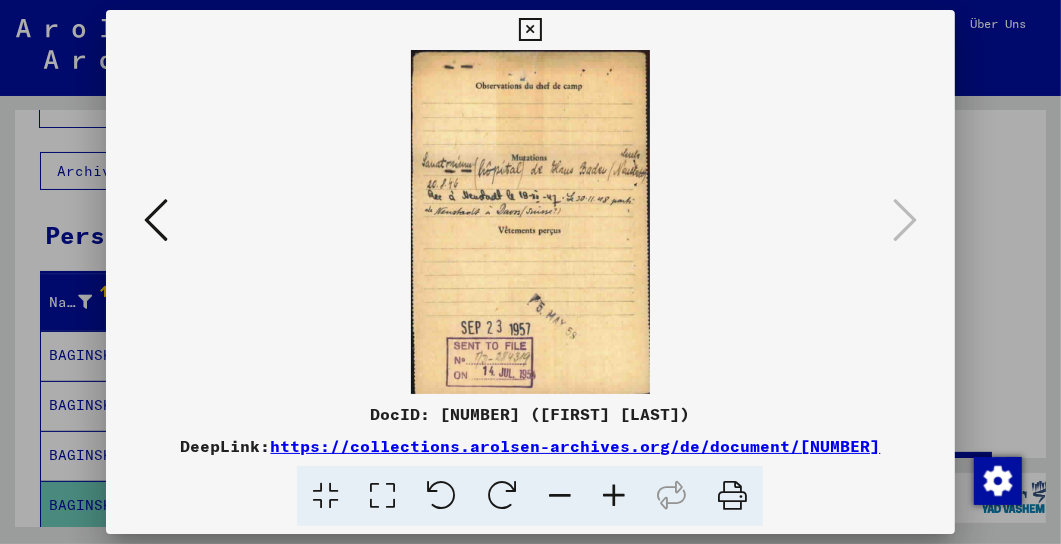 click at bounding box center (614, 496) 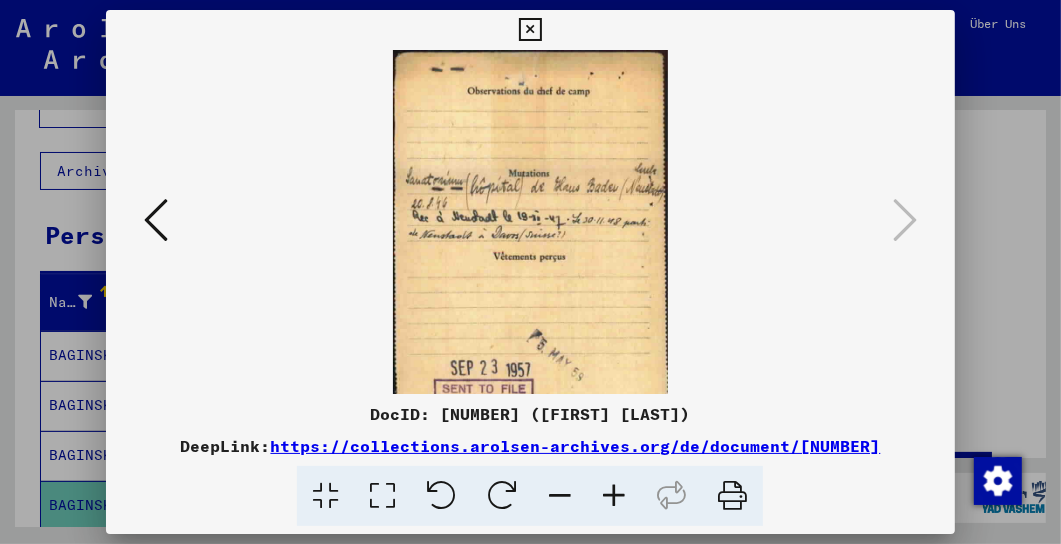 click at bounding box center (614, 496) 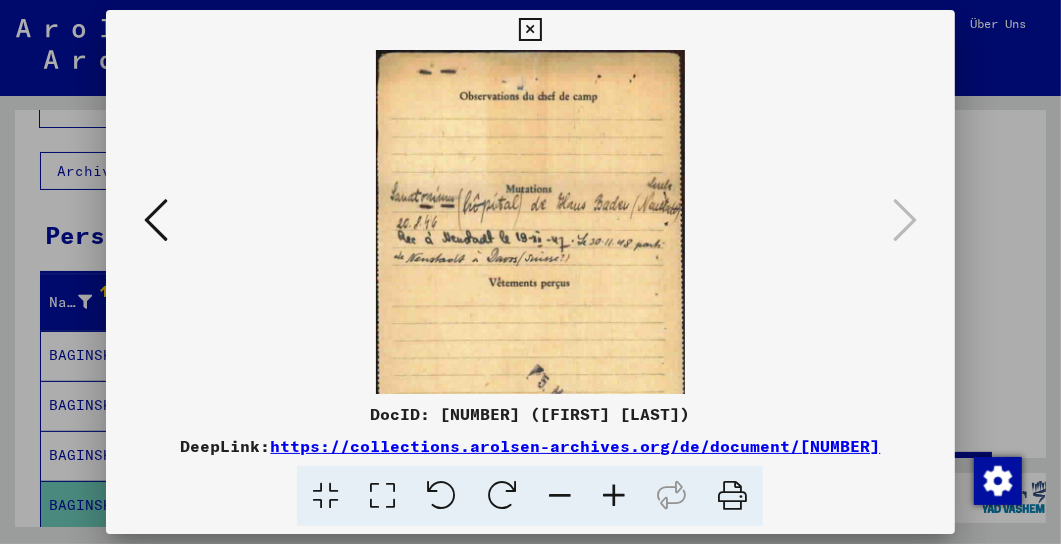 click at bounding box center (614, 496) 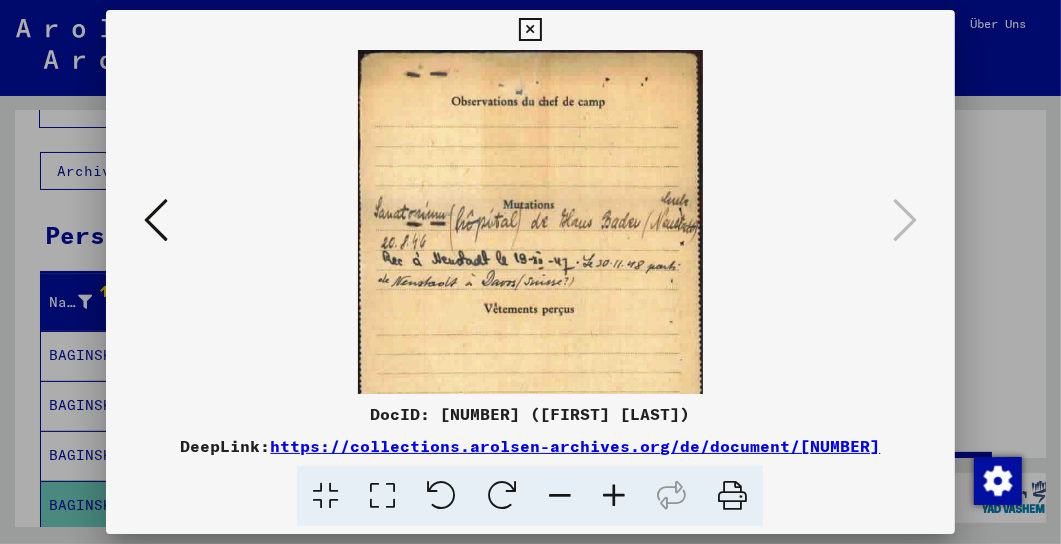 click at bounding box center (530, 30) 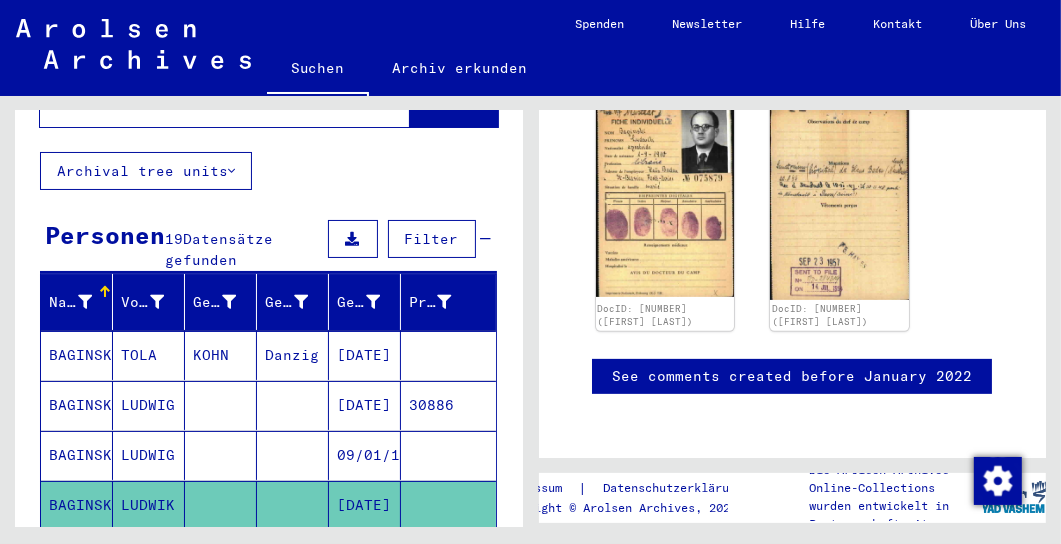 scroll, scrollTop: 410, scrollLeft: 0, axis: vertical 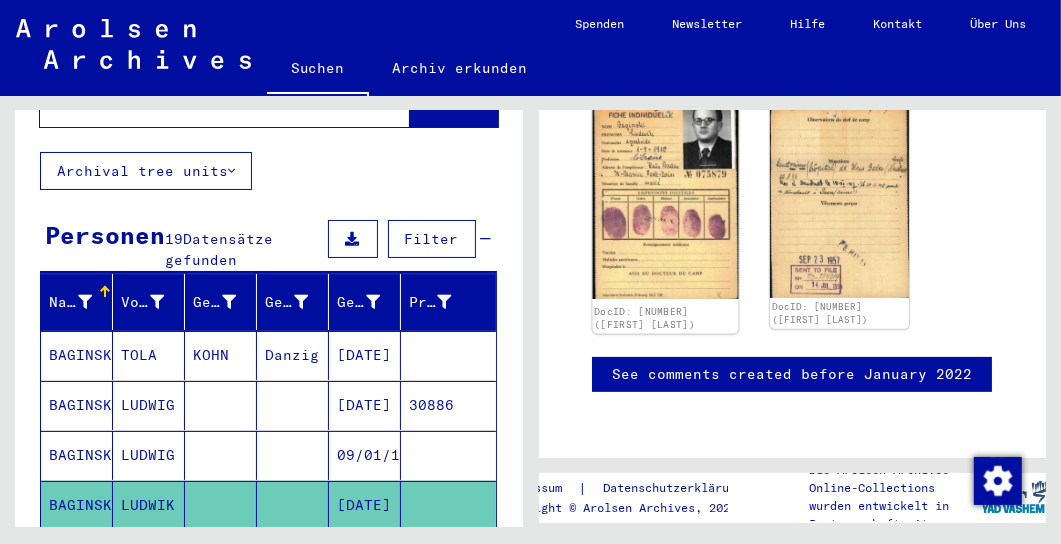 click 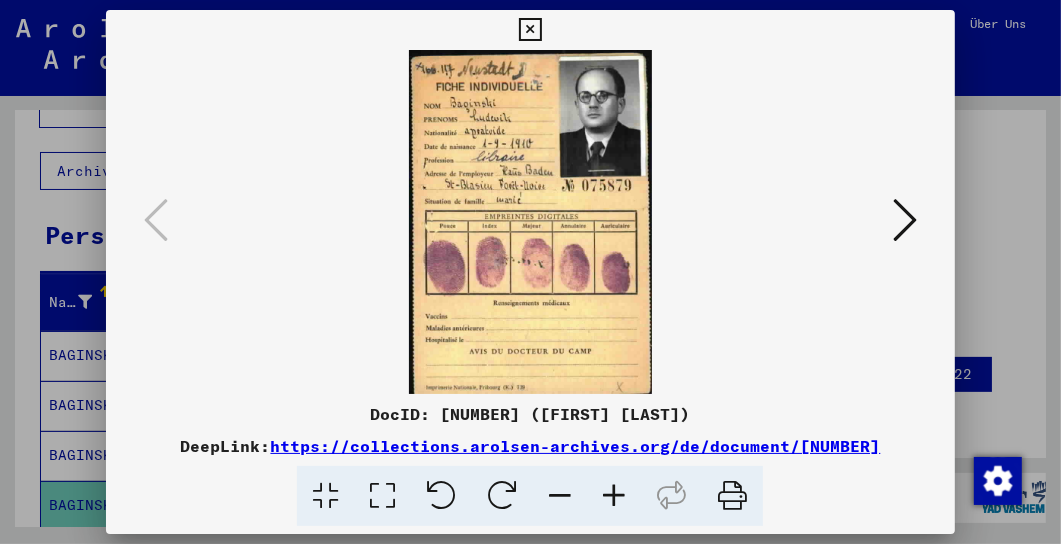 click at bounding box center [530, 30] 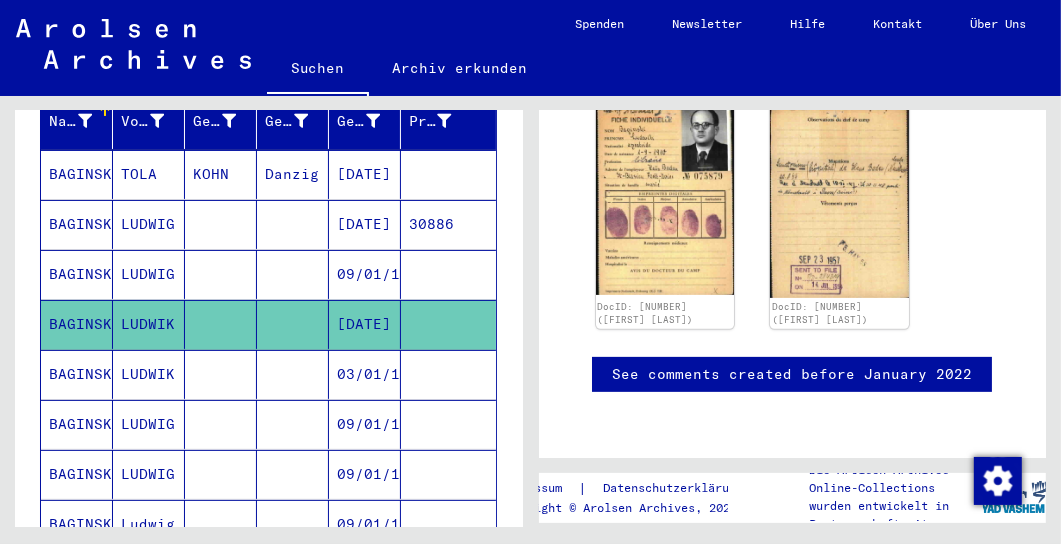 scroll, scrollTop: 308, scrollLeft: 0, axis: vertical 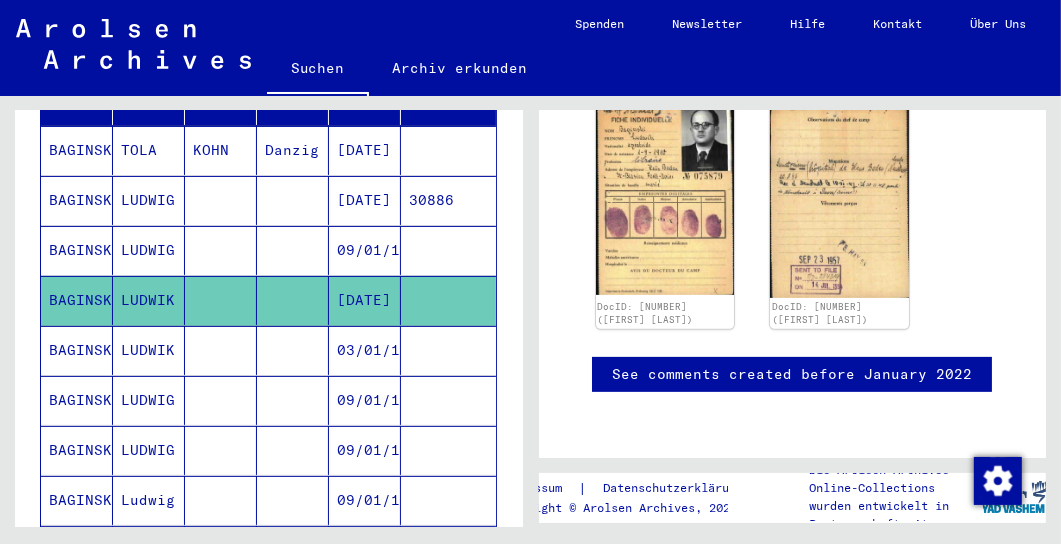 click on "03/01/1910" at bounding box center (365, 400) 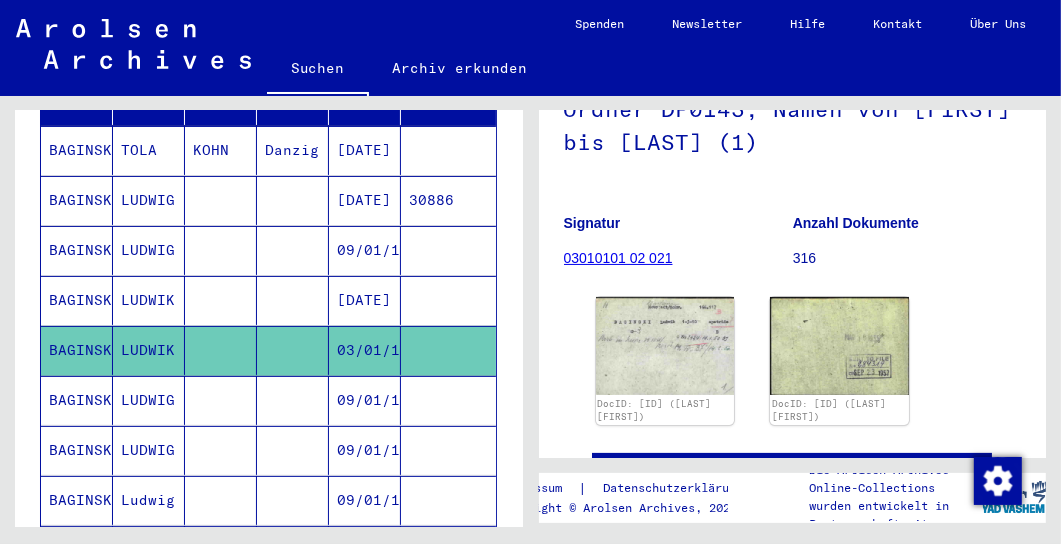 scroll, scrollTop: 308, scrollLeft: 0, axis: vertical 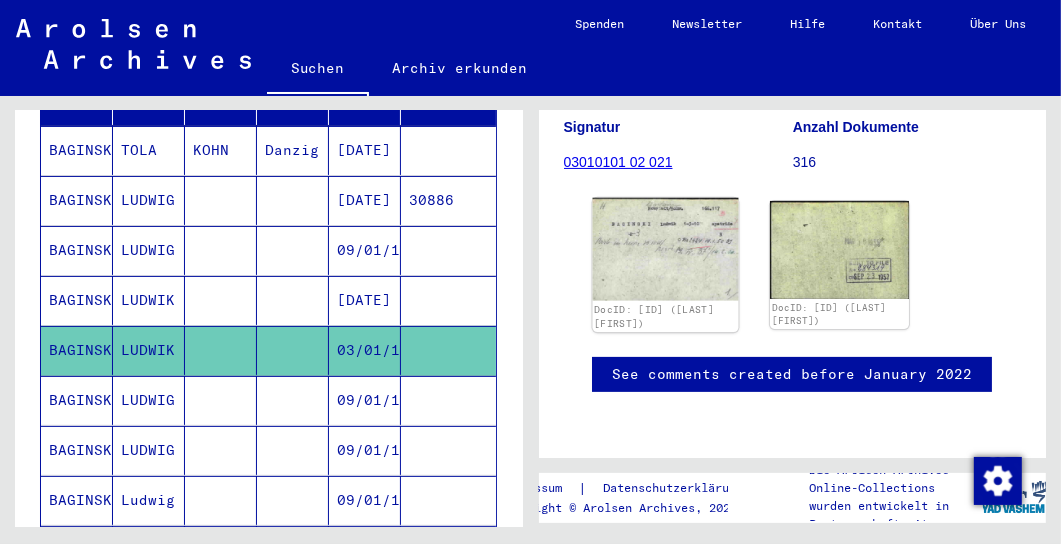 click 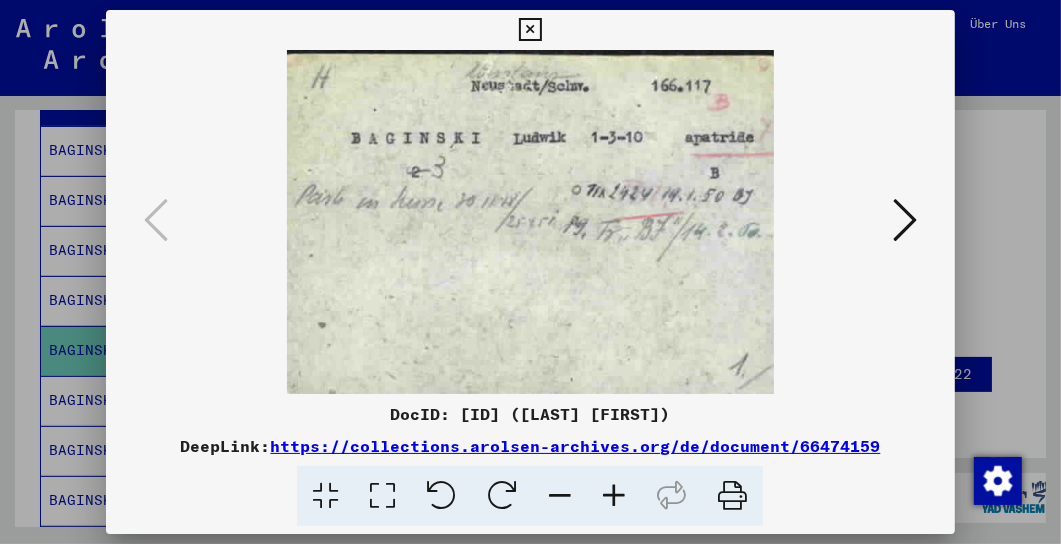 click at bounding box center (530, 30) 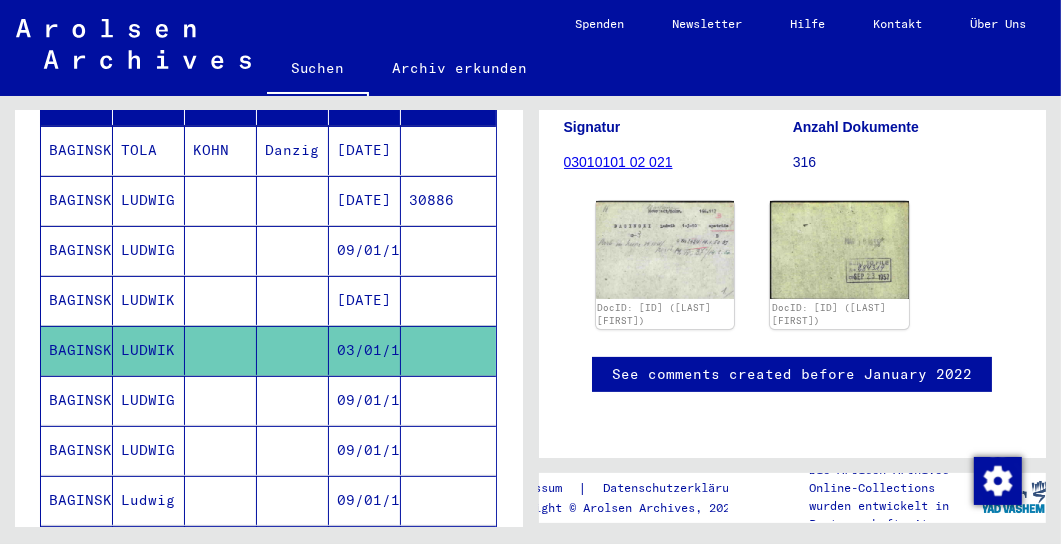 click on "09/01/1910" at bounding box center (365, 450) 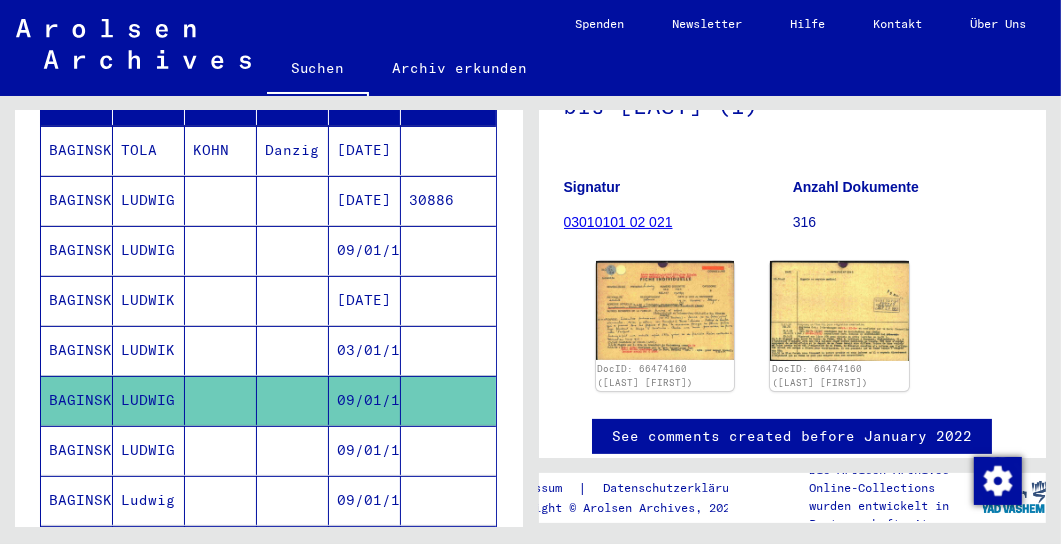 scroll, scrollTop: 308, scrollLeft: 0, axis: vertical 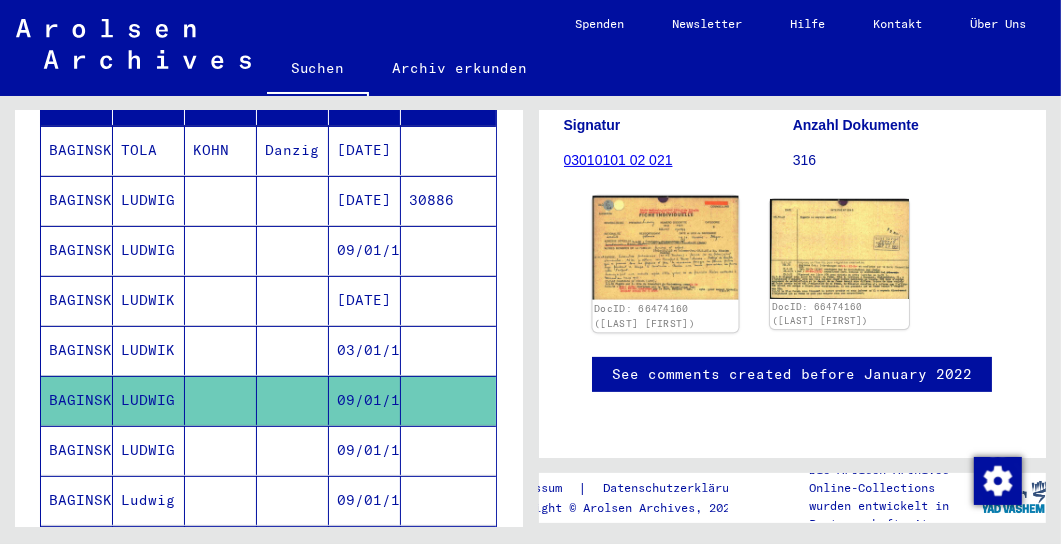 click 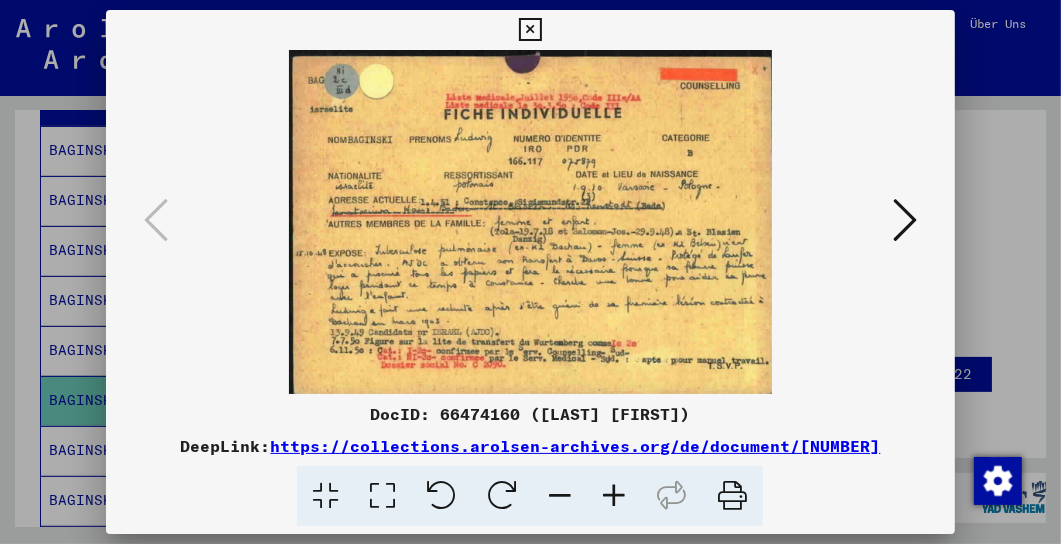 click at bounding box center [905, 220] 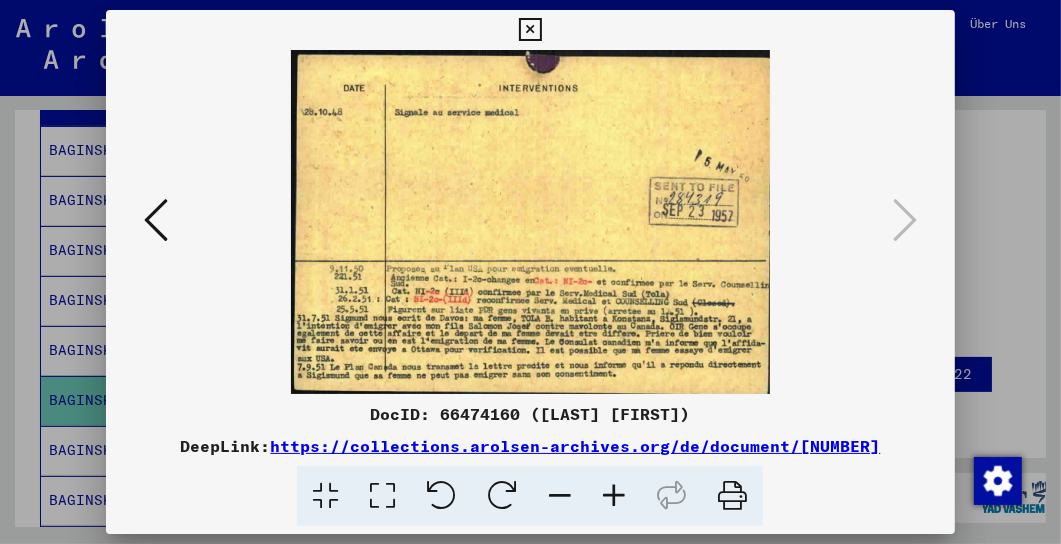 click at bounding box center (530, 30) 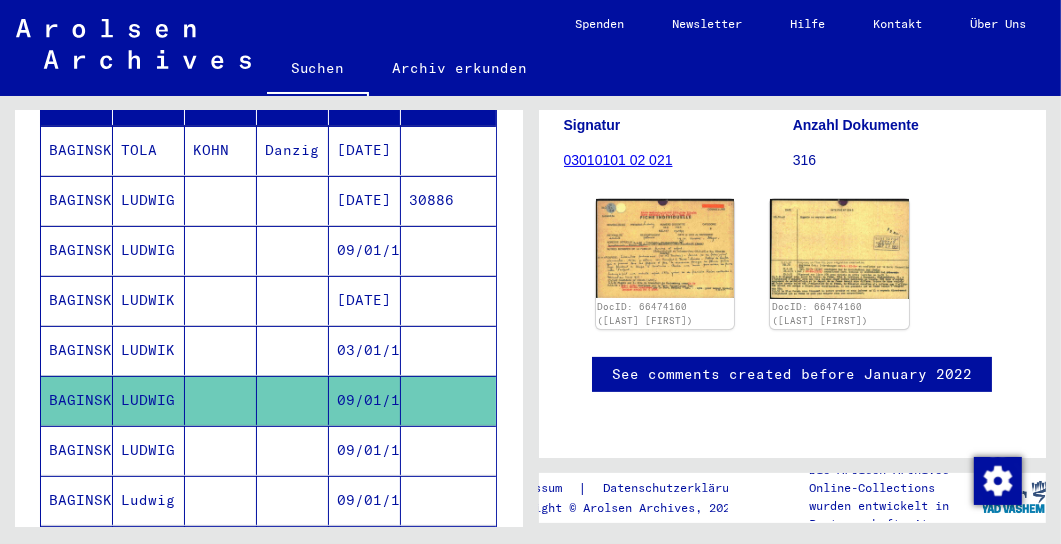 click at bounding box center [293, 500] 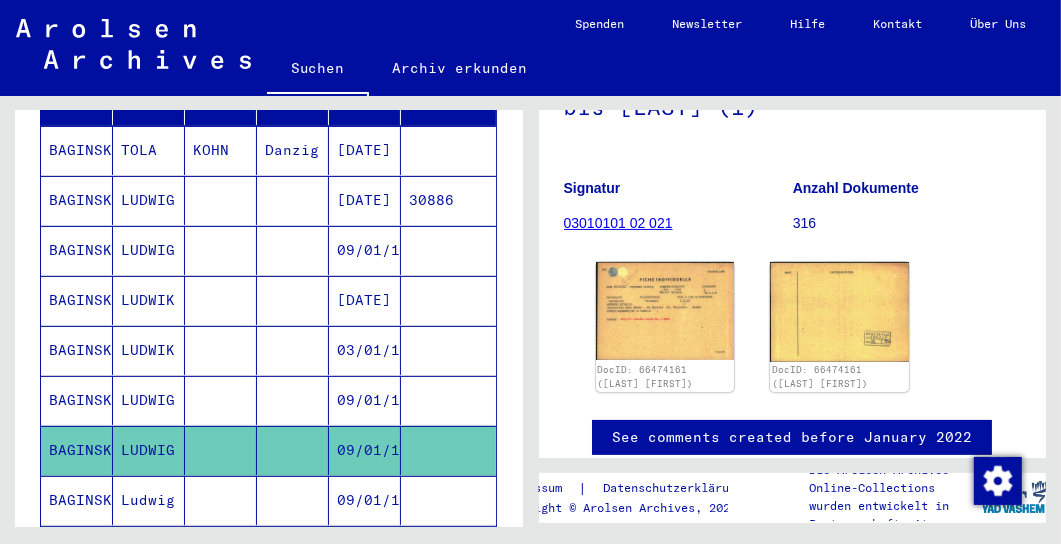 scroll, scrollTop: 308, scrollLeft: 0, axis: vertical 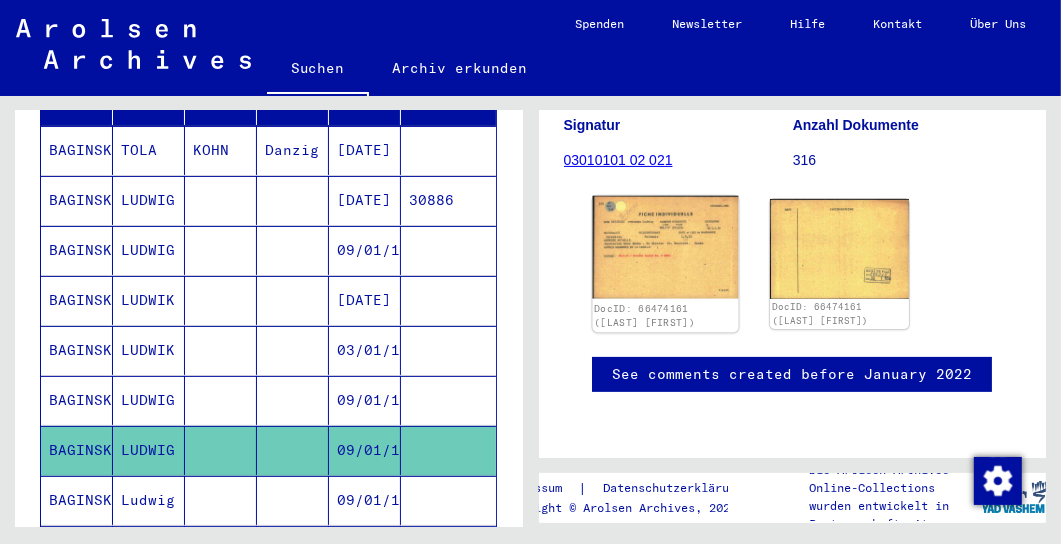 click 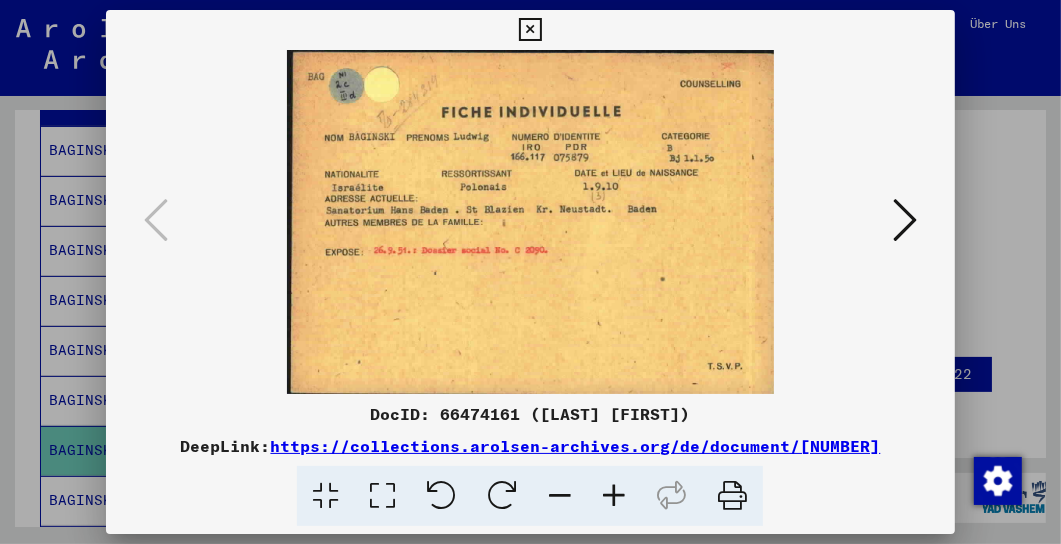 click at bounding box center (905, 220) 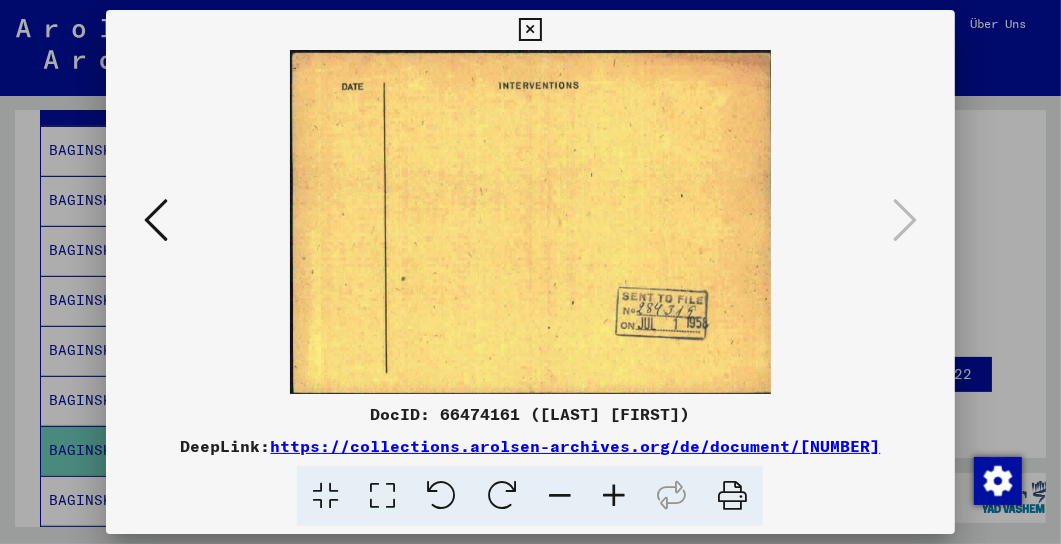 click at bounding box center (530, 30) 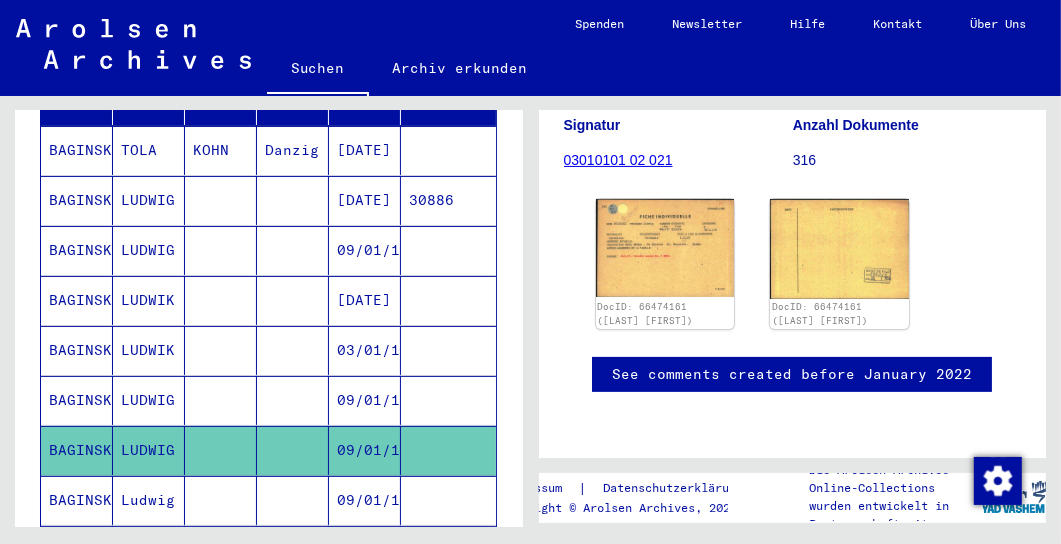 click on "09/01/1910" at bounding box center [365, 550] 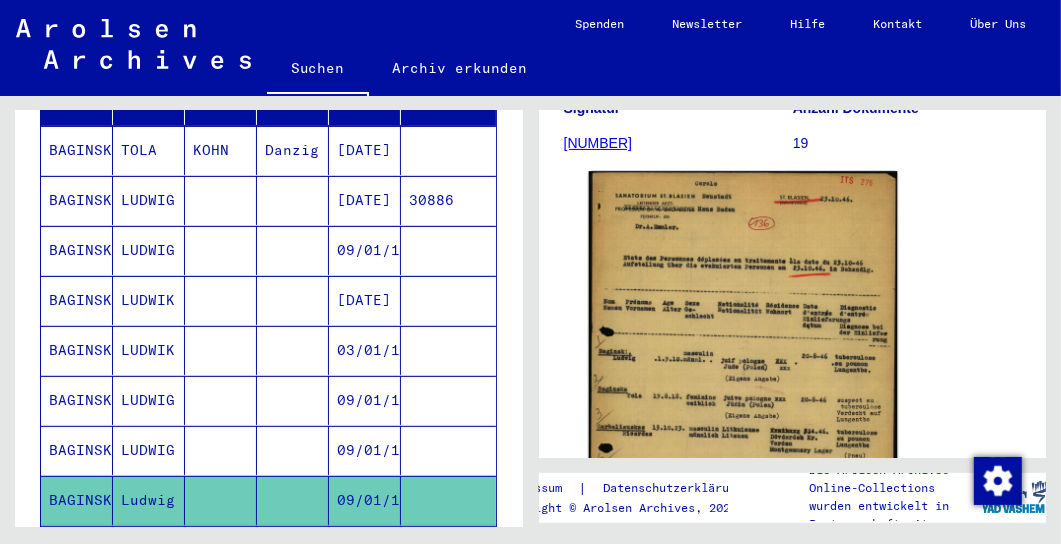 scroll, scrollTop: 410, scrollLeft: 0, axis: vertical 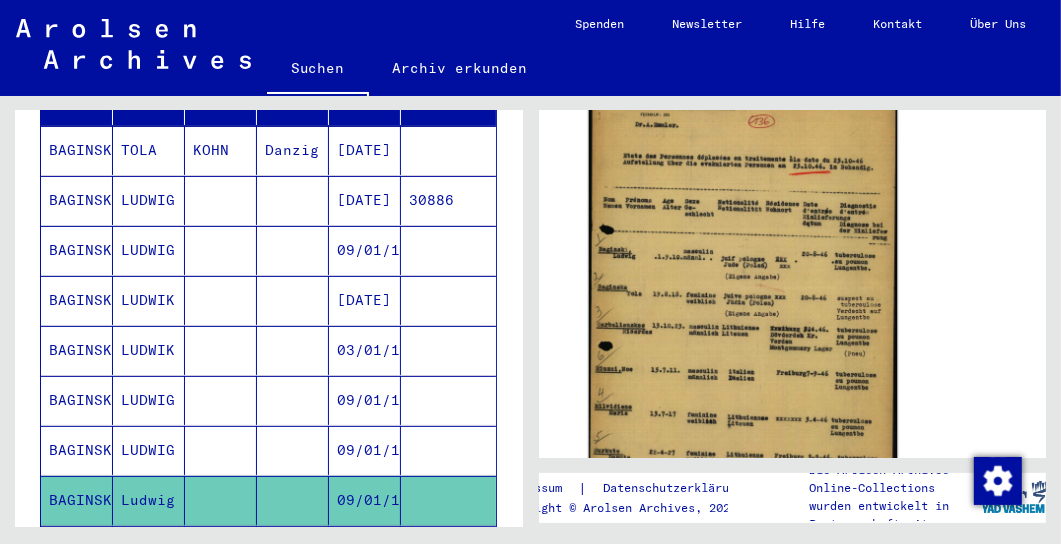 click 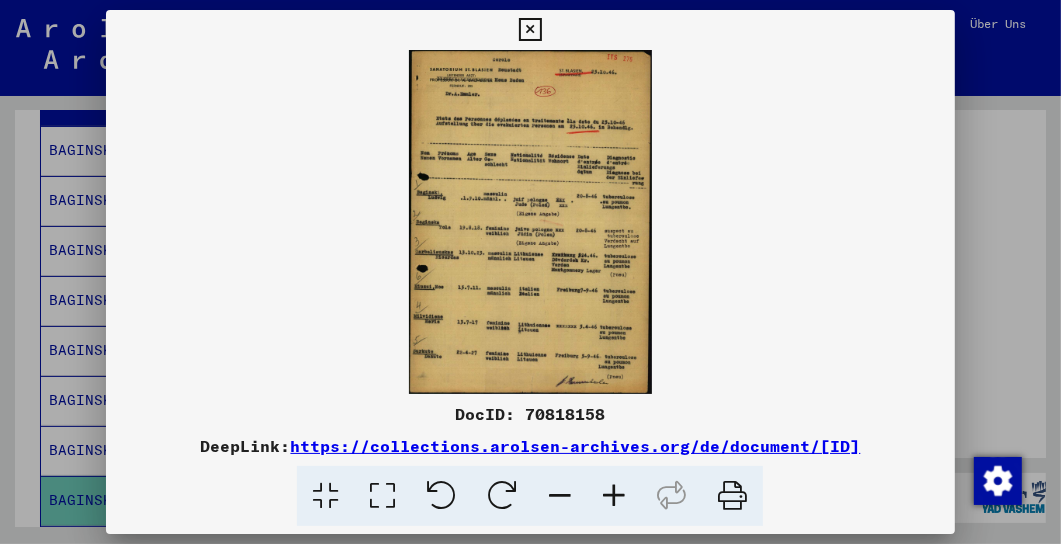 click at bounding box center (614, 496) 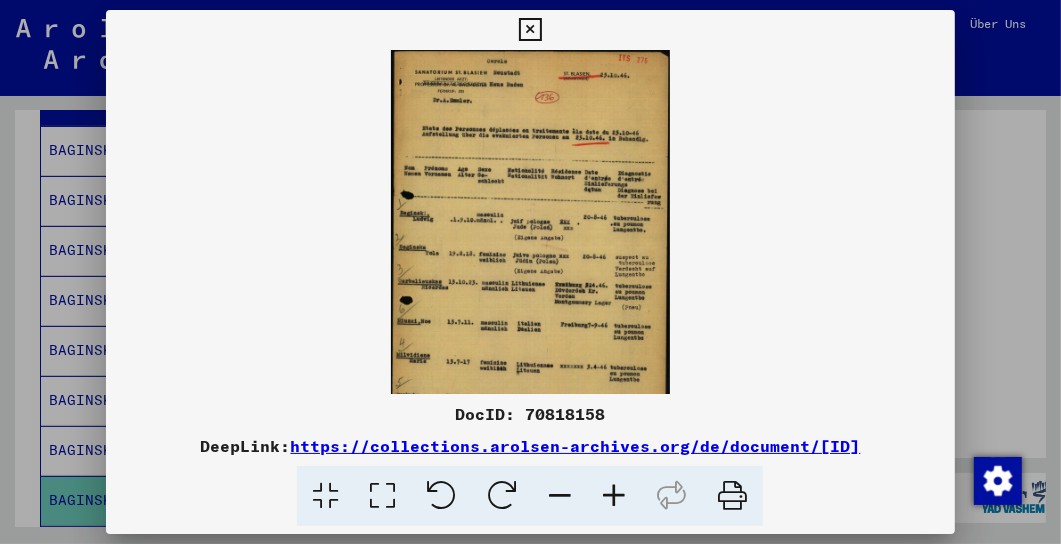 click at bounding box center [614, 496] 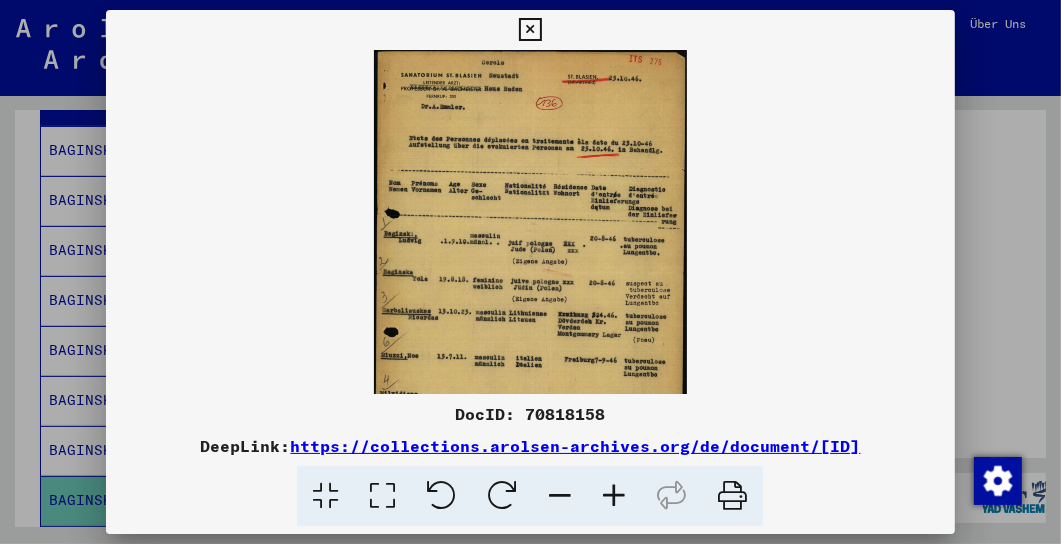 click at bounding box center (614, 496) 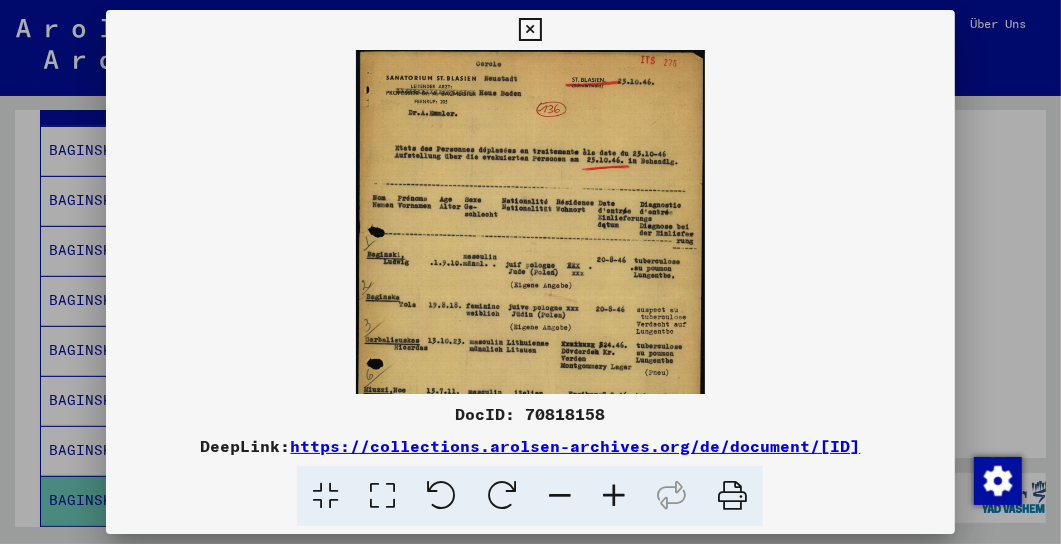 click at bounding box center (614, 496) 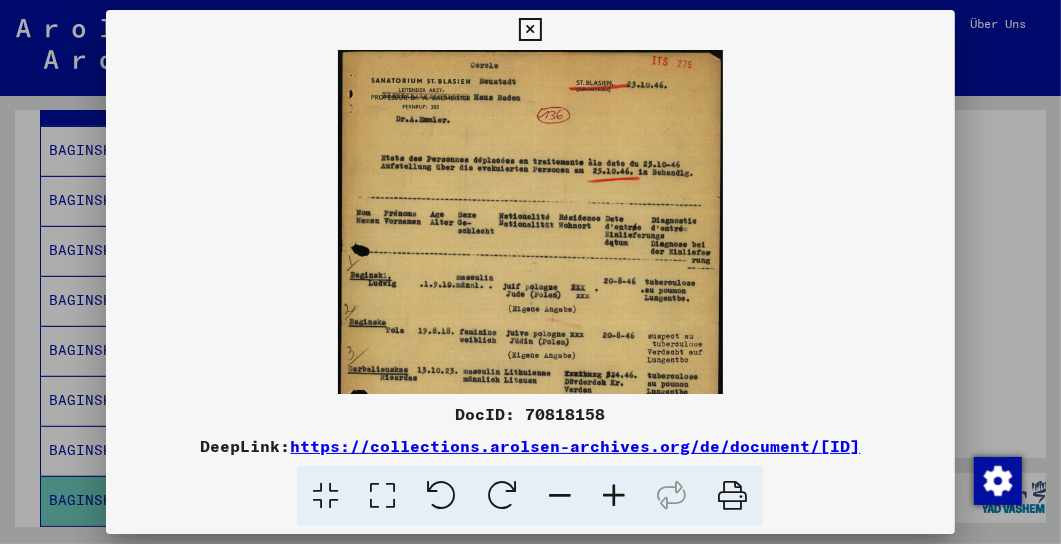 click at bounding box center (614, 496) 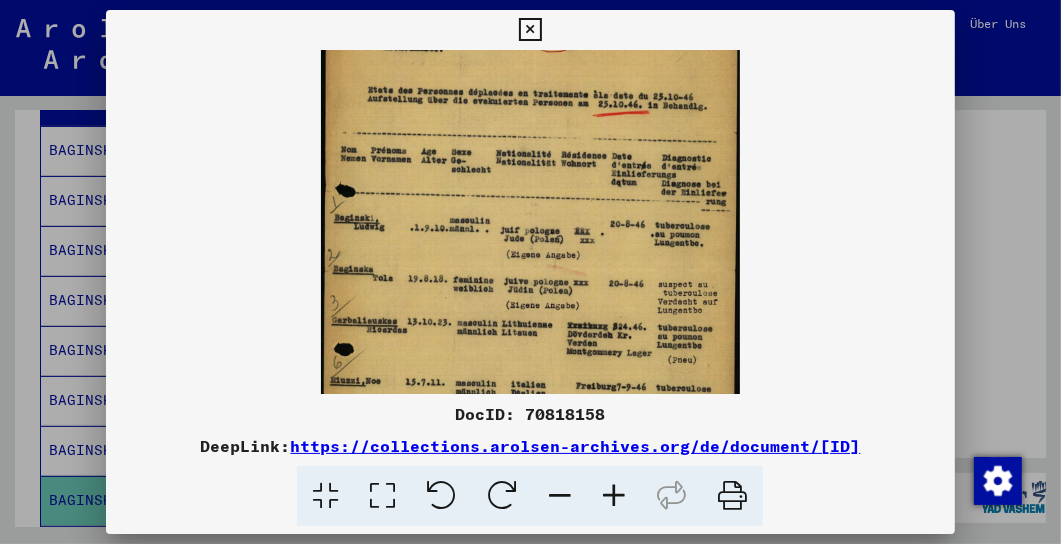 scroll, scrollTop: 83, scrollLeft: 0, axis: vertical 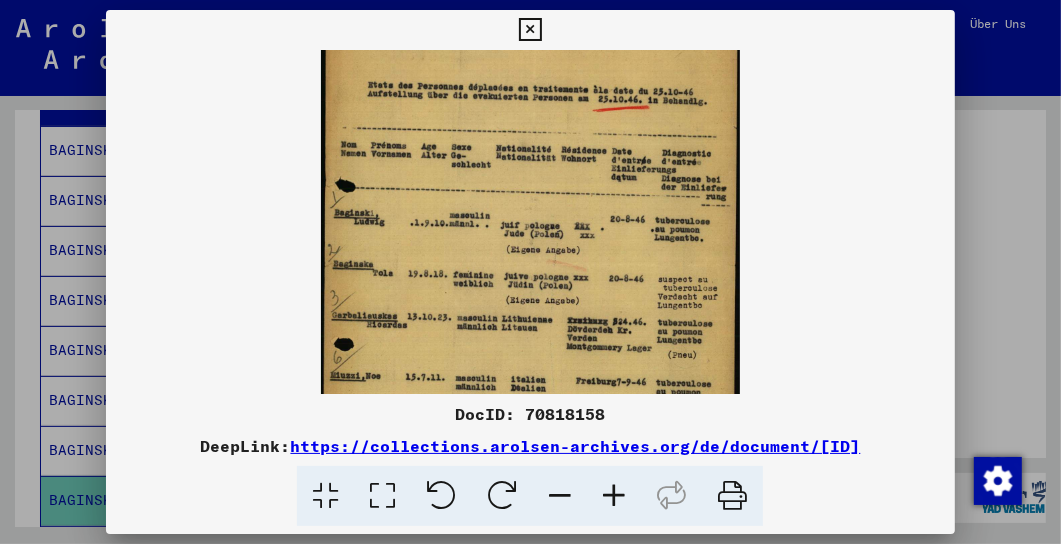 drag, startPoint x: 520, startPoint y: 298, endPoint x: 525, endPoint y: 215, distance: 83.15047 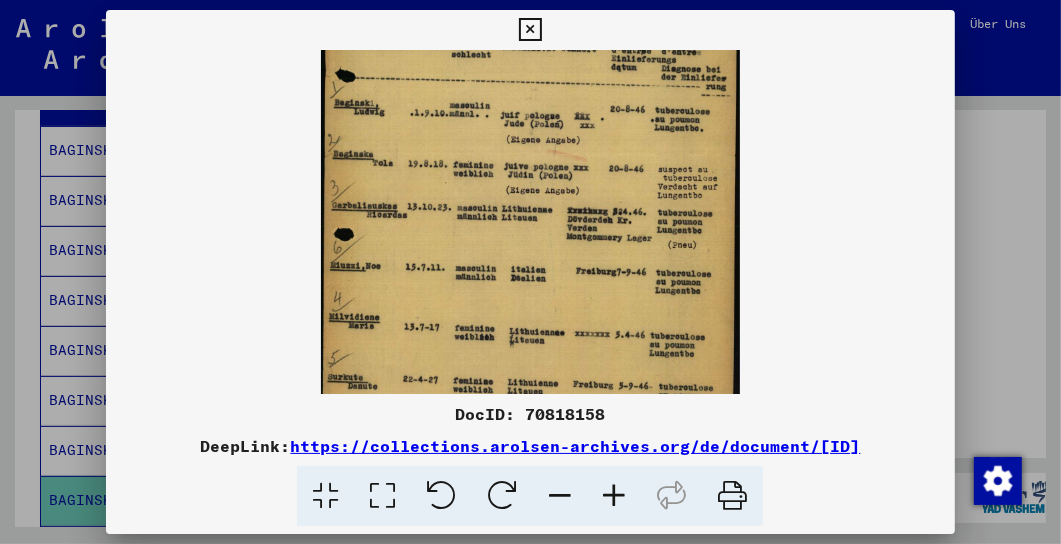 scroll, scrollTop: 197, scrollLeft: 0, axis: vertical 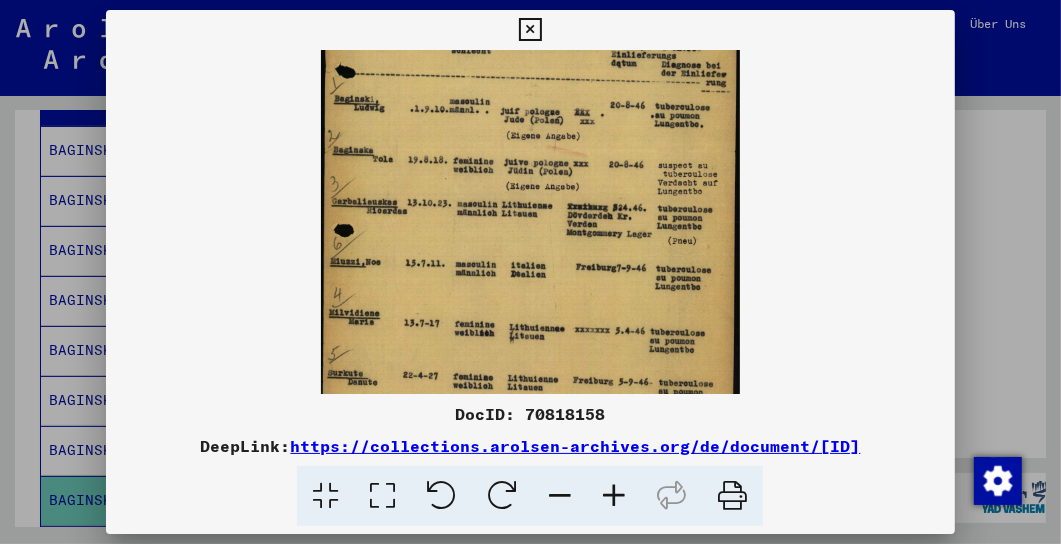 drag, startPoint x: 512, startPoint y: 258, endPoint x: 614, endPoint y: 144, distance: 152.97058 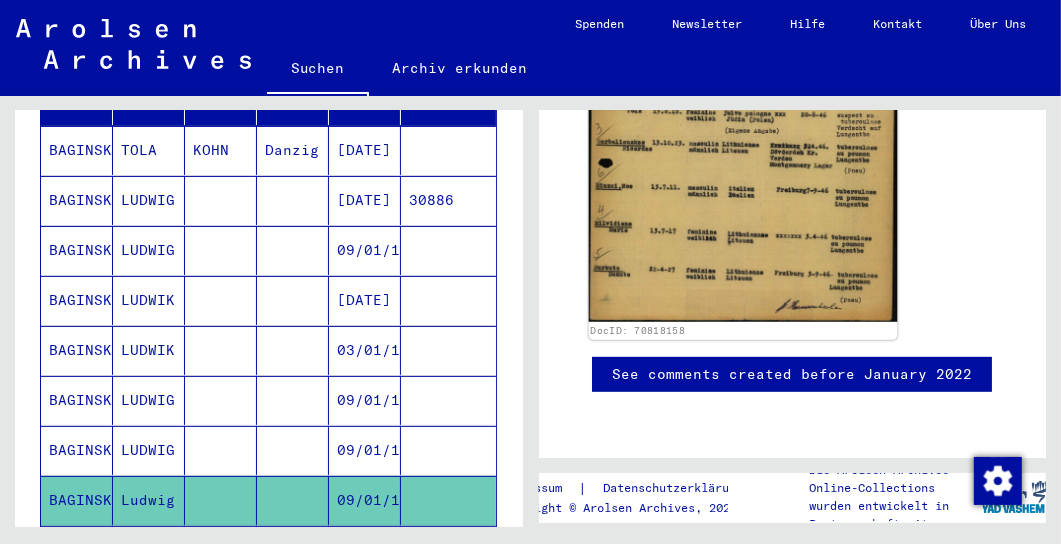 scroll, scrollTop: 718, scrollLeft: 0, axis: vertical 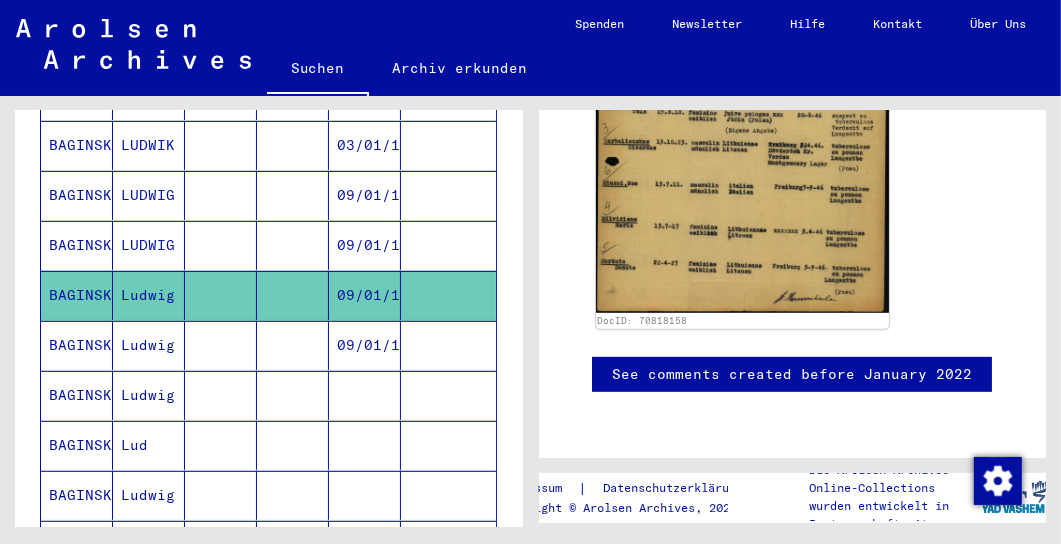 click on "09/01/1910" at bounding box center [365, 395] 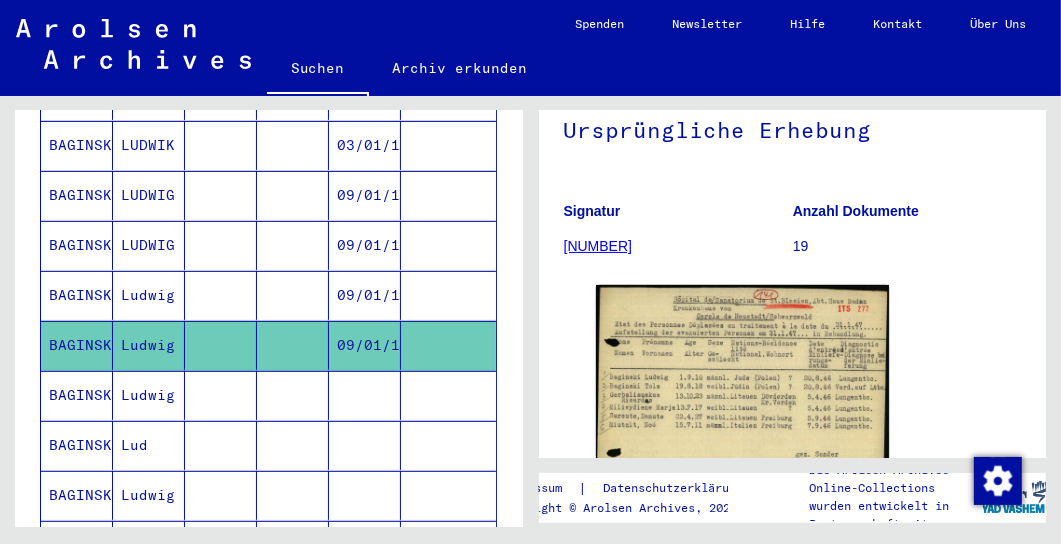 scroll, scrollTop: 308, scrollLeft: 0, axis: vertical 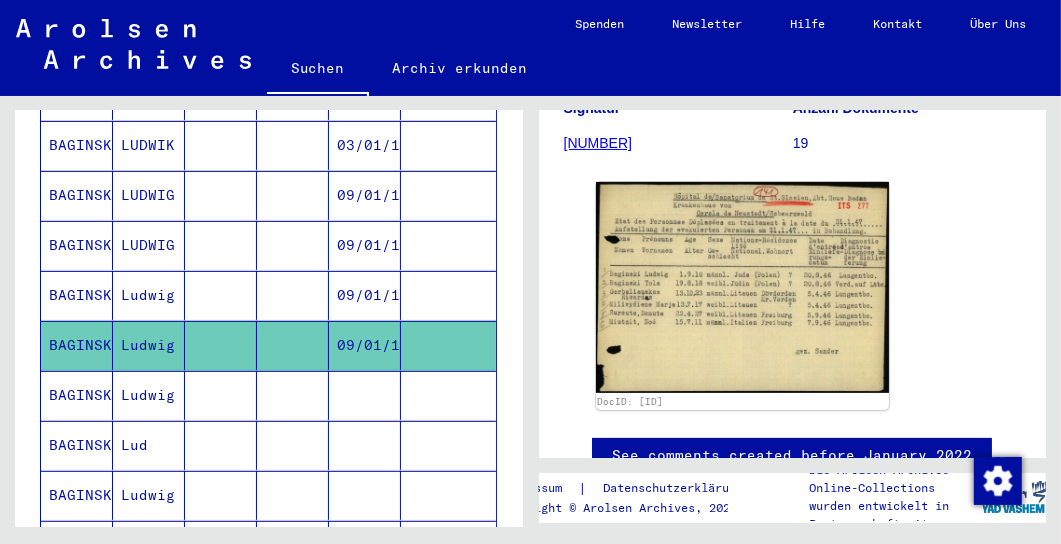 click 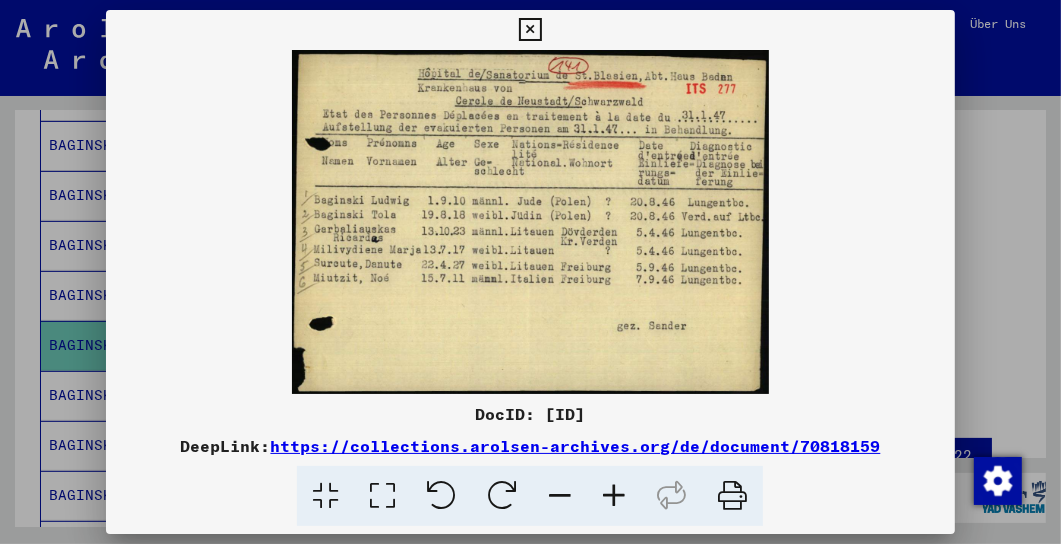 click at bounding box center (530, 30) 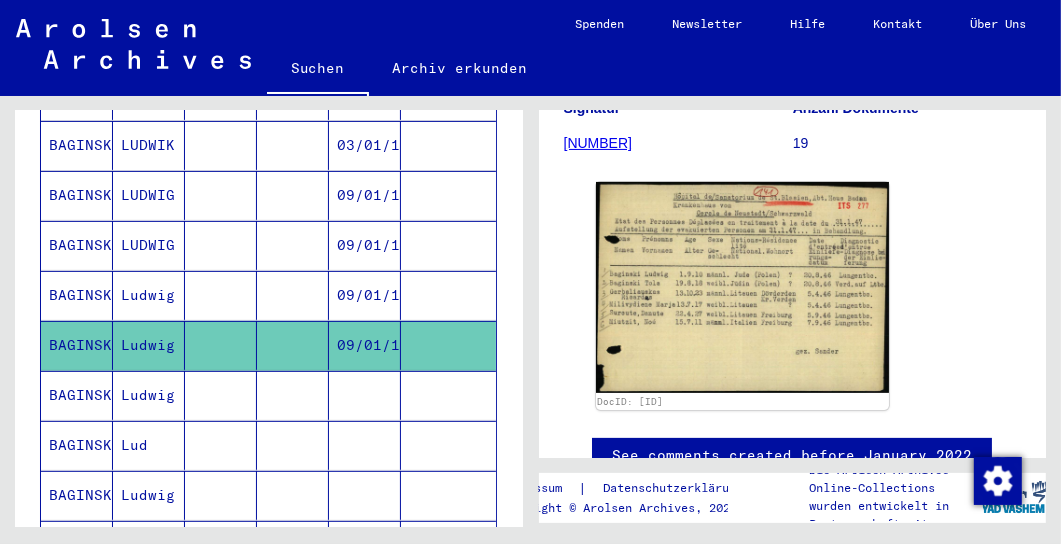 click on "Ludwig" at bounding box center [149, 445] 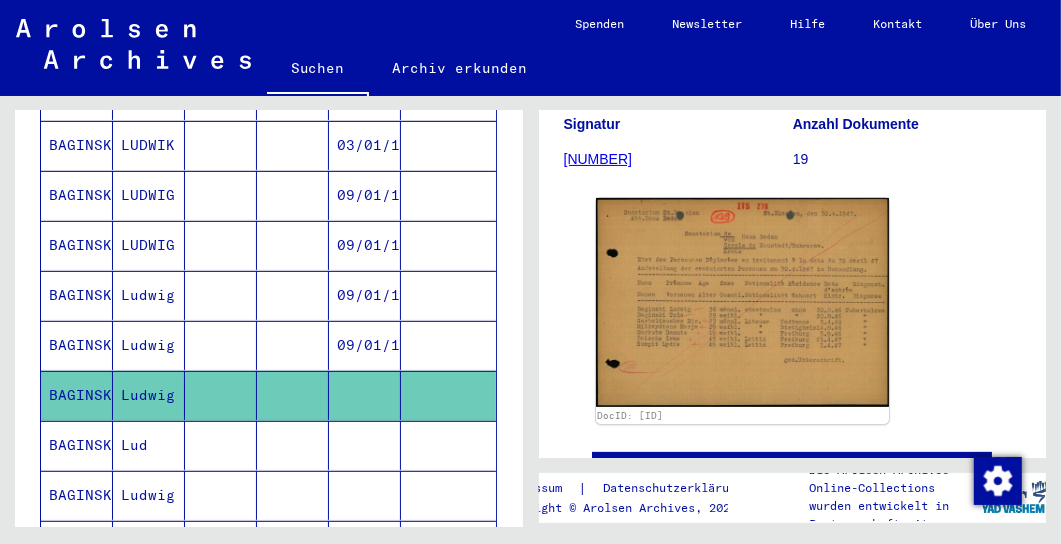 scroll, scrollTop: 308, scrollLeft: 0, axis: vertical 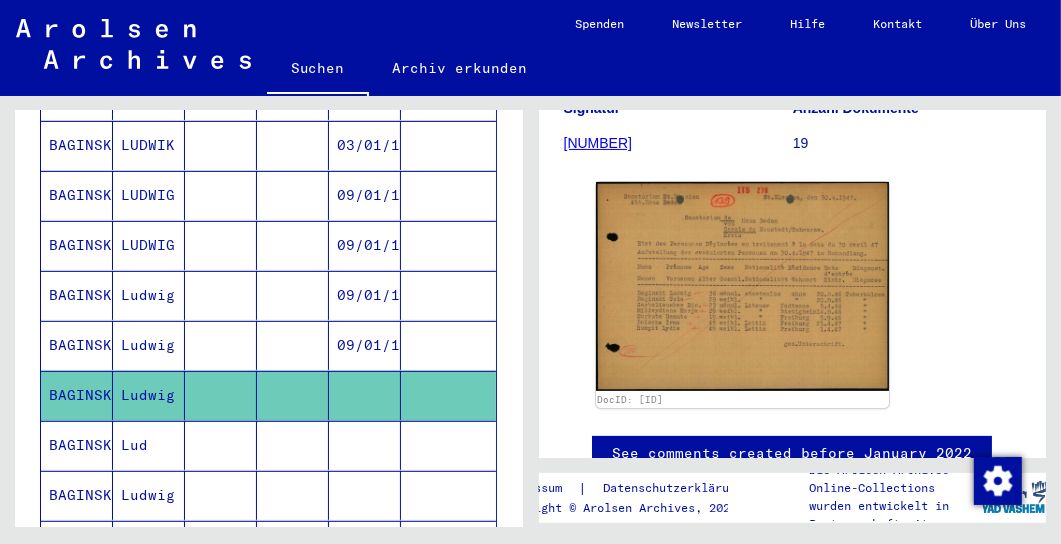 click on "BAGINSKI" at bounding box center [77, 495] 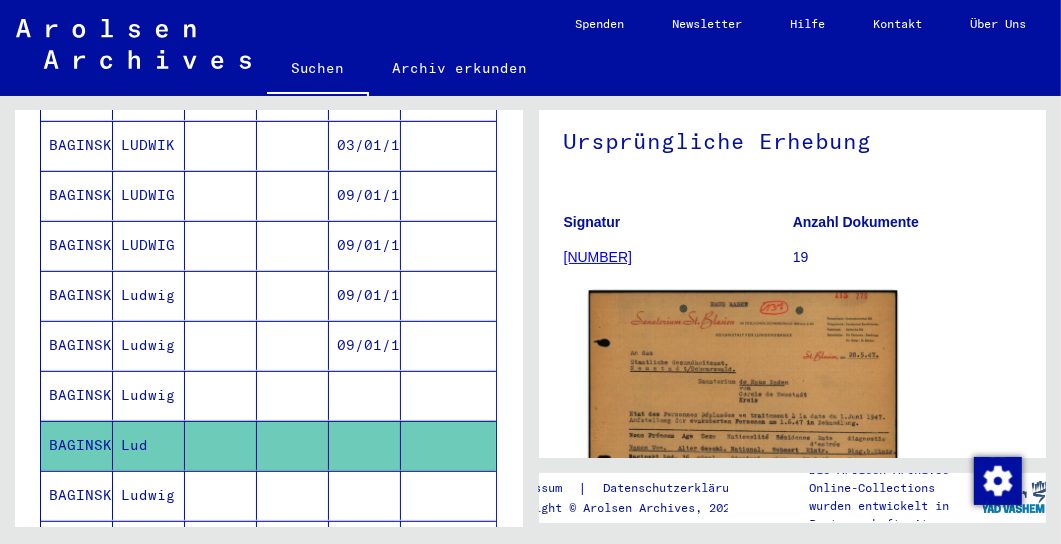 scroll, scrollTop: 308, scrollLeft: 0, axis: vertical 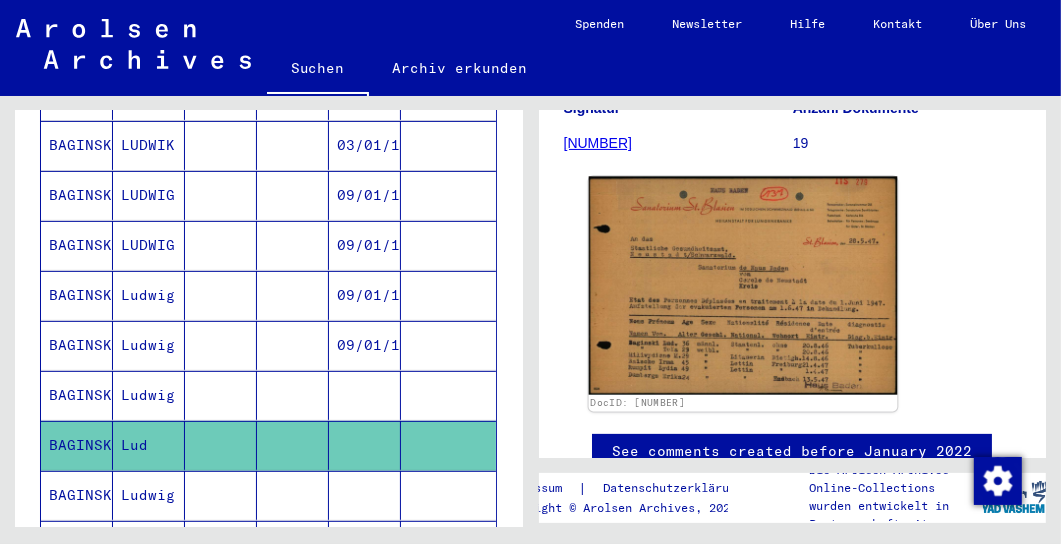 click 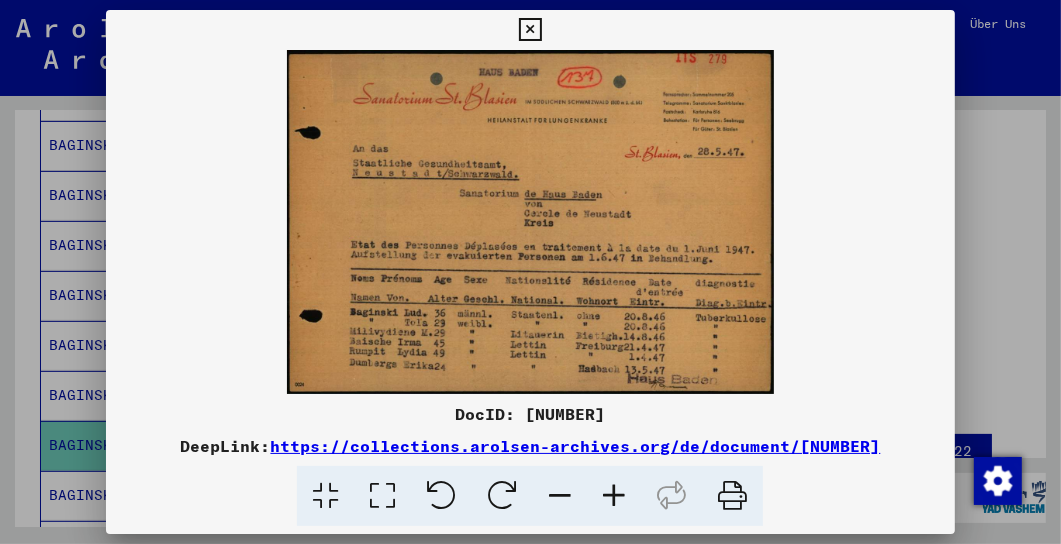 click at bounding box center [530, 30] 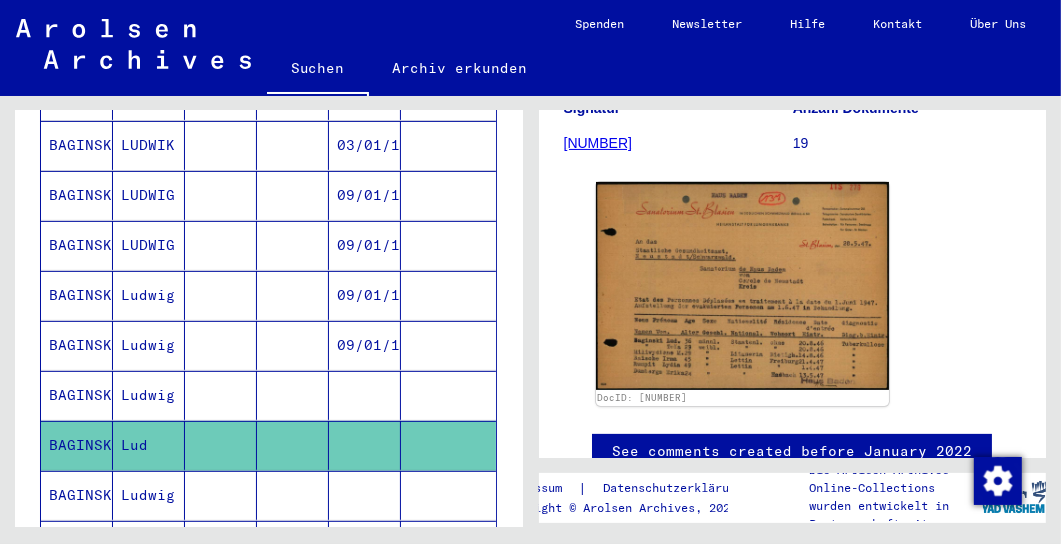click on "Ludwig" at bounding box center [149, 545] 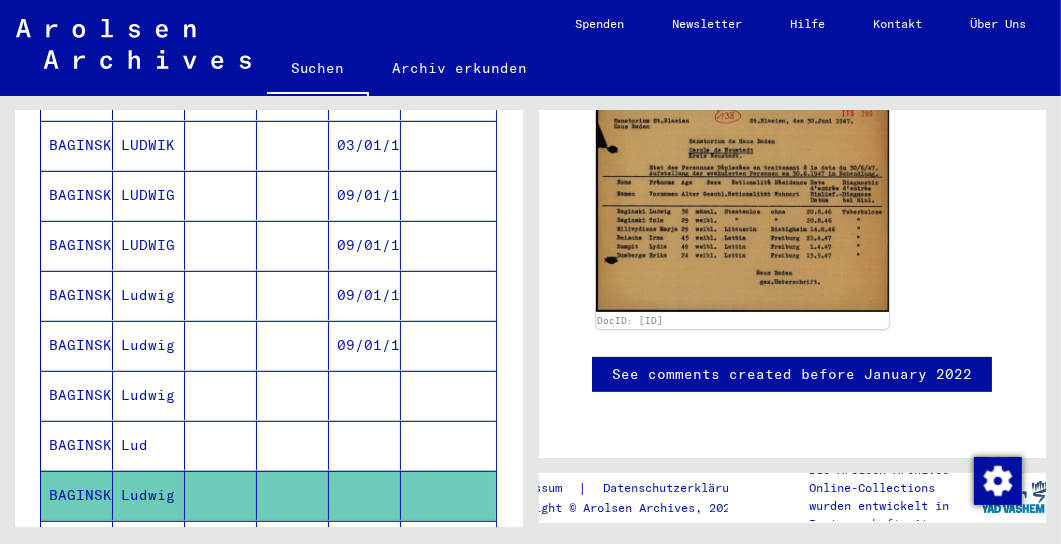 scroll, scrollTop: 410, scrollLeft: 0, axis: vertical 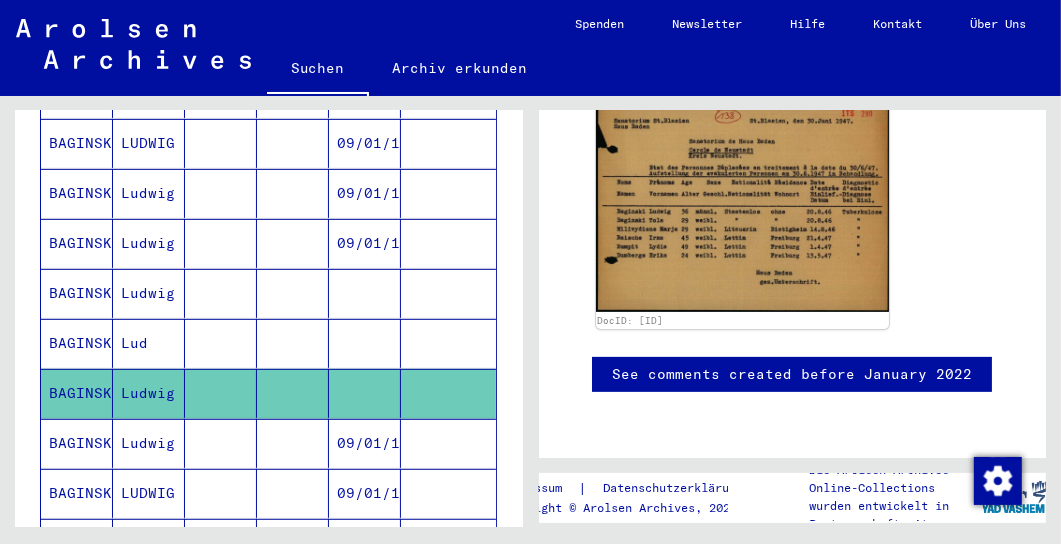 click on "Ludwig" at bounding box center [149, 493] 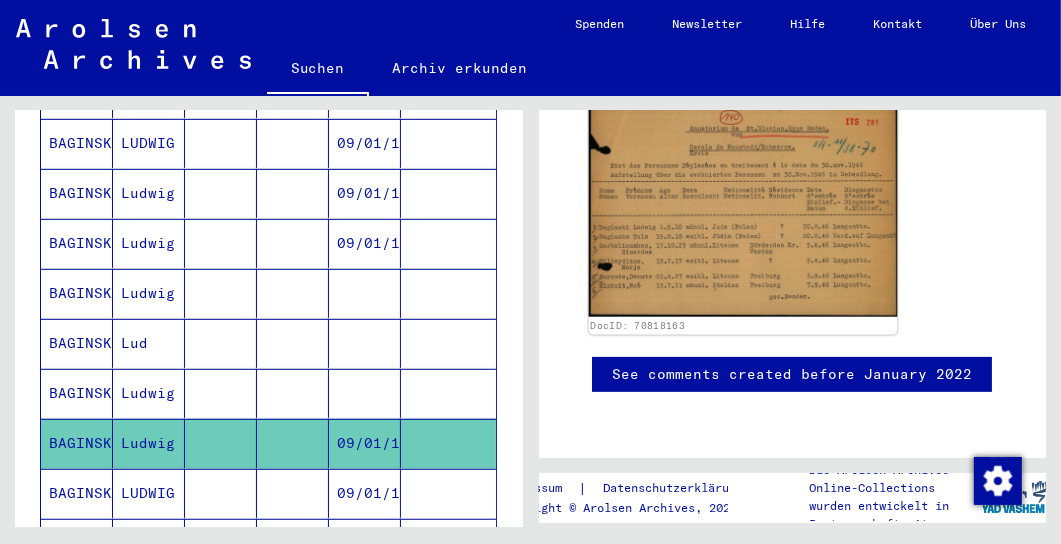 scroll, scrollTop: 410, scrollLeft: 0, axis: vertical 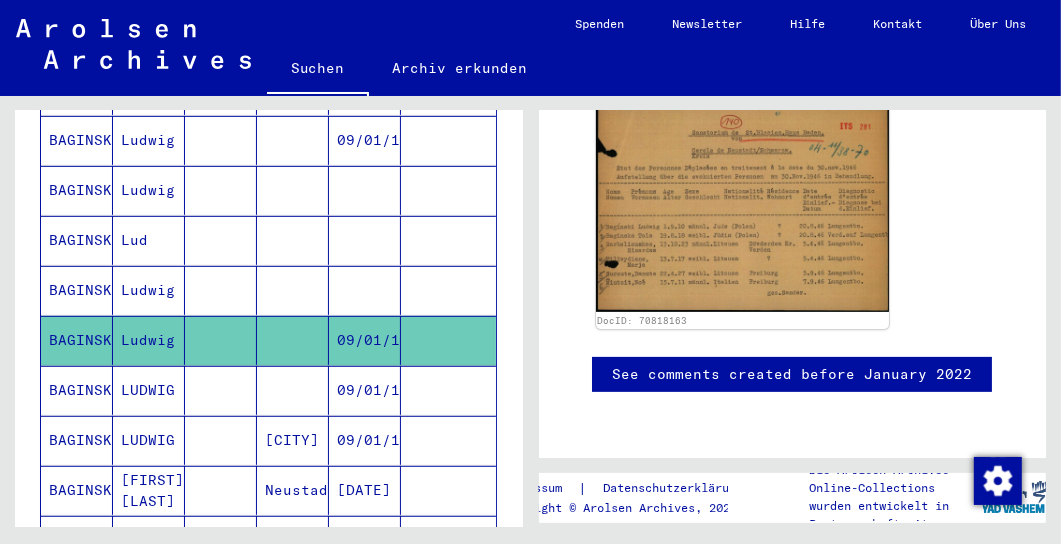 click on "BAGINSKI" at bounding box center [77, 440] 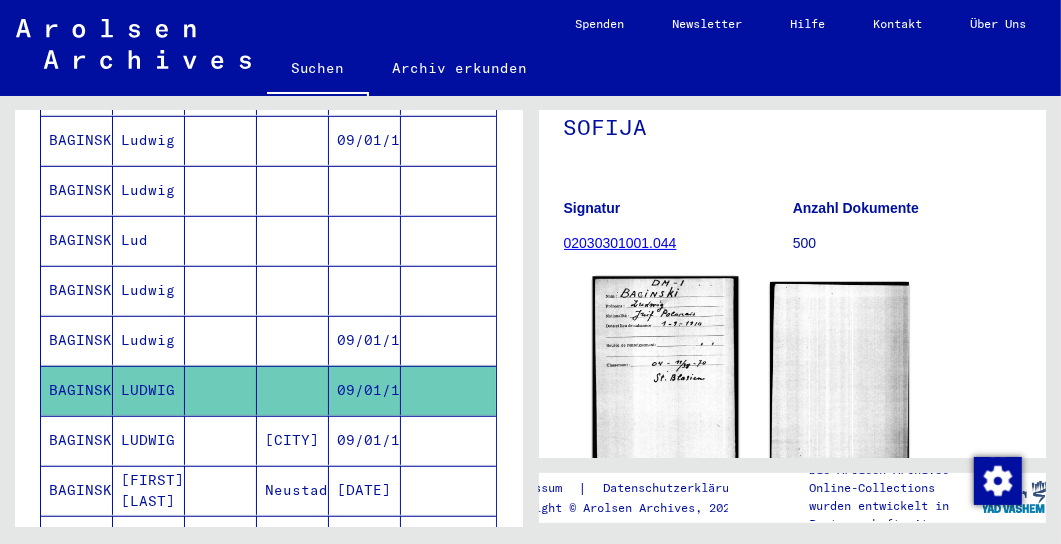 scroll, scrollTop: 308, scrollLeft: 0, axis: vertical 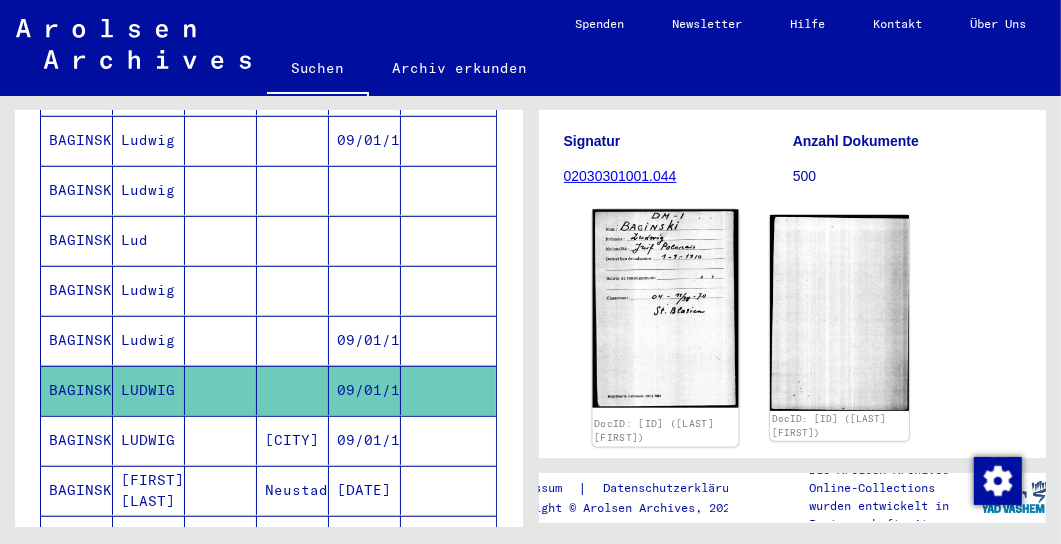 click 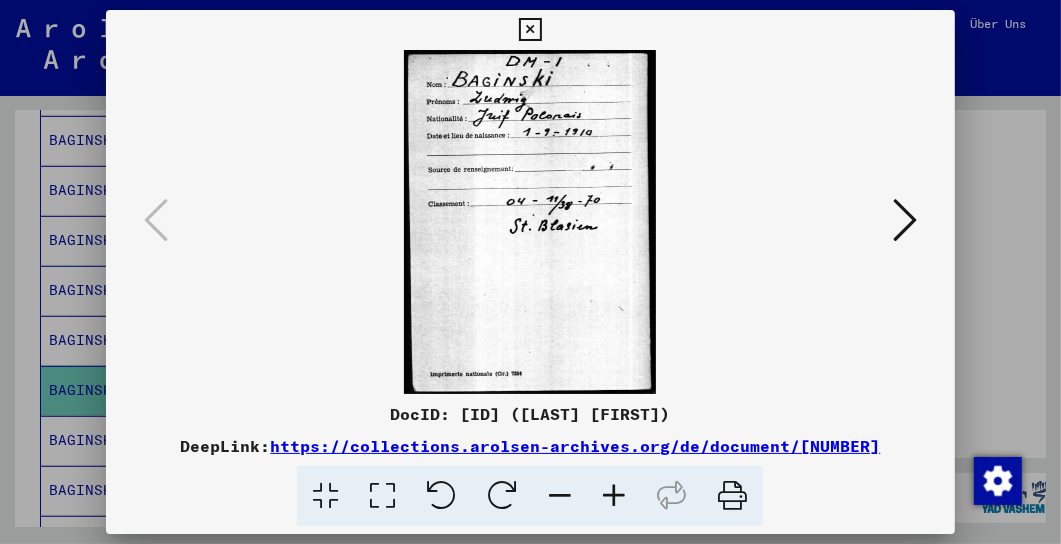 click at bounding box center (905, 220) 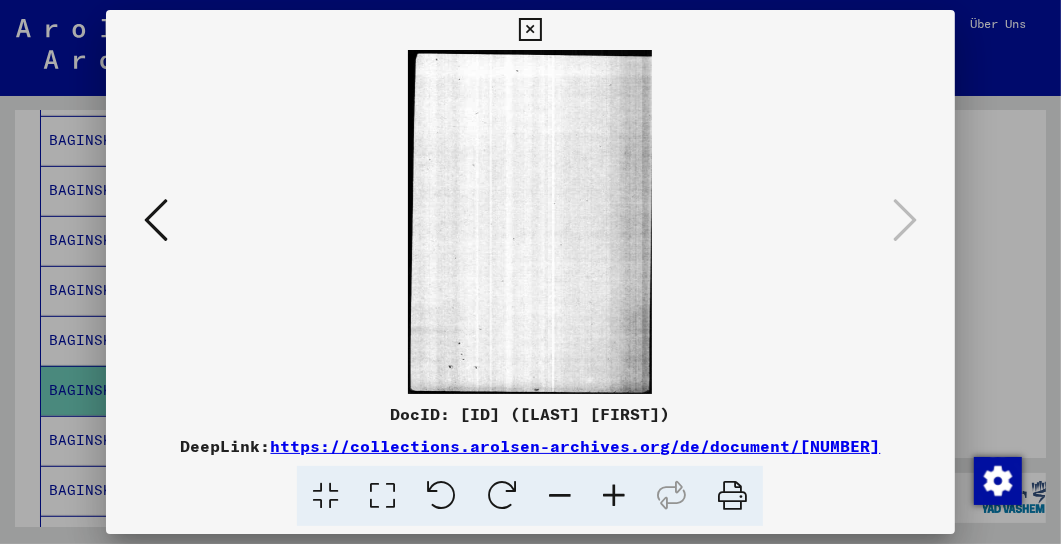 click at bounding box center (530, 30) 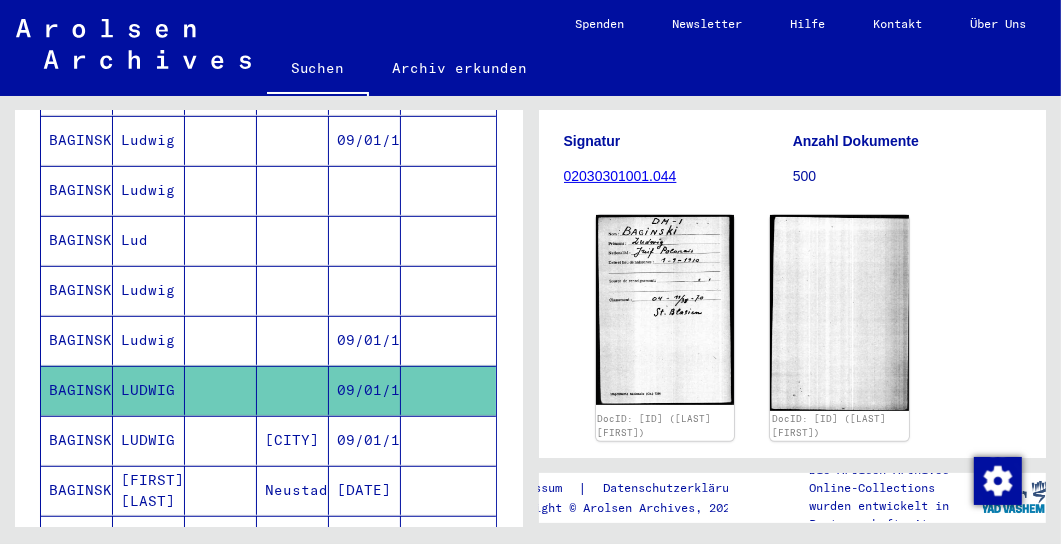 click on "BAGINSKI" at bounding box center (77, 490) 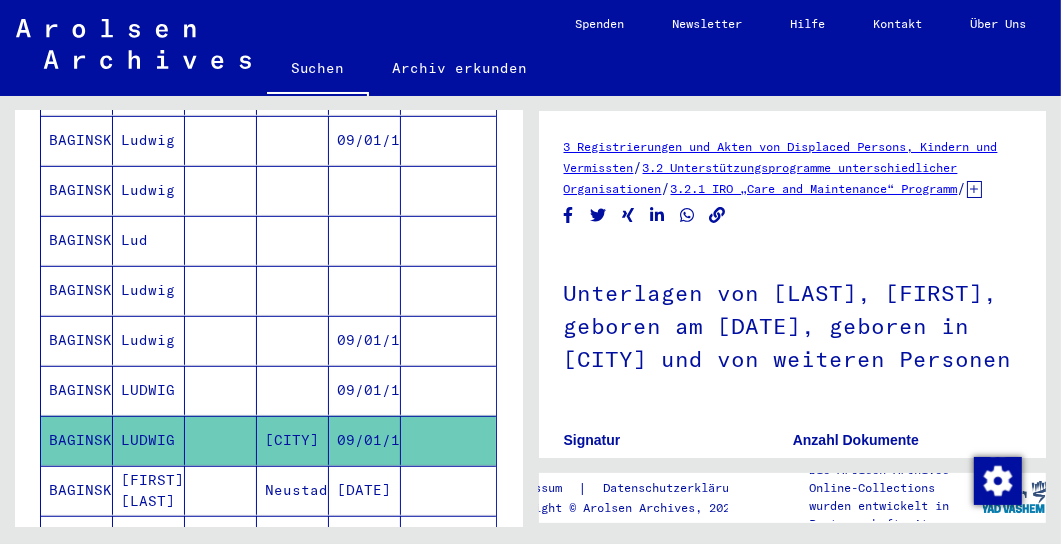 click on "BAGINSKI" 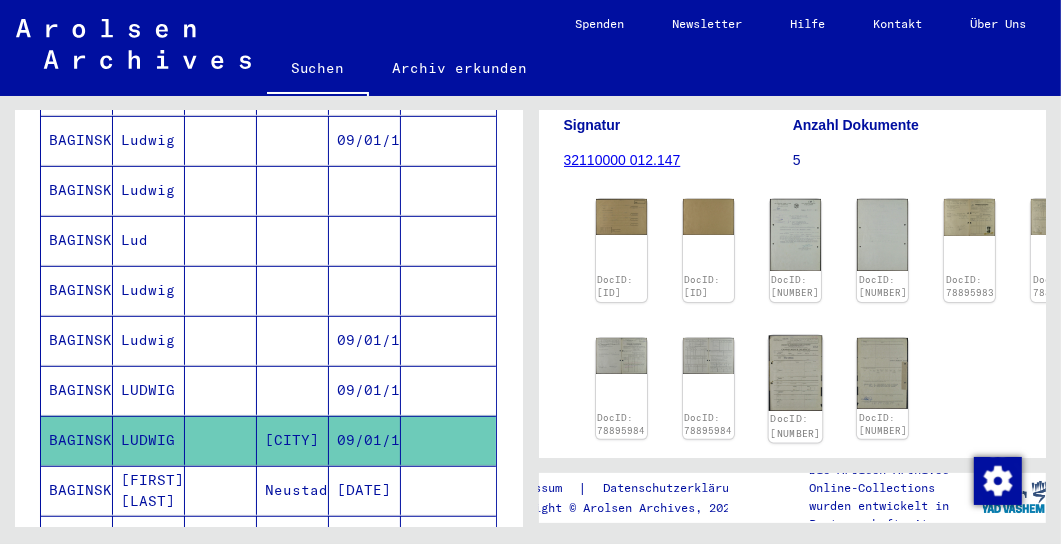 scroll, scrollTop: 308, scrollLeft: 0, axis: vertical 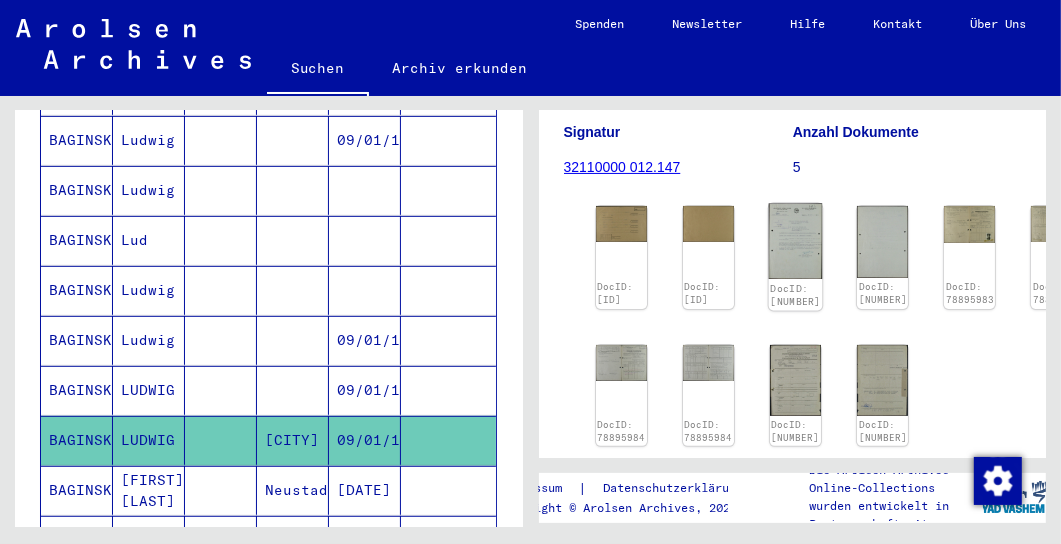 click 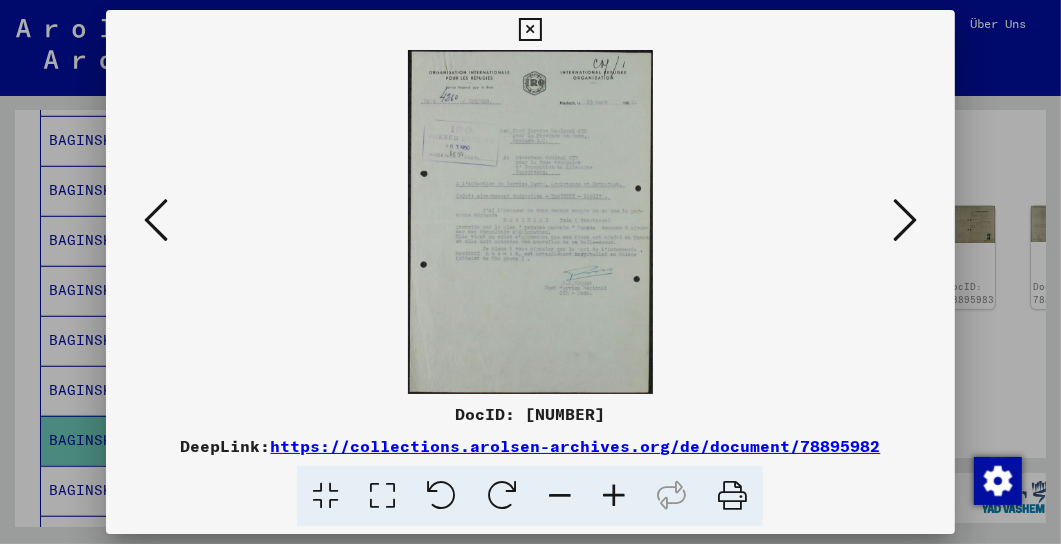 click at bounding box center (614, 496) 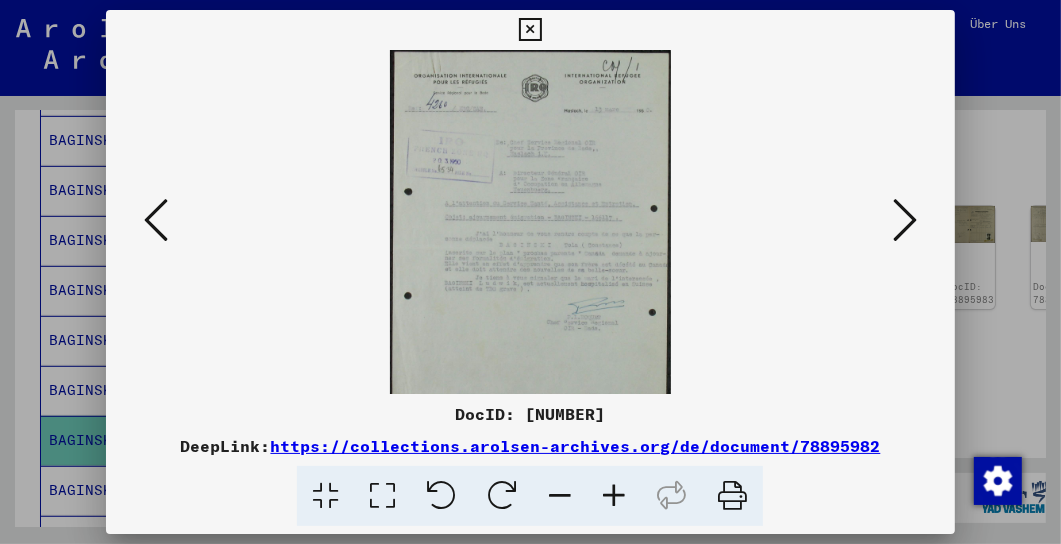 click at bounding box center (614, 496) 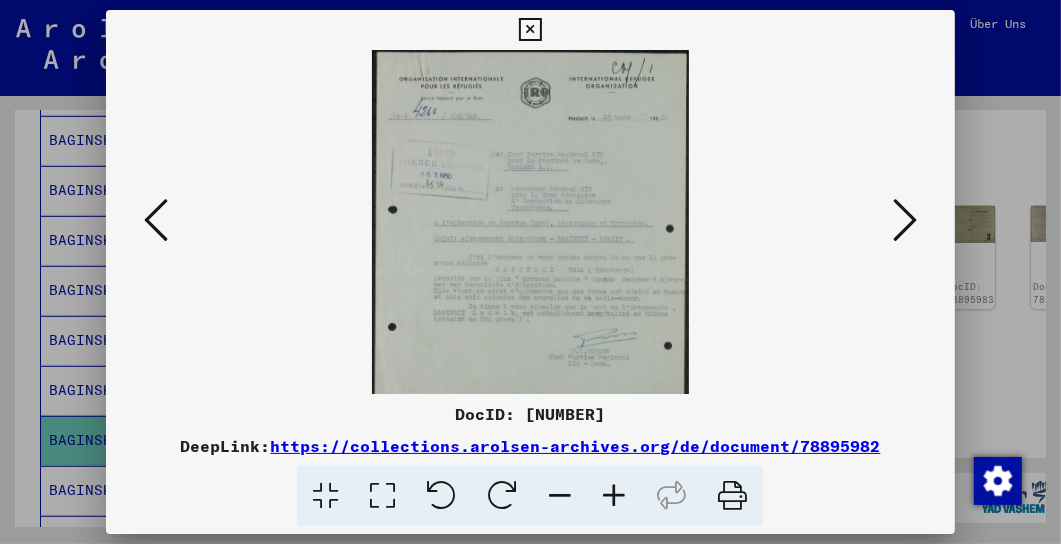 click at bounding box center (614, 496) 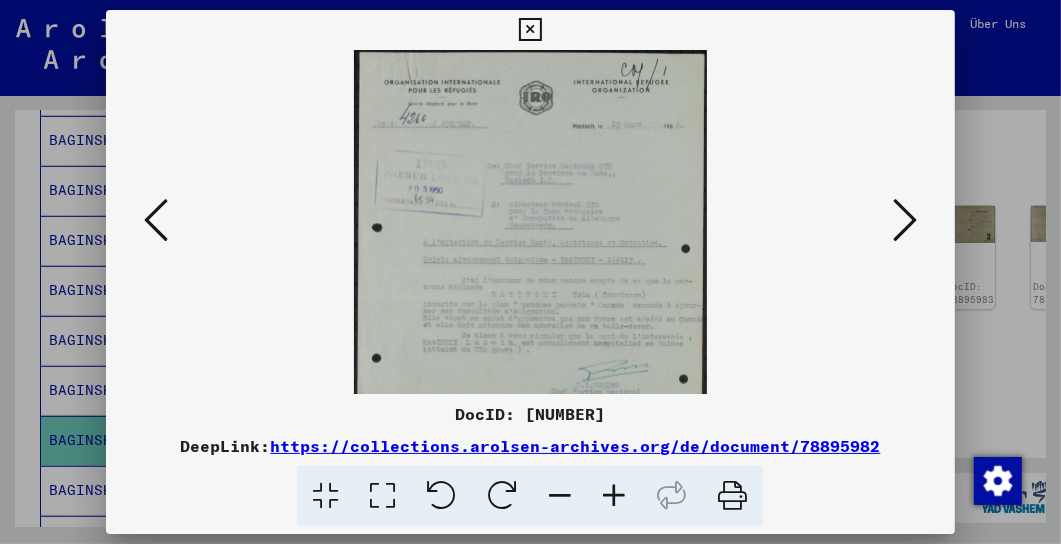 click at bounding box center [614, 496] 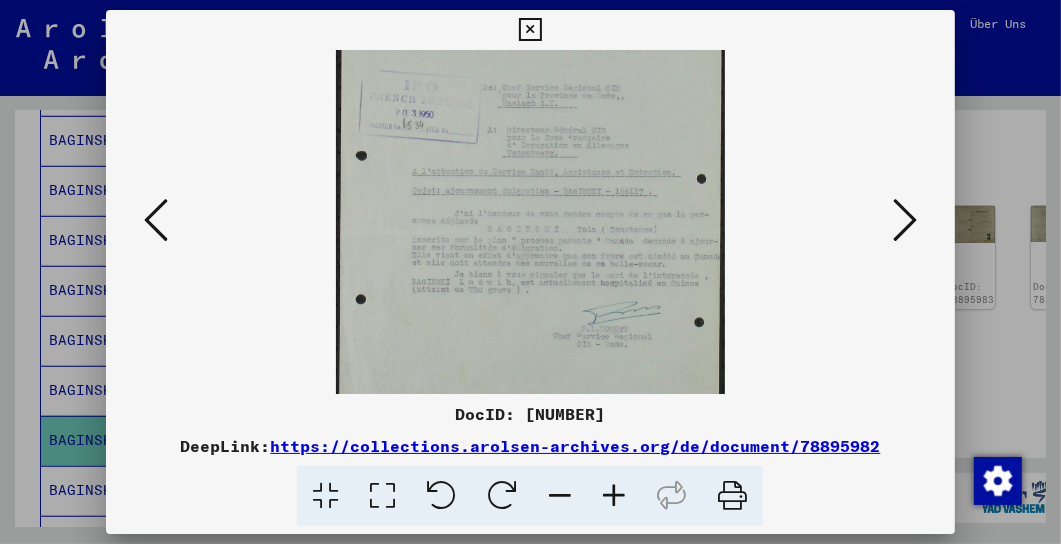 drag, startPoint x: 611, startPoint y: 359, endPoint x: 627, endPoint y: 287, distance: 73.756355 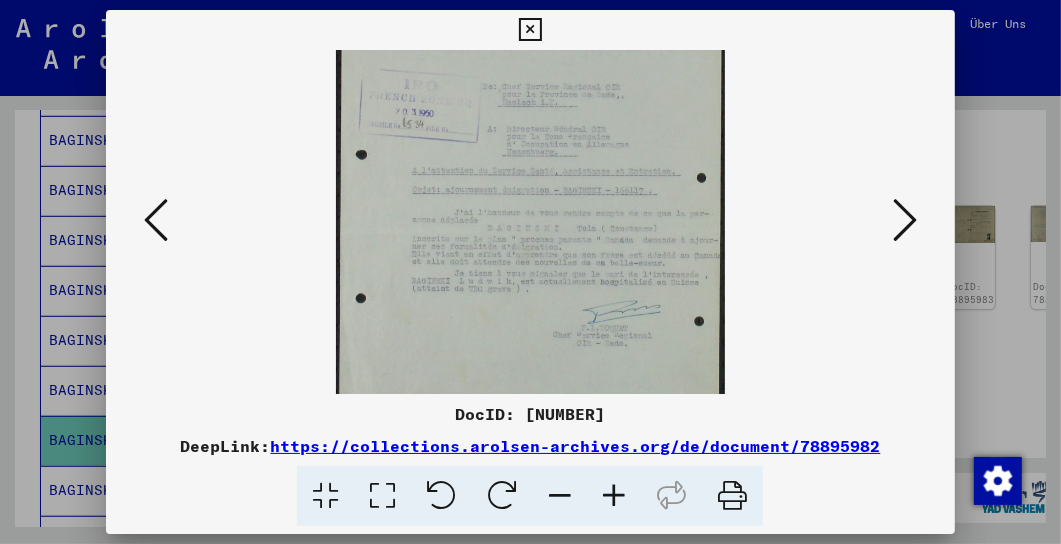 click at bounding box center (905, 220) 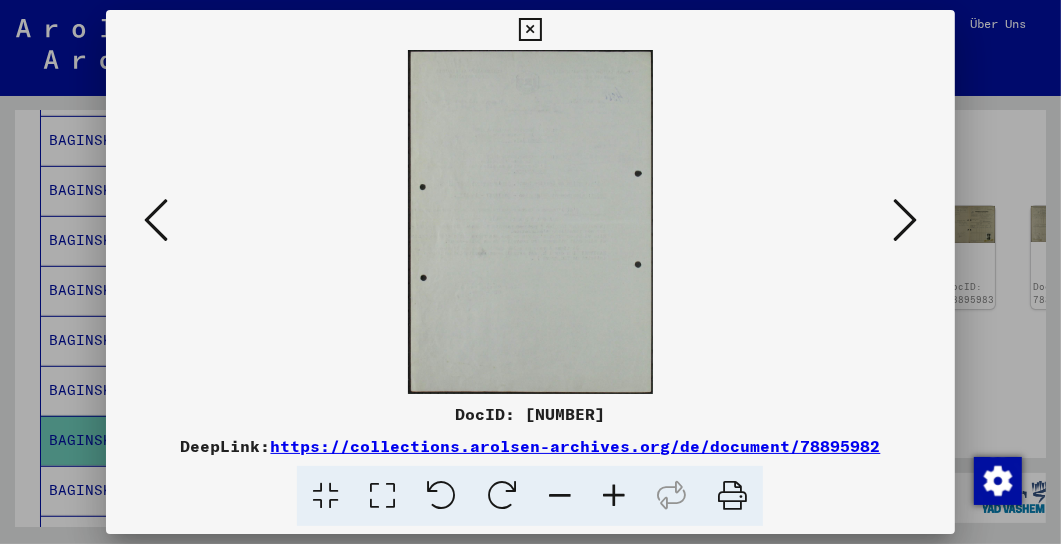 scroll, scrollTop: 0, scrollLeft: 0, axis: both 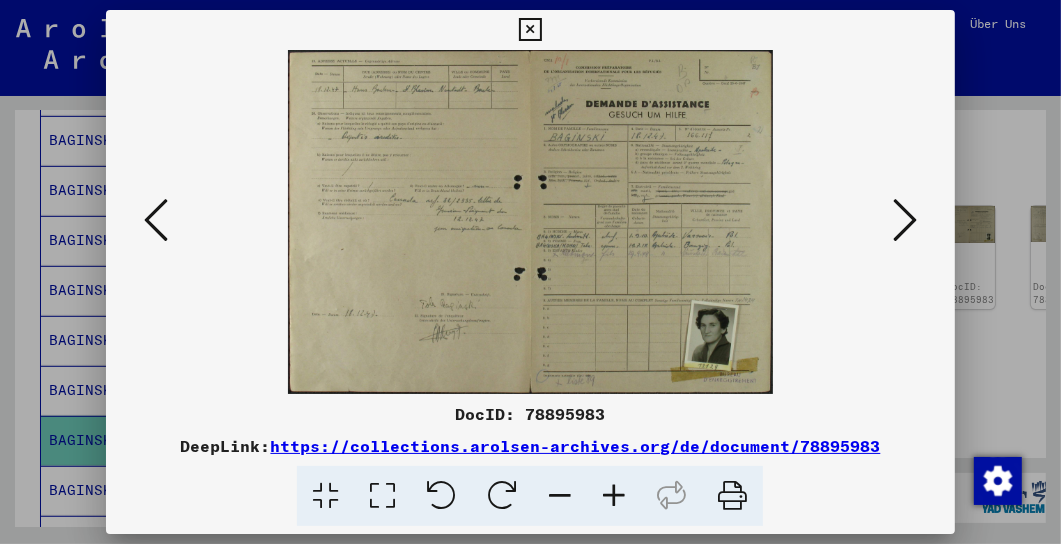 click at bounding box center [614, 496] 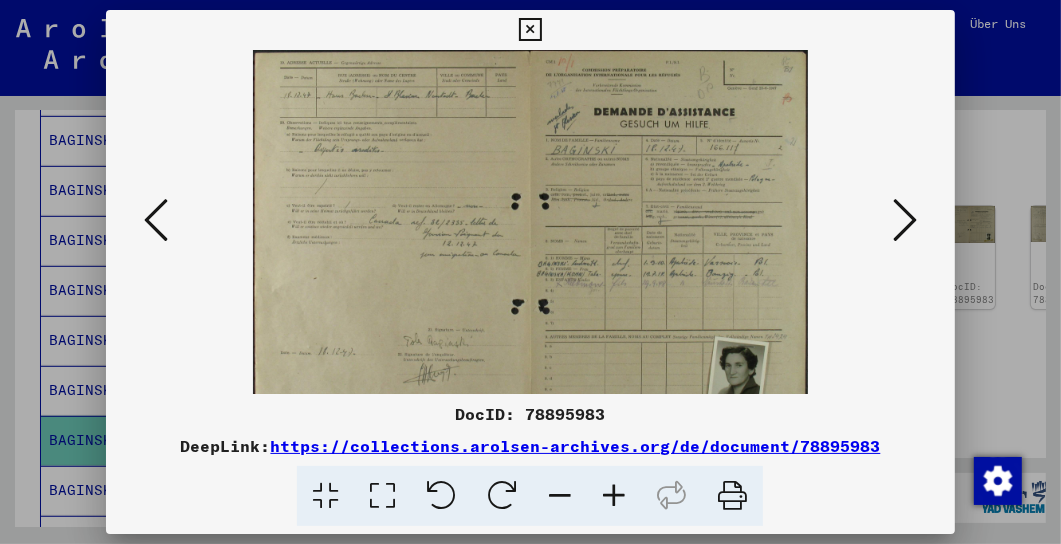 click at bounding box center (614, 496) 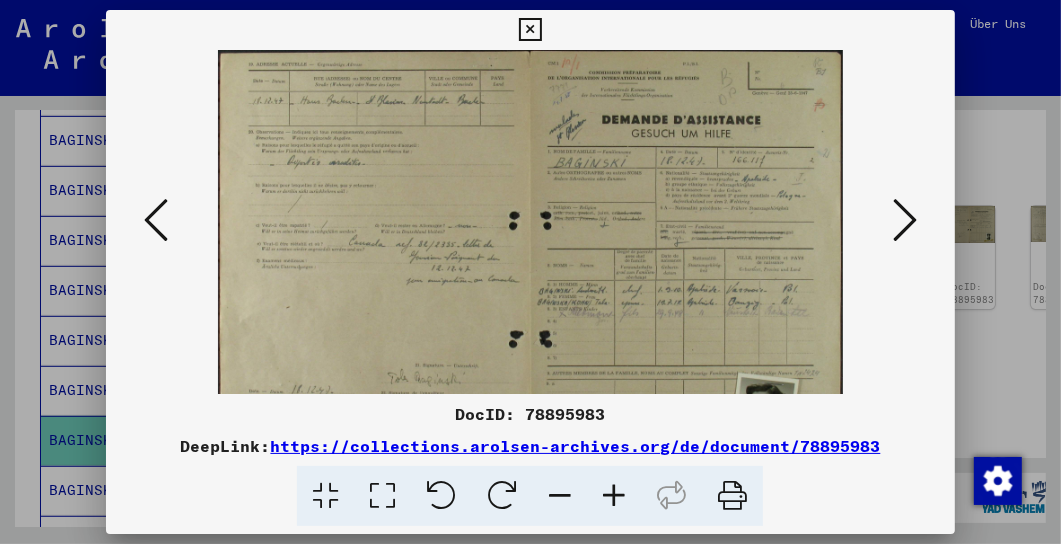 click at bounding box center [614, 496] 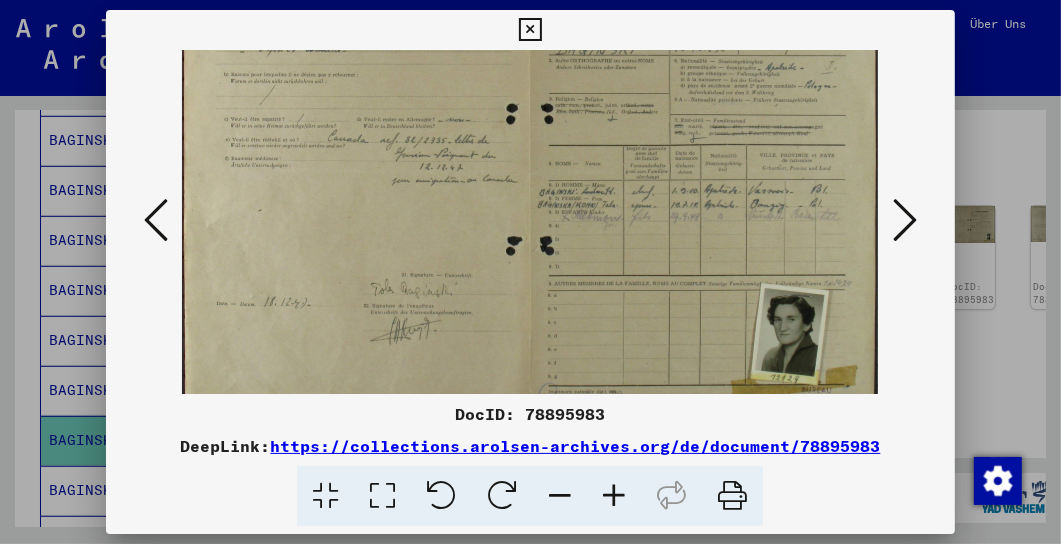 scroll, scrollTop: 129, scrollLeft: 0, axis: vertical 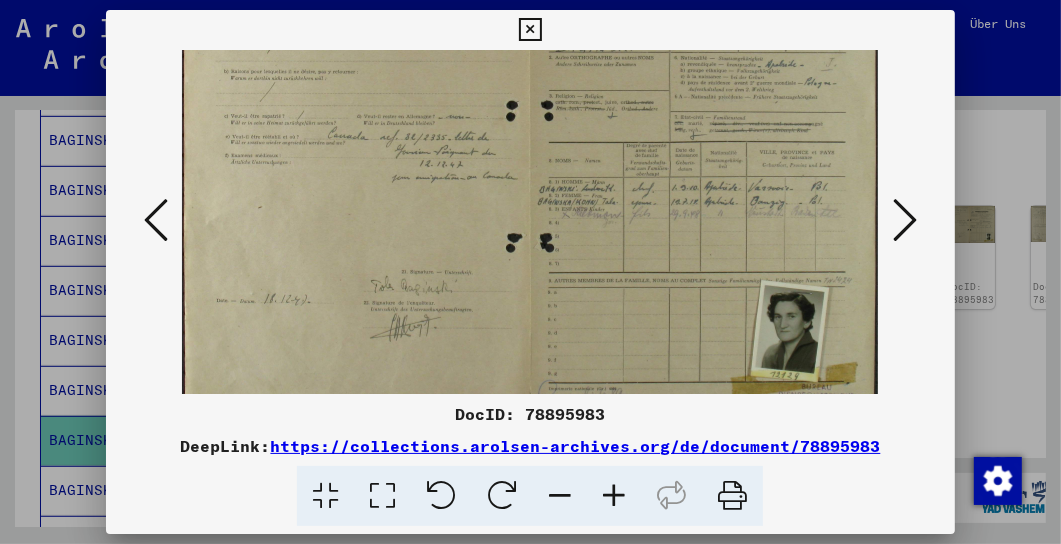 drag, startPoint x: 627, startPoint y: 355, endPoint x: 566, endPoint y: 236, distance: 133.7236 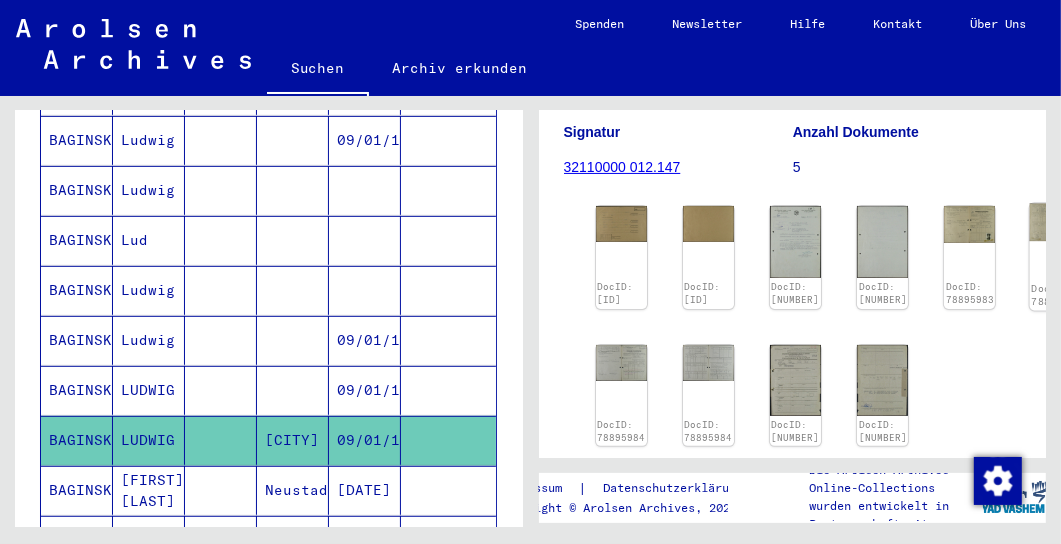 click 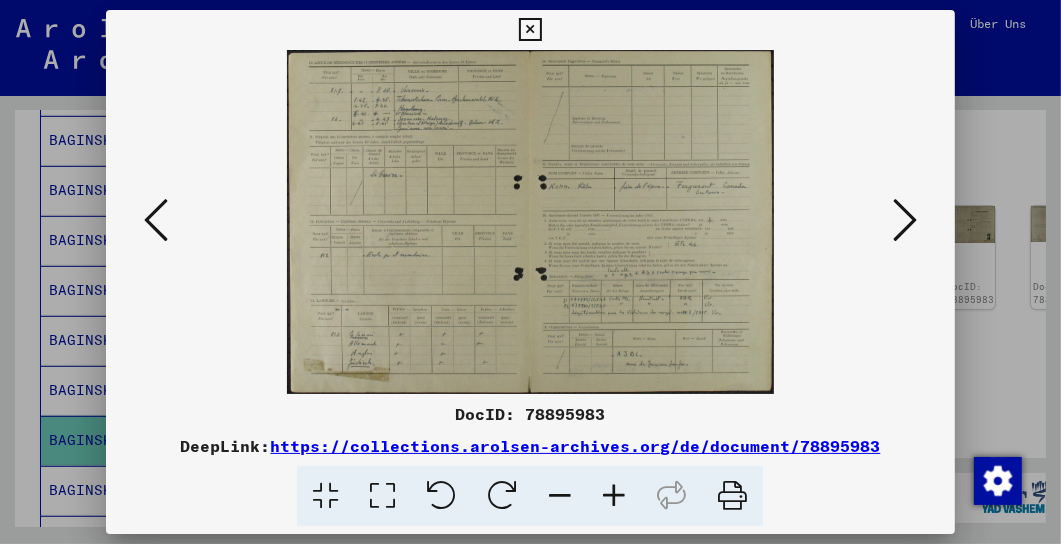 click at bounding box center [614, 496] 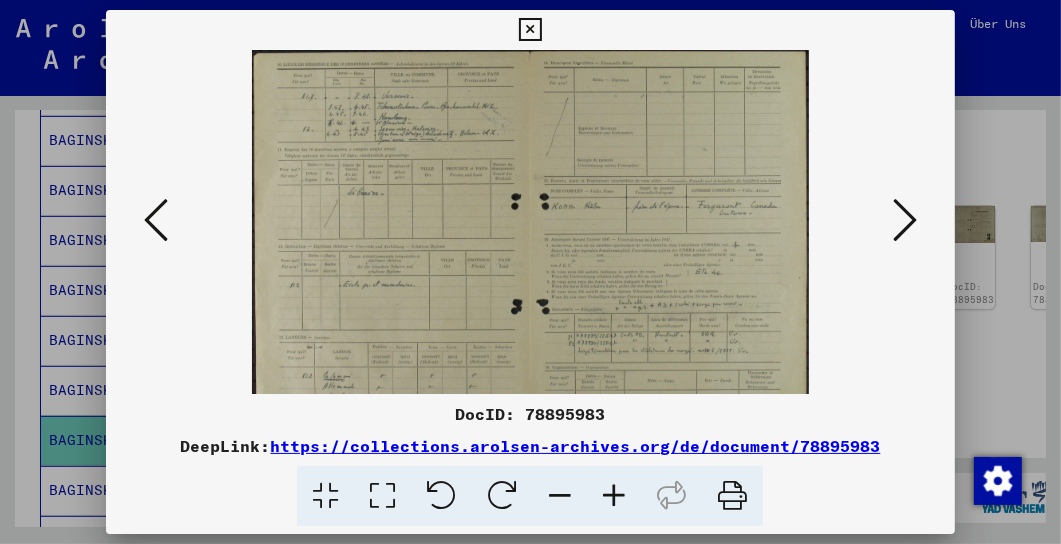 click at bounding box center (614, 496) 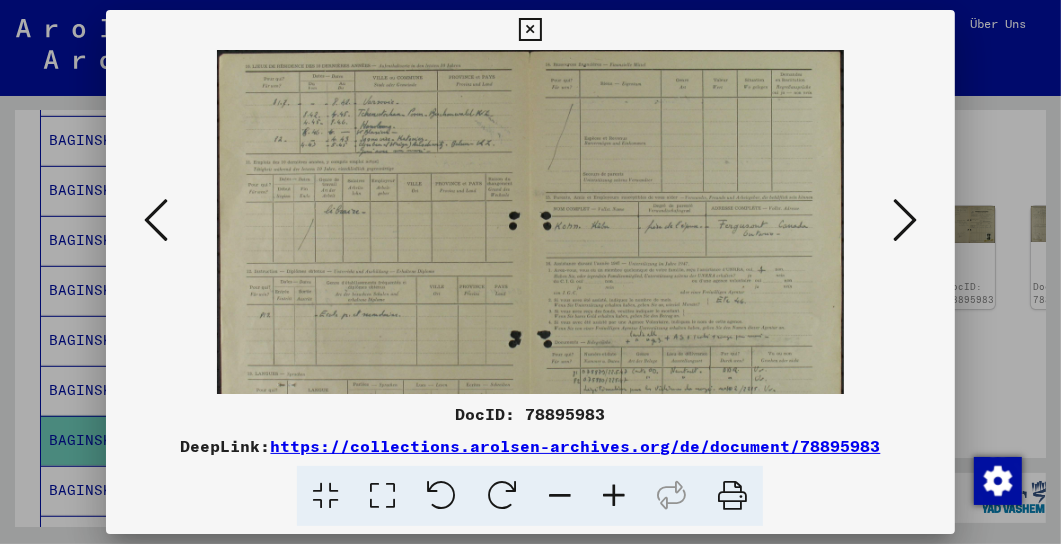 click at bounding box center [614, 496] 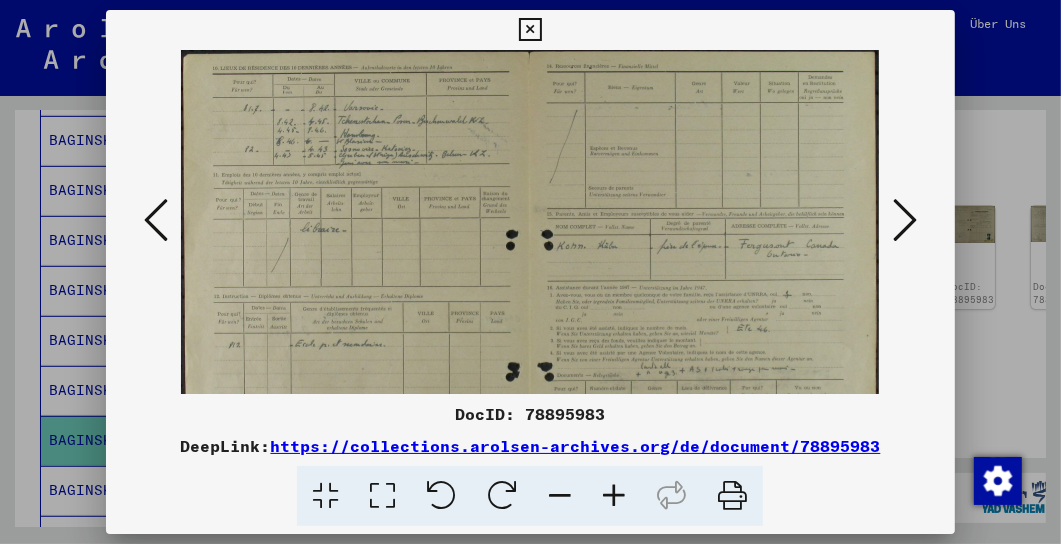 click at bounding box center (614, 496) 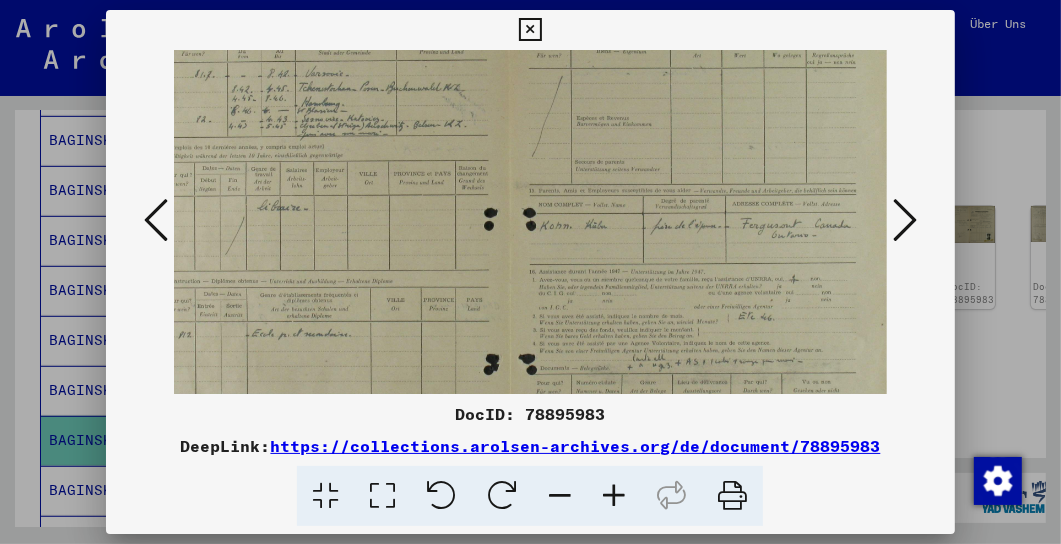 scroll, scrollTop: 49, scrollLeft: 48, axis: both 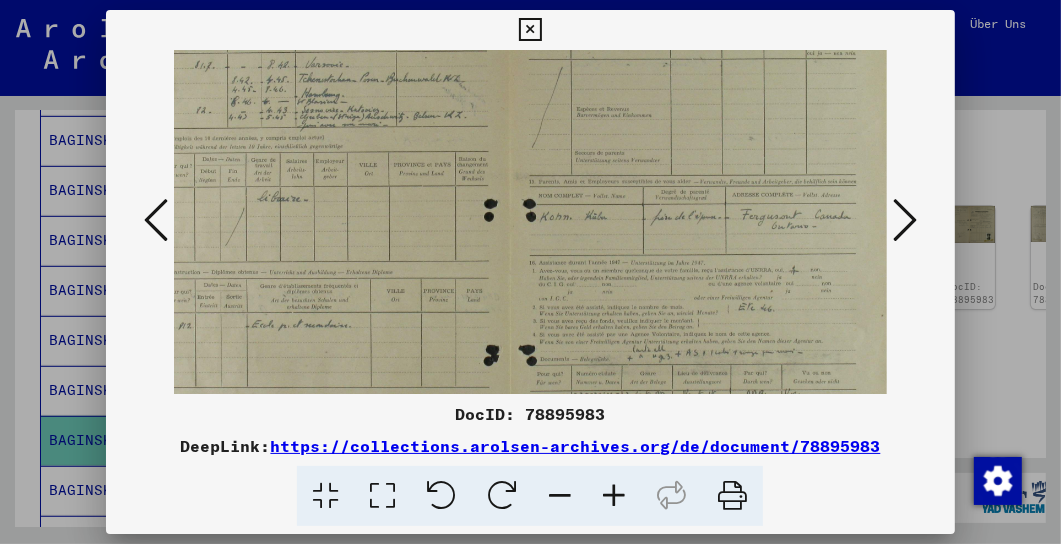 drag, startPoint x: 630, startPoint y: 323, endPoint x: 480, endPoint y: 275, distance: 157.49286 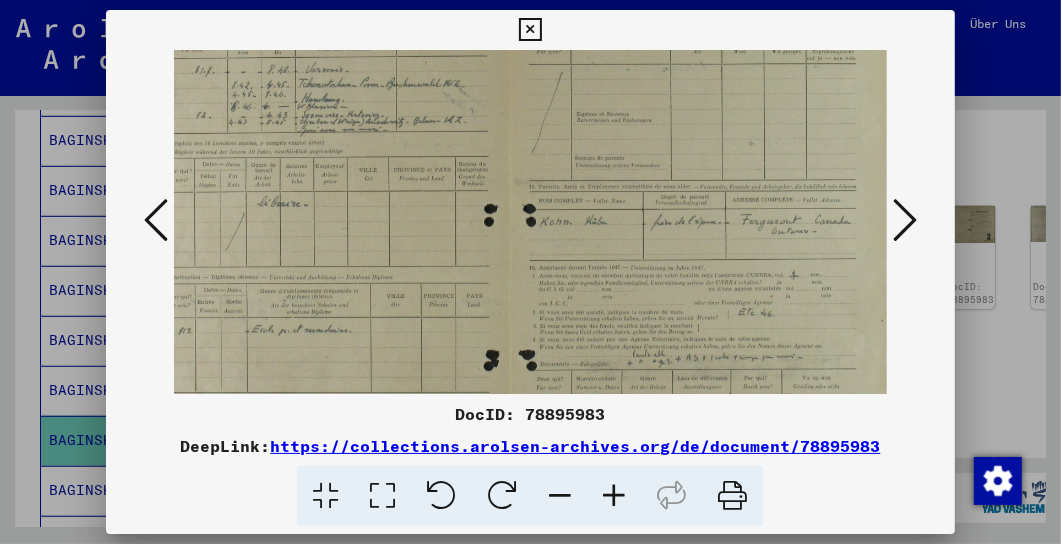 scroll, scrollTop: 42, scrollLeft: 48, axis: both 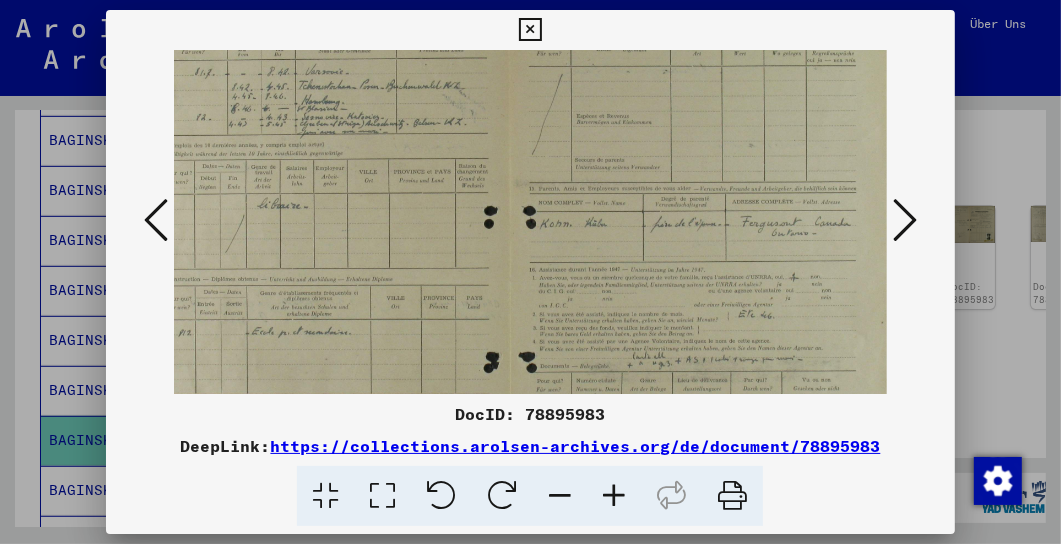drag, startPoint x: 587, startPoint y: 260, endPoint x: 560, endPoint y: 267, distance: 27.89265 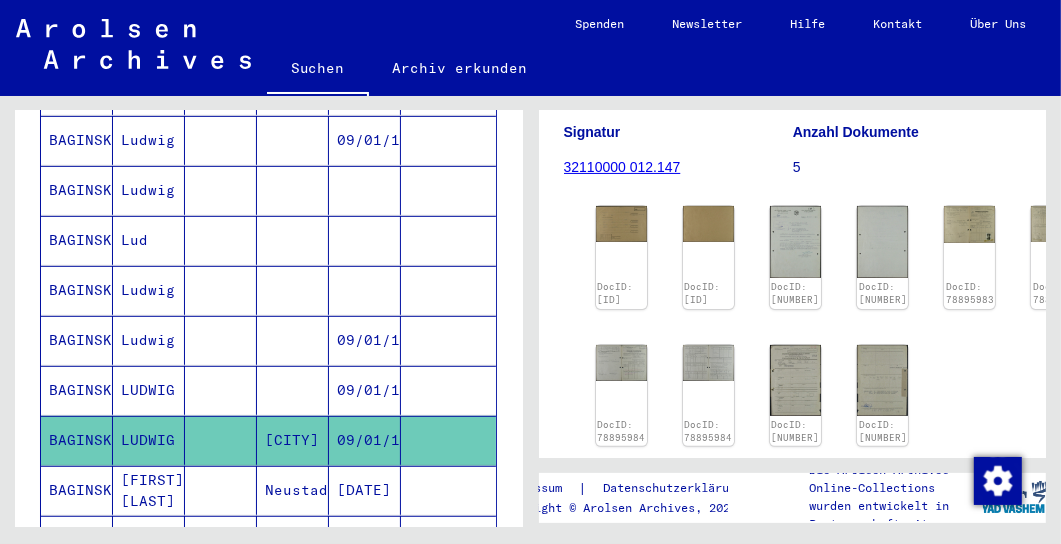 click on "[FIRST] [LAST]" at bounding box center [149, 540] 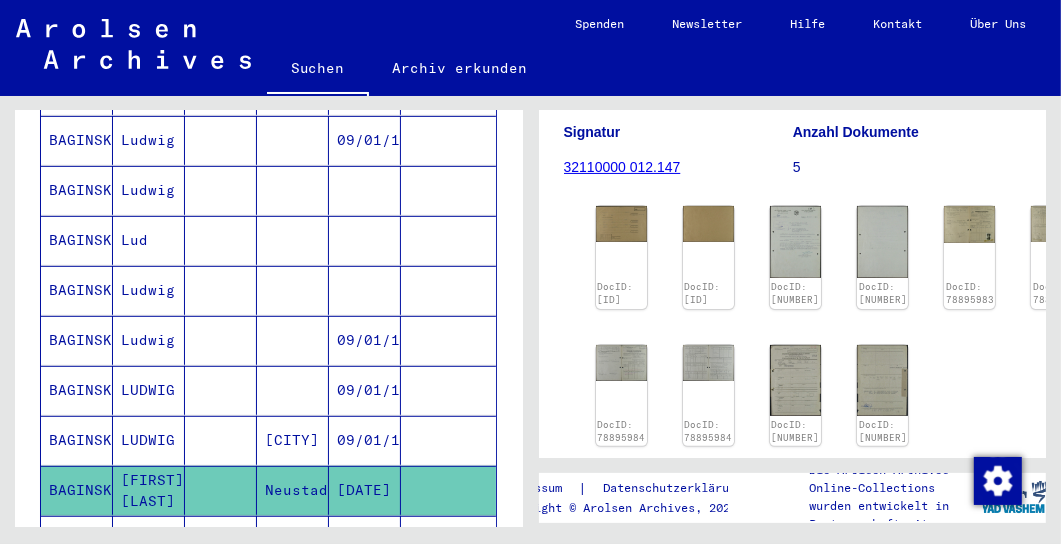 click on "[FIRST] [LAST]" 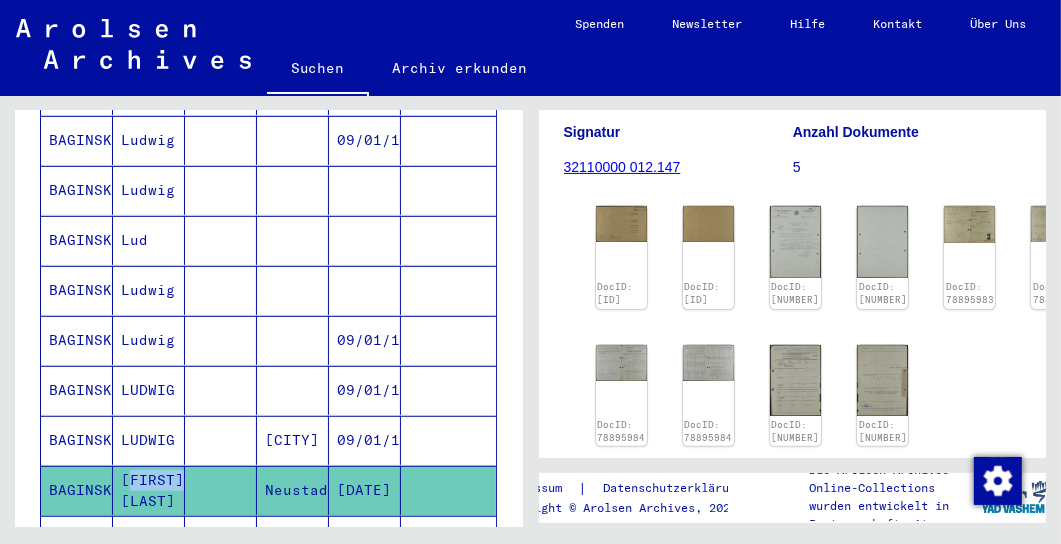 click on "[FIRST] [LAST]" 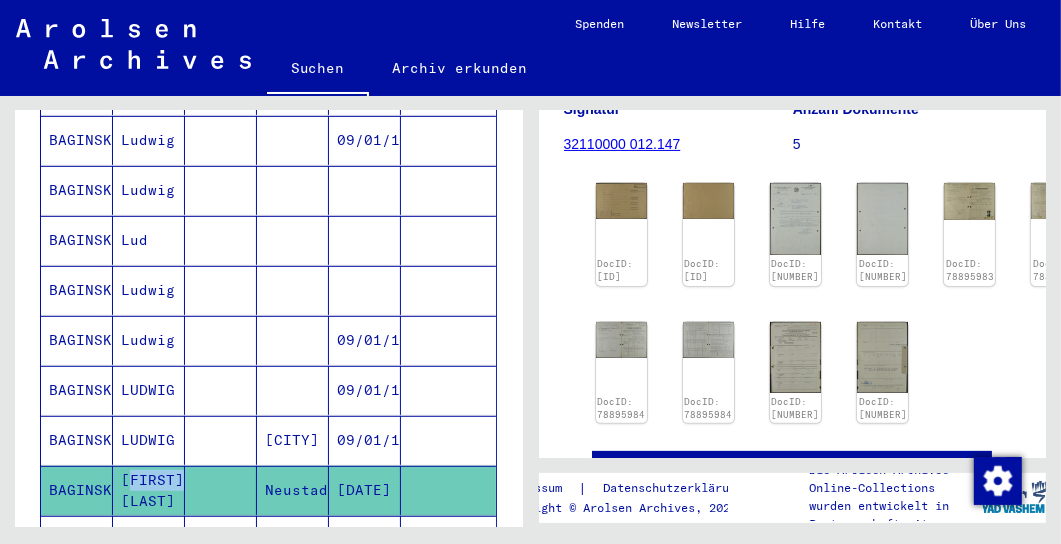 scroll, scrollTop: 410, scrollLeft: 0, axis: vertical 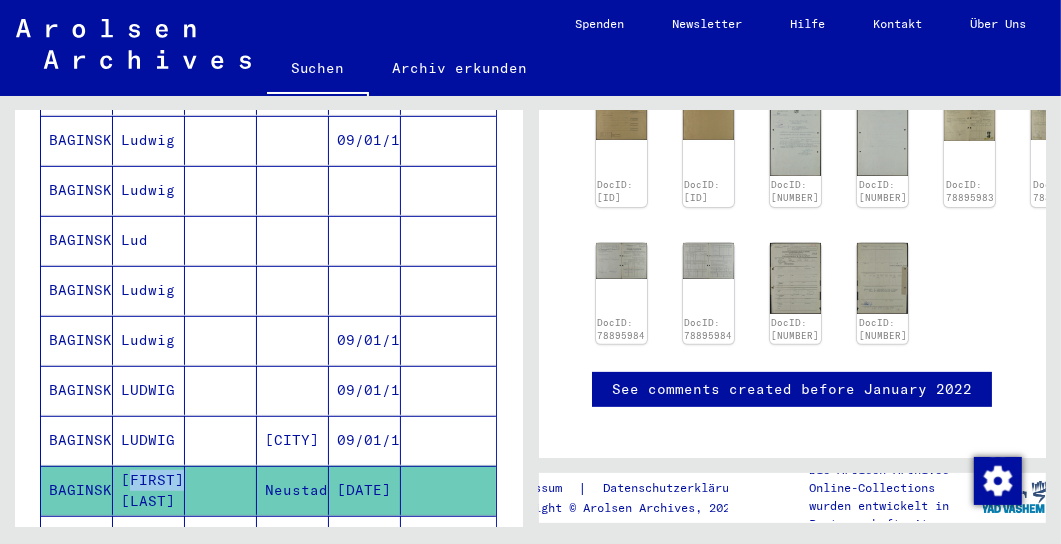 click 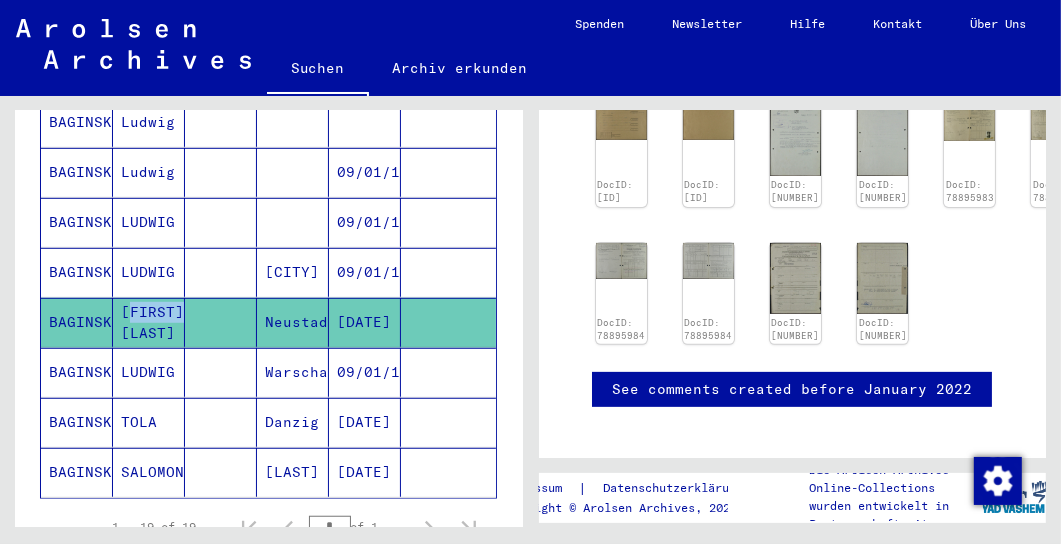 scroll, scrollTop: 923, scrollLeft: 0, axis: vertical 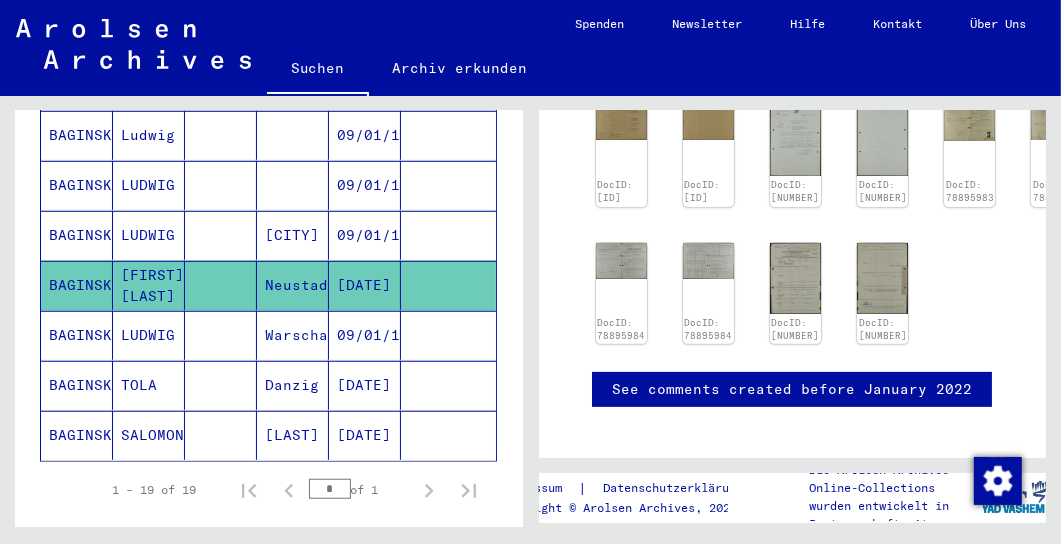 click on "BAGINSKI" 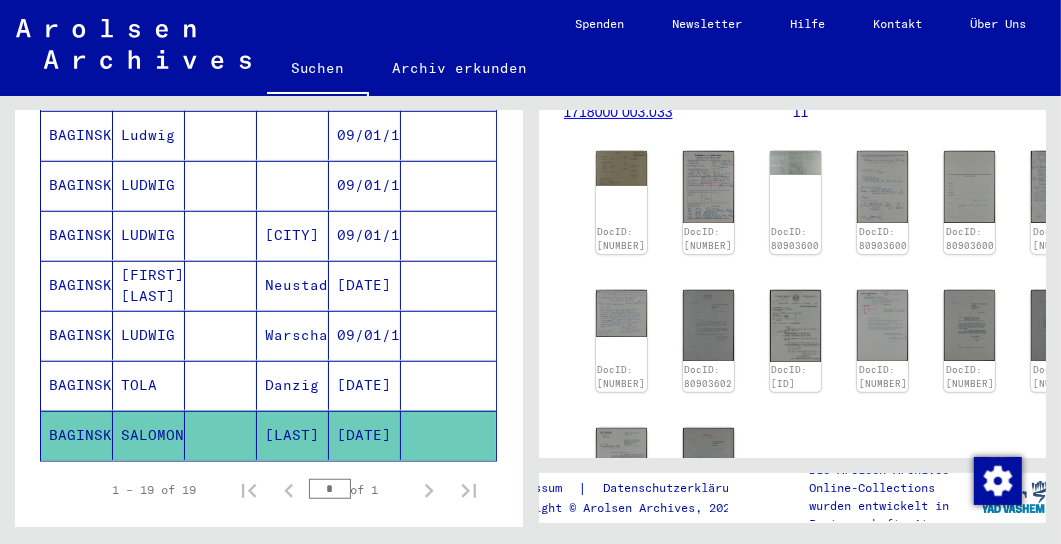 scroll, scrollTop: 410, scrollLeft: 0, axis: vertical 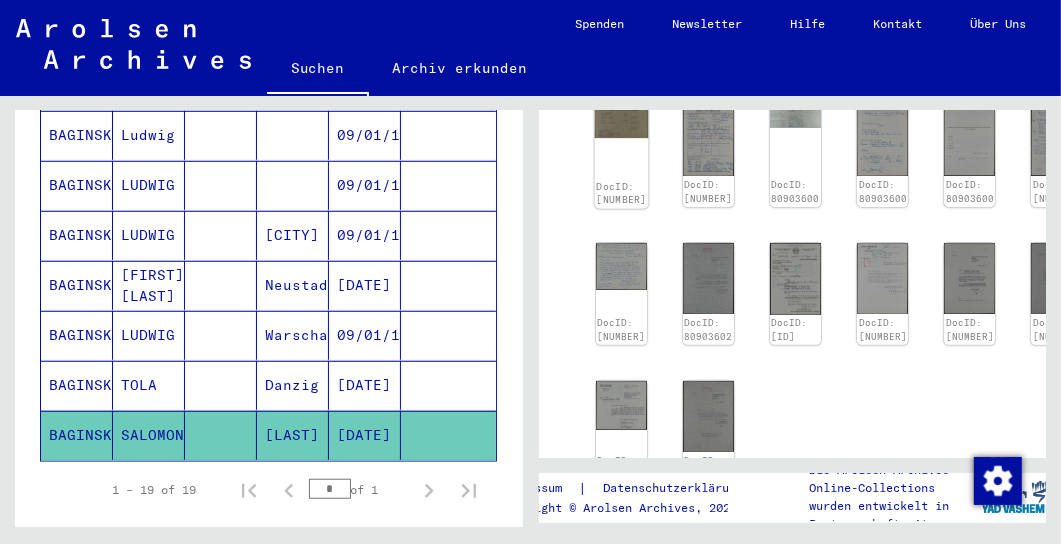 click on "DocID: [NUMBER]" 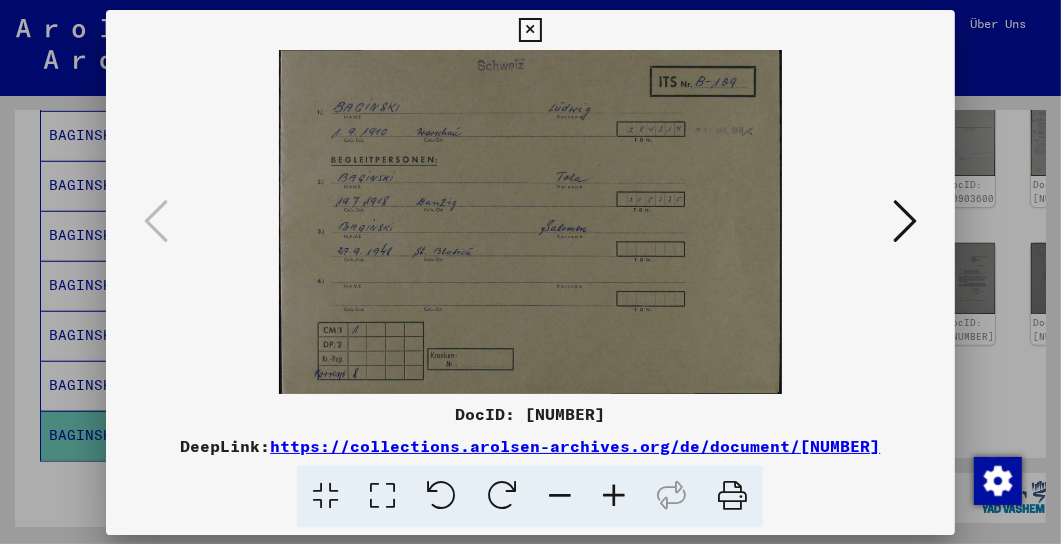 click at bounding box center (530, 222) 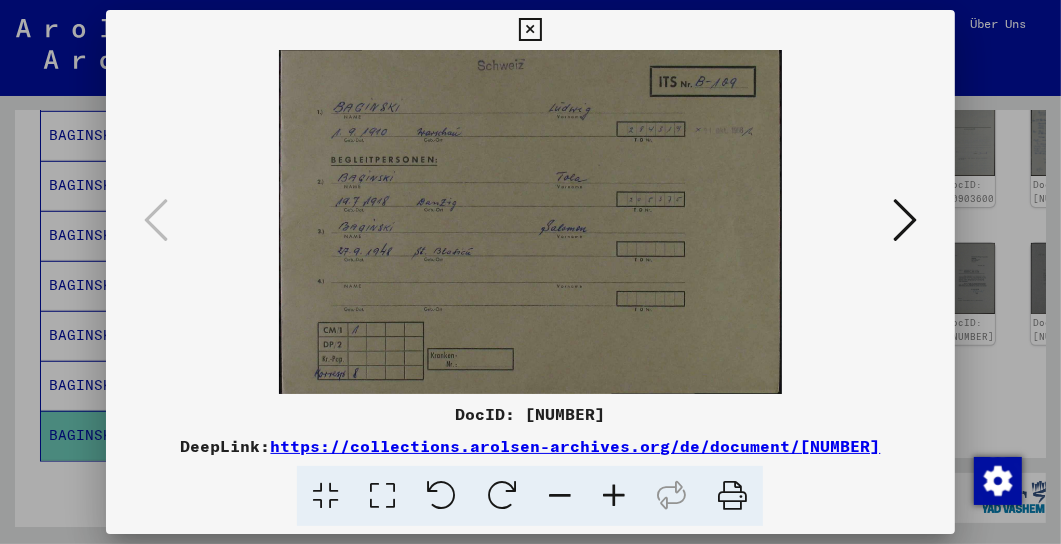 click at bounding box center (614, 496) 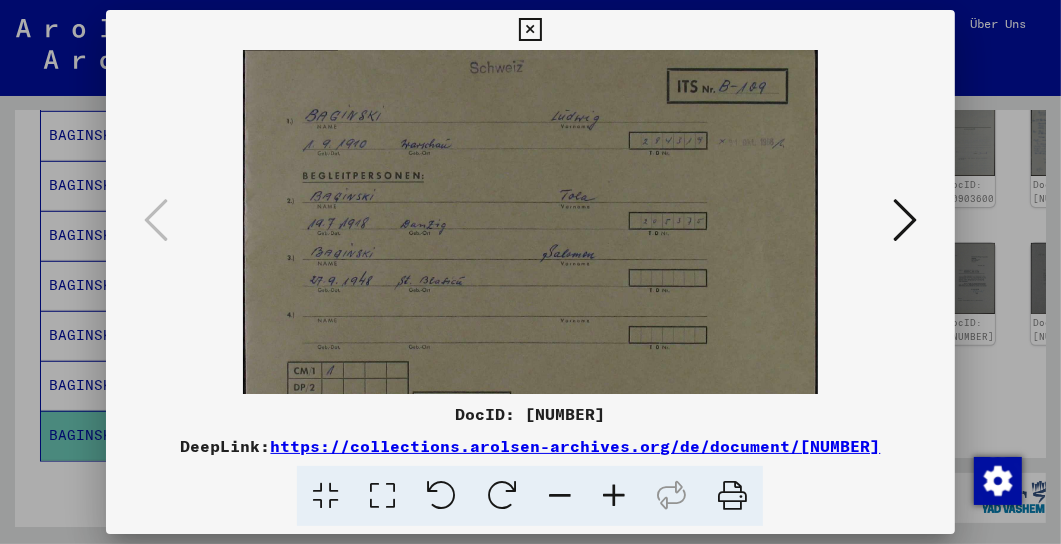 click at bounding box center (614, 496) 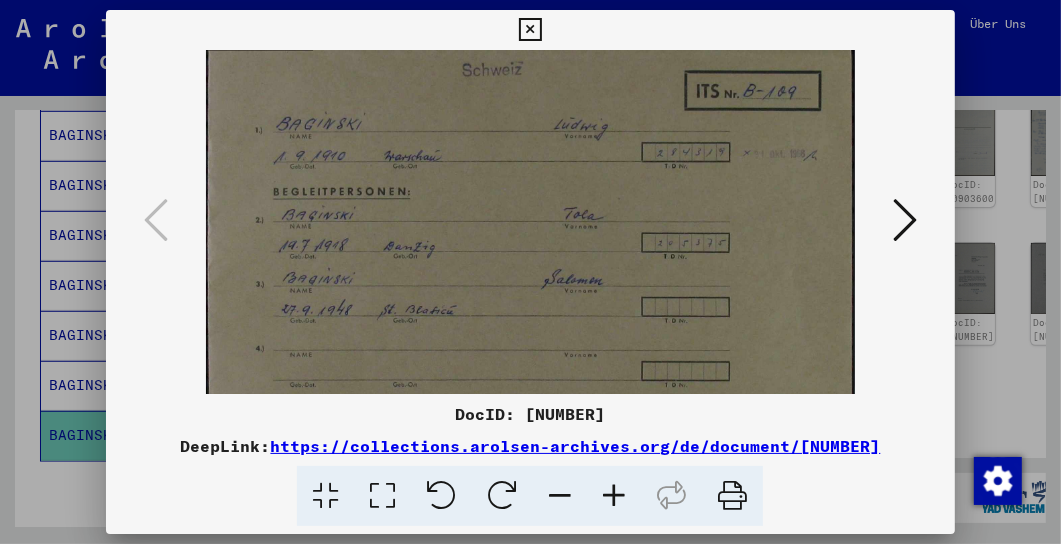 drag, startPoint x: 545, startPoint y: 303, endPoint x: 537, endPoint y: 327, distance: 25.298222 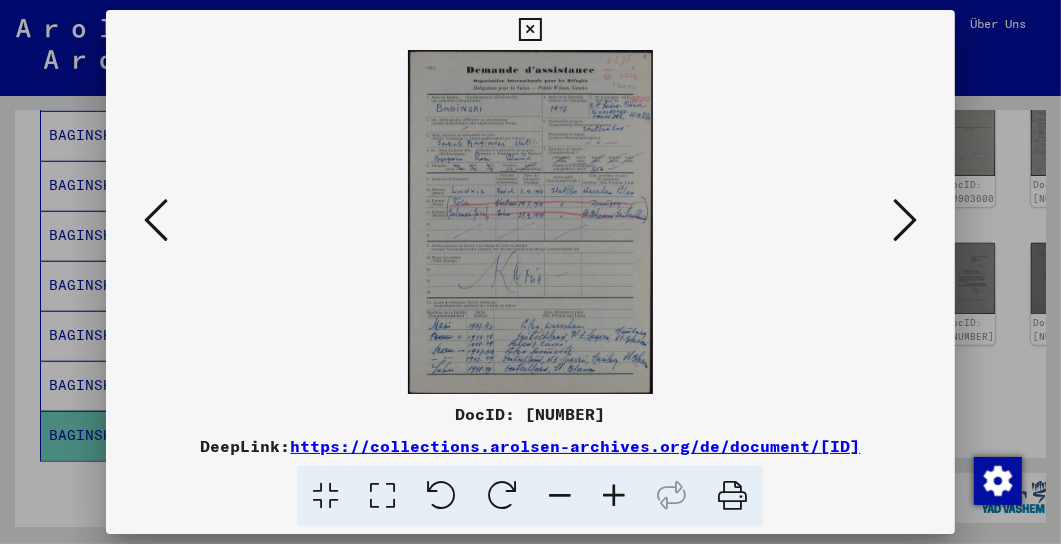 click at bounding box center (614, 496) 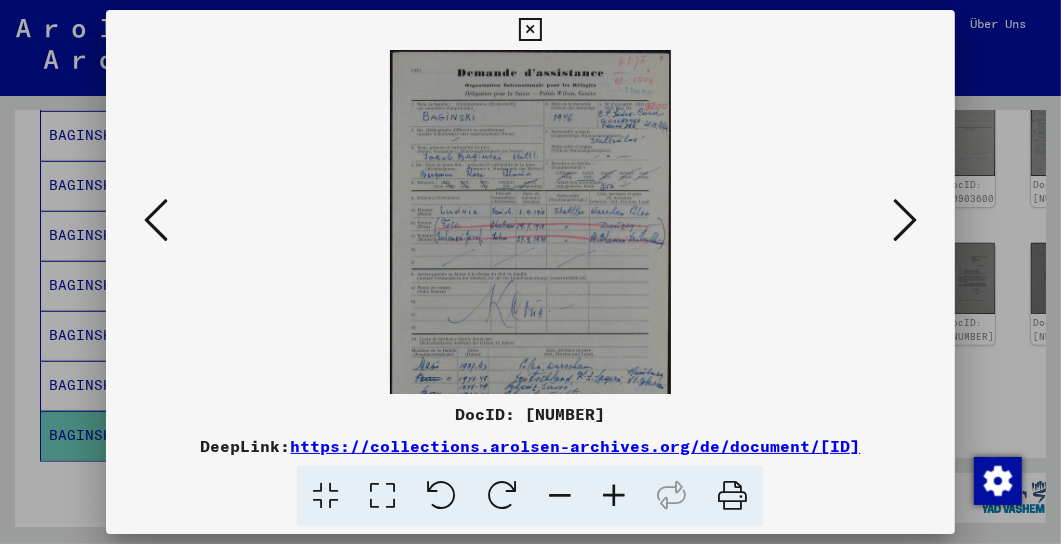 click at bounding box center [614, 496] 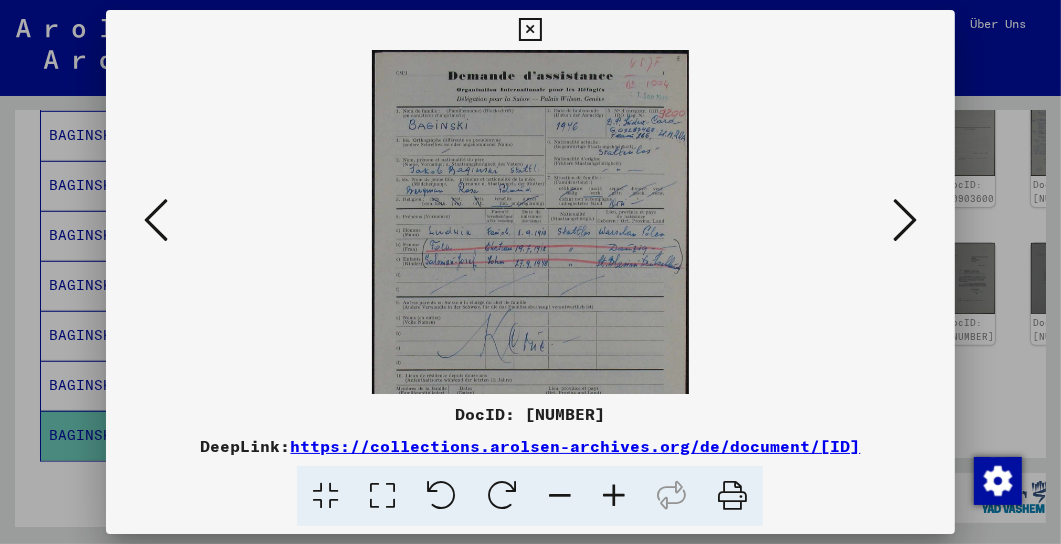 click at bounding box center (614, 496) 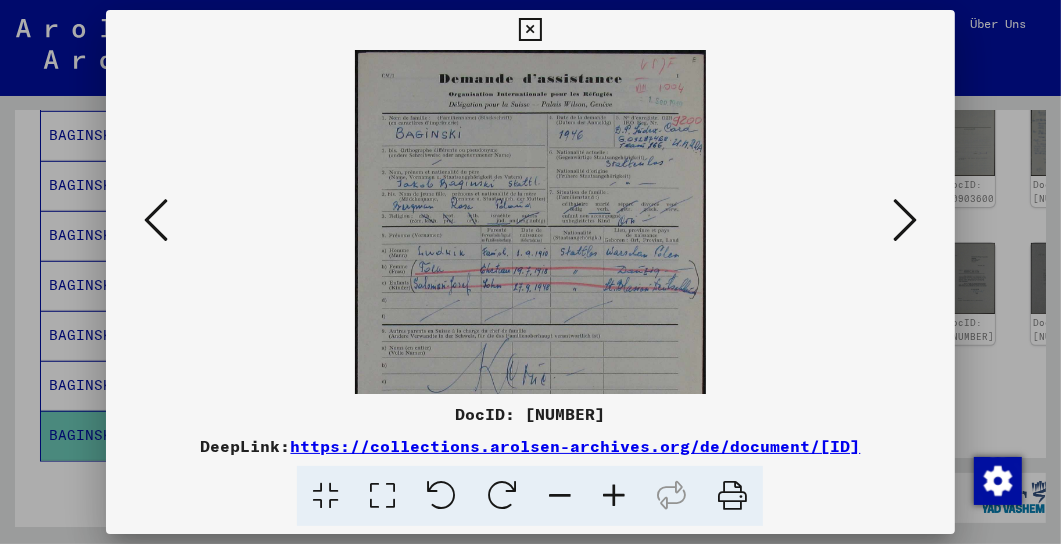 click at bounding box center [614, 496] 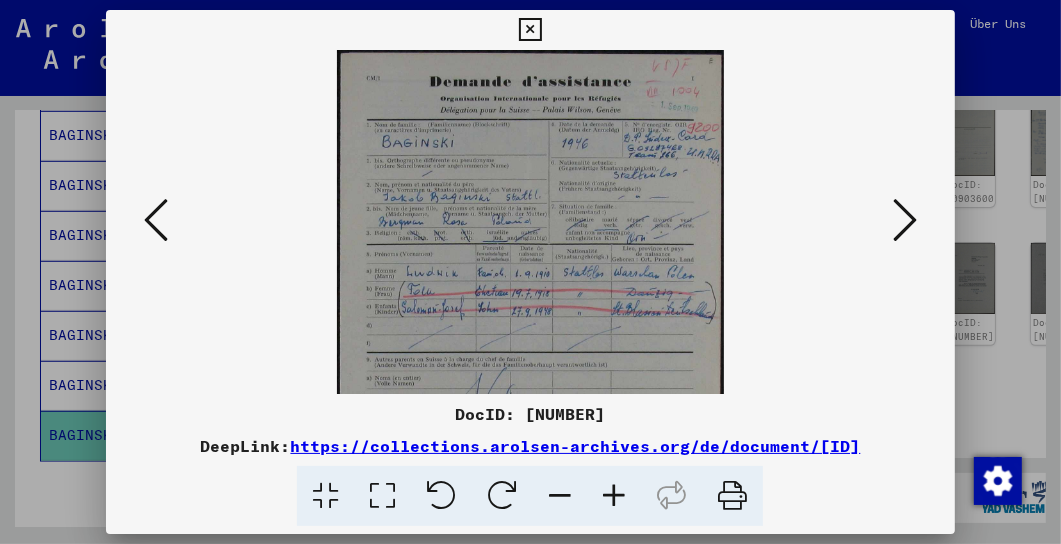 click at bounding box center (614, 496) 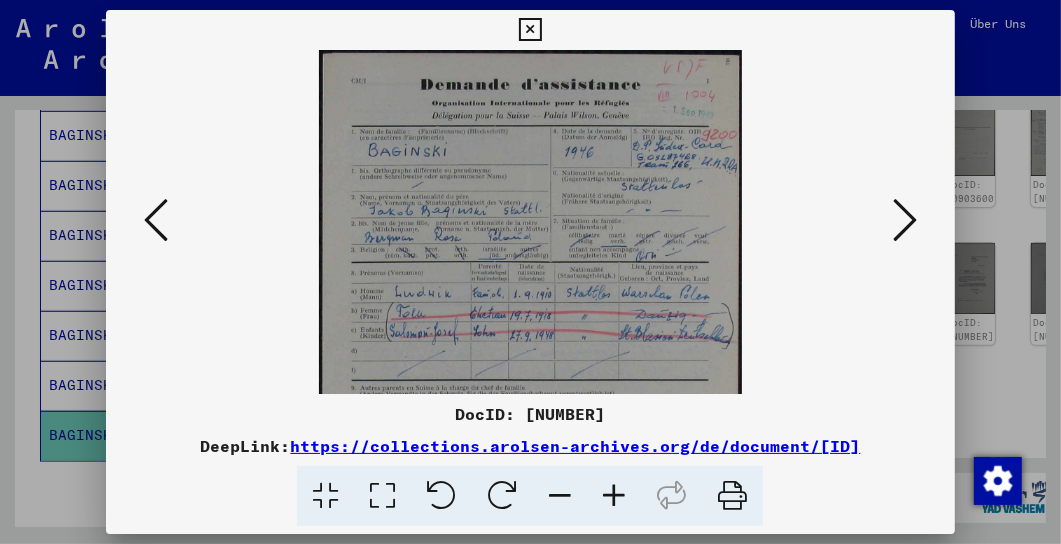 click at bounding box center (614, 496) 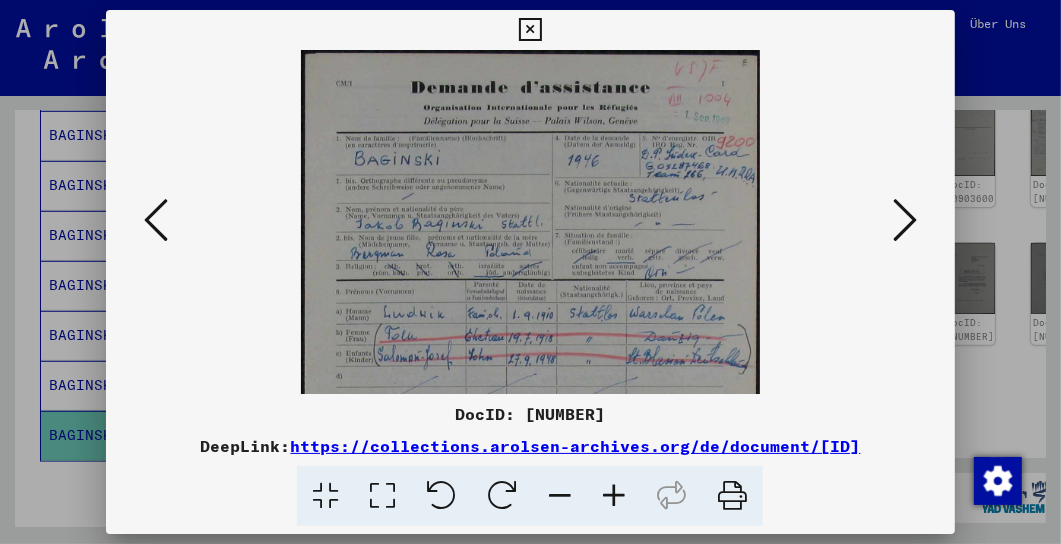 click at bounding box center [614, 496] 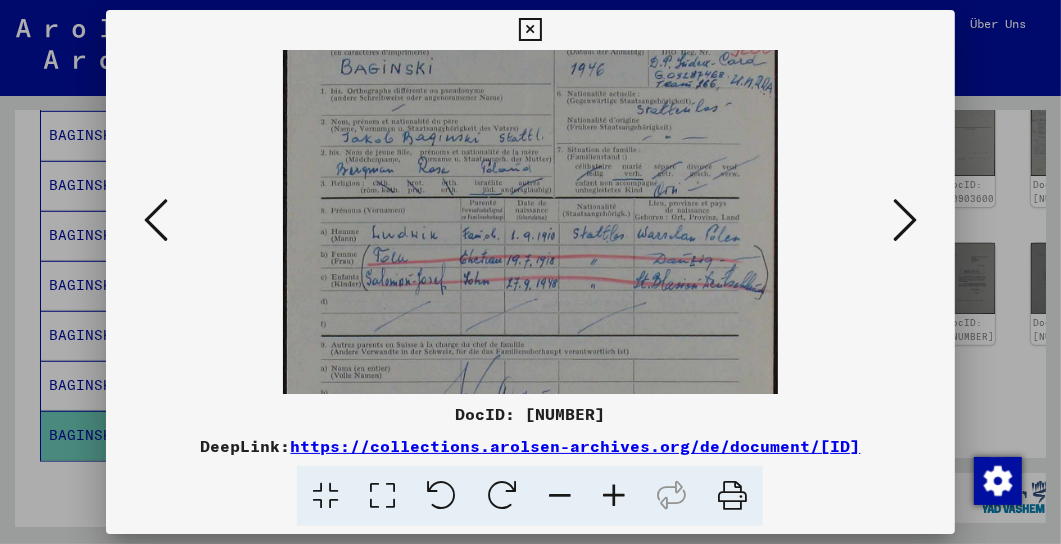 scroll, scrollTop: 128, scrollLeft: 0, axis: vertical 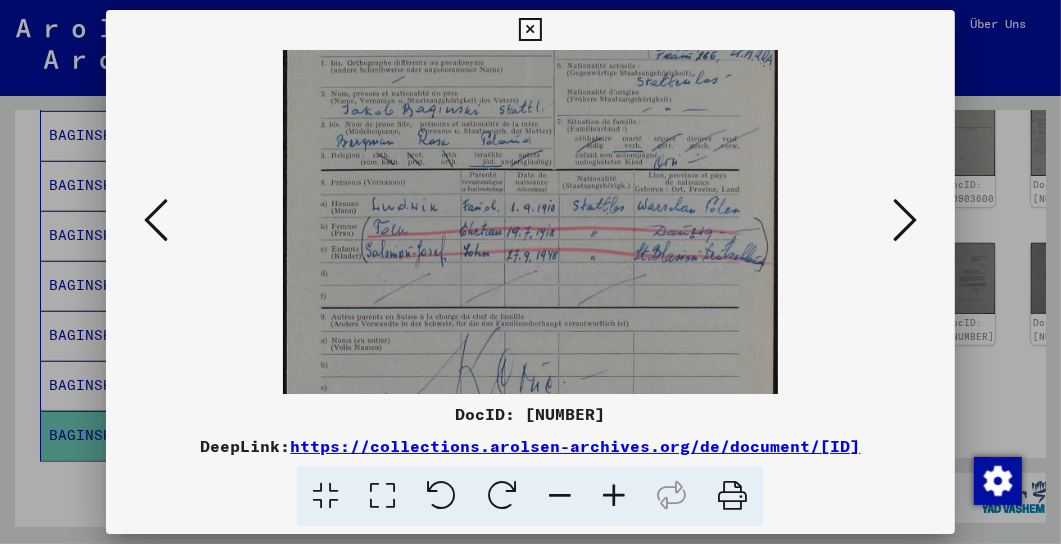 drag, startPoint x: 611, startPoint y: 317, endPoint x: 621, endPoint y: 189, distance: 128.39003 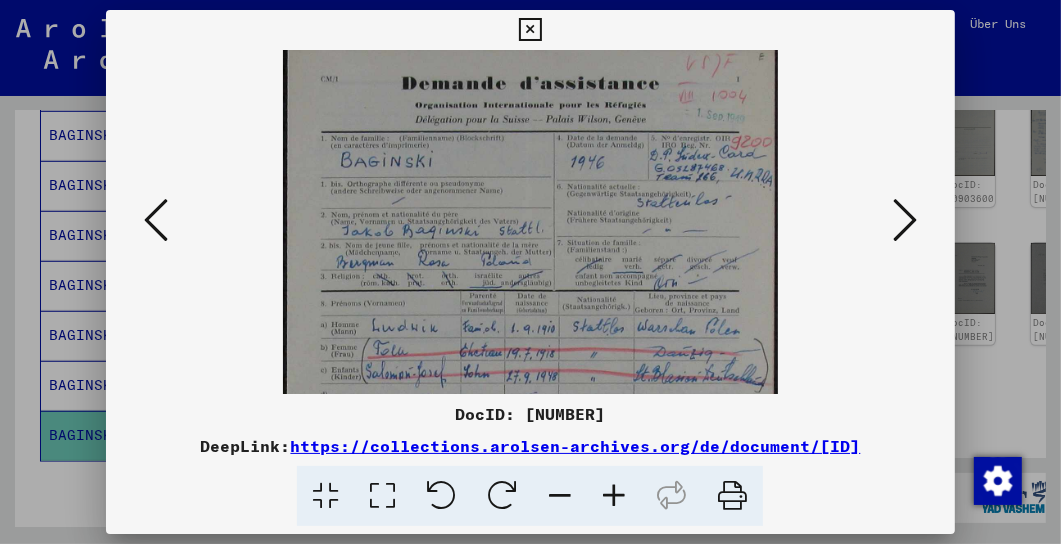 scroll, scrollTop: 0, scrollLeft: 0, axis: both 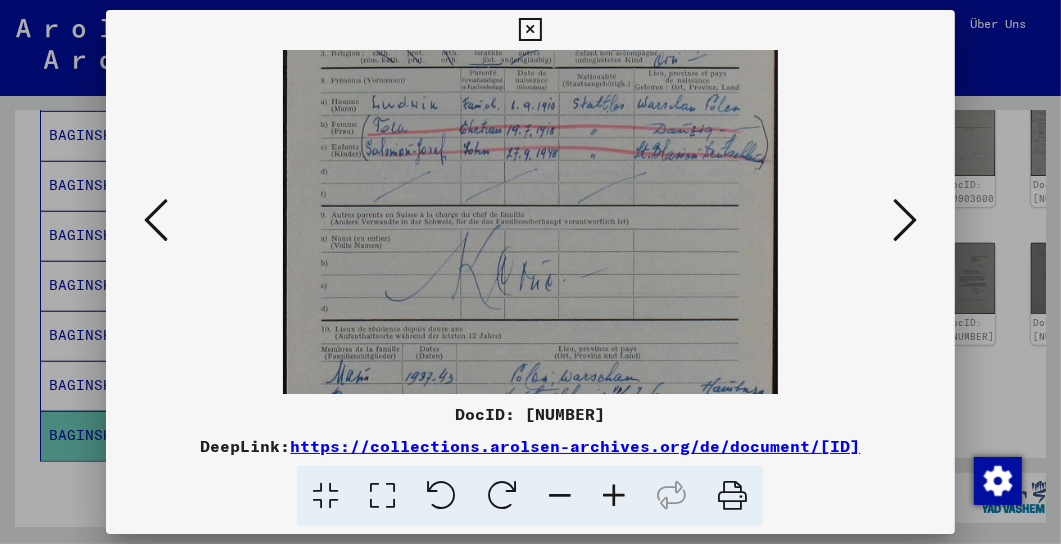 drag, startPoint x: 631, startPoint y: 251, endPoint x: 640, endPoint y: 149, distance: 102.396286 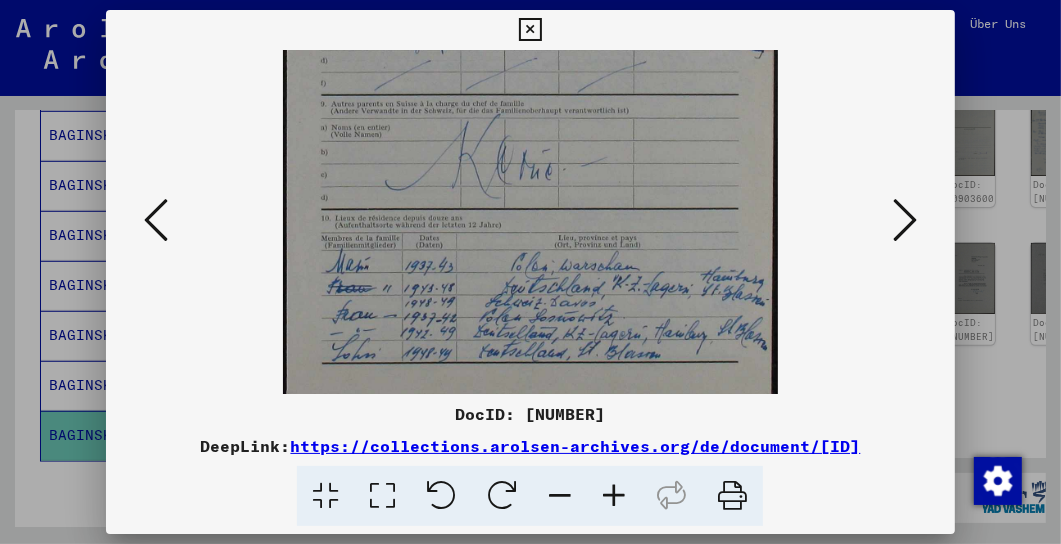 drag, startPoint x: 599, startPoint y: 298, endPoint x: 631, endPoint y: 186, distance: 116.48176 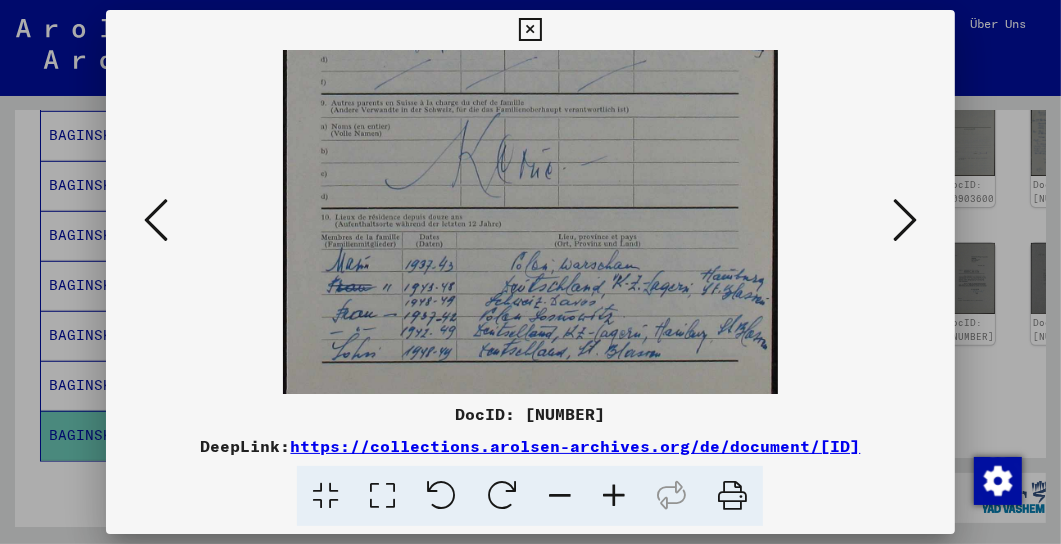 click at bounding box center [905, 220] 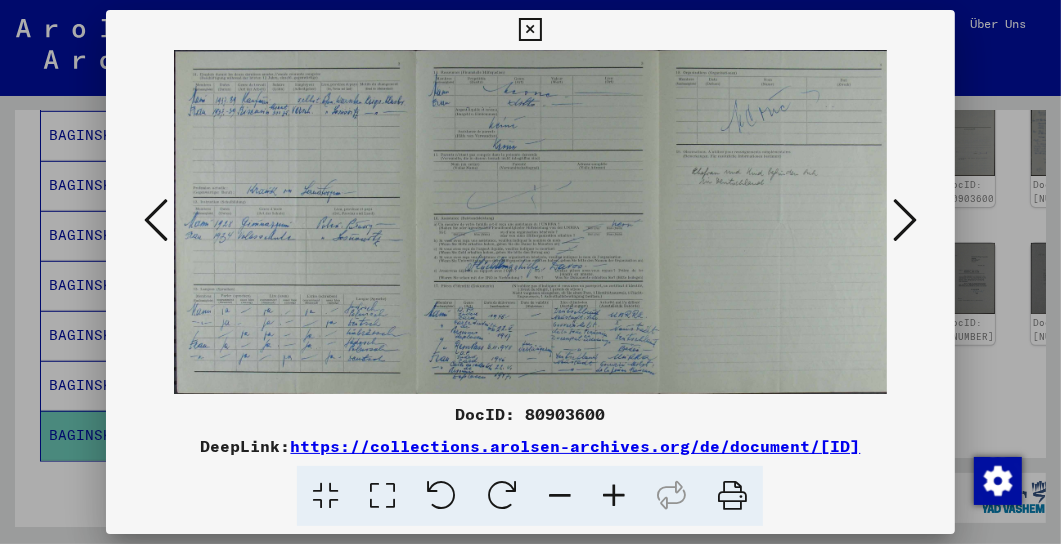 click at bounding box center (614, 496) 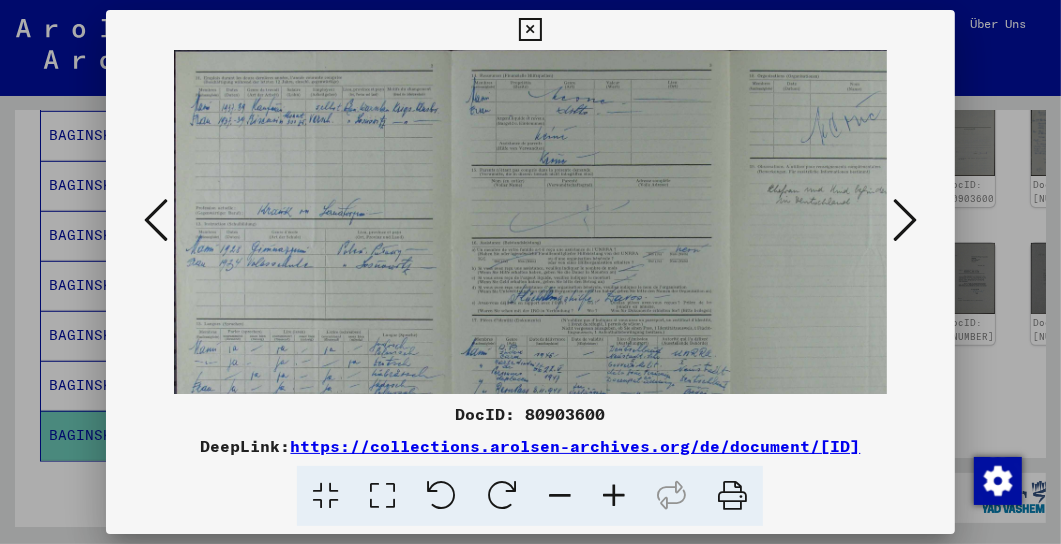 click at bounding box center [614, 496] 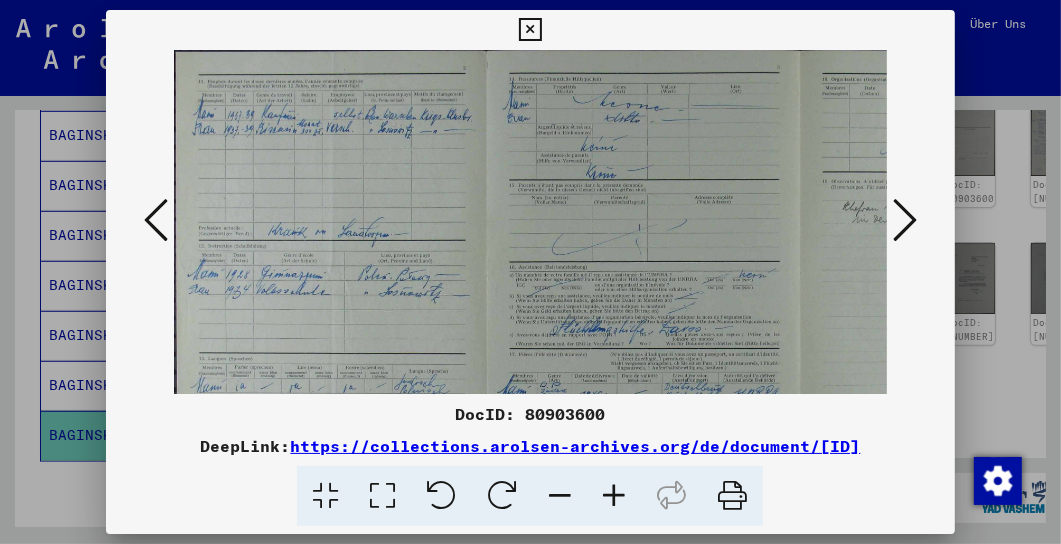 click at bounding box center [614, 496] 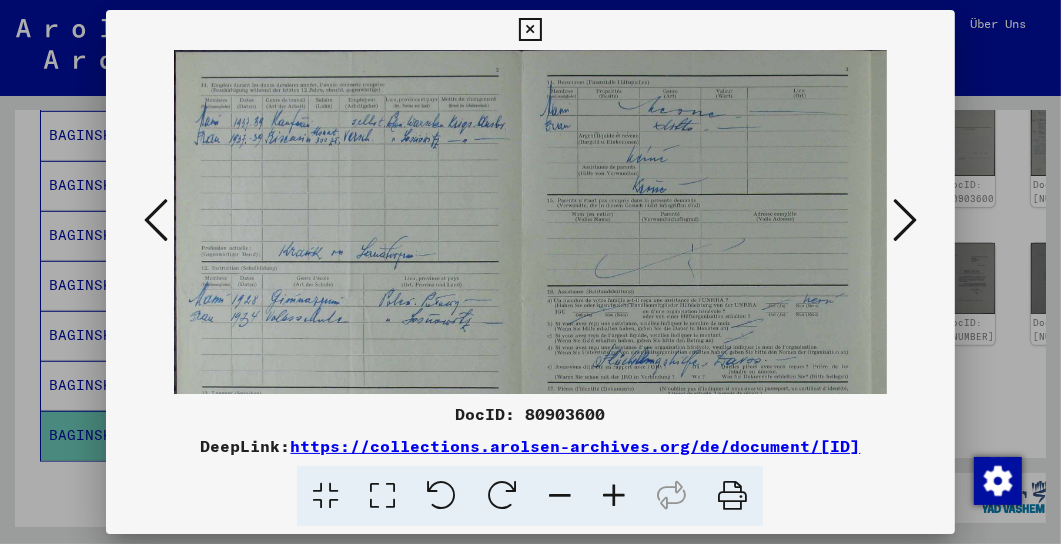 click at bounding box center (614, 496) 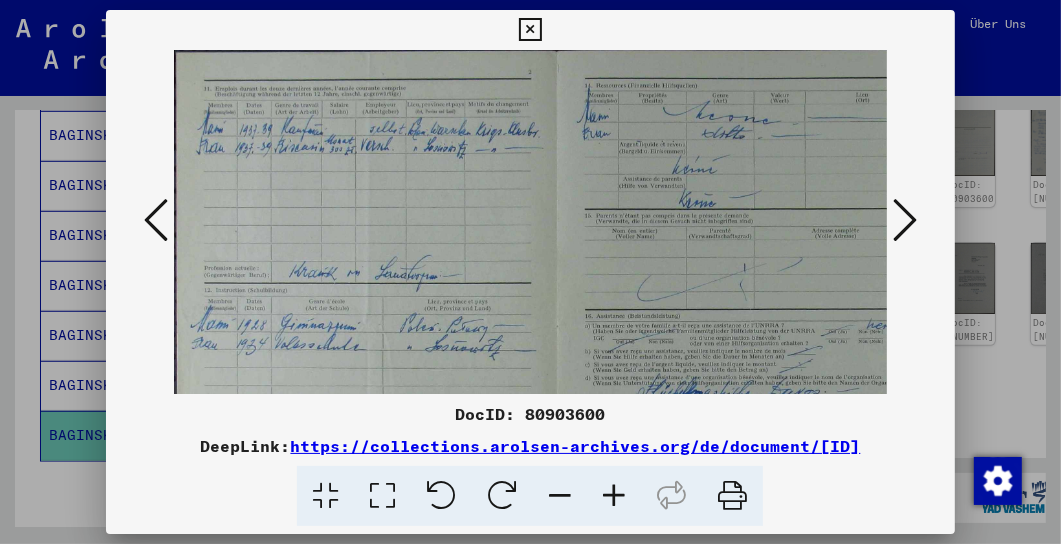 click at bounding box center [614, 496] 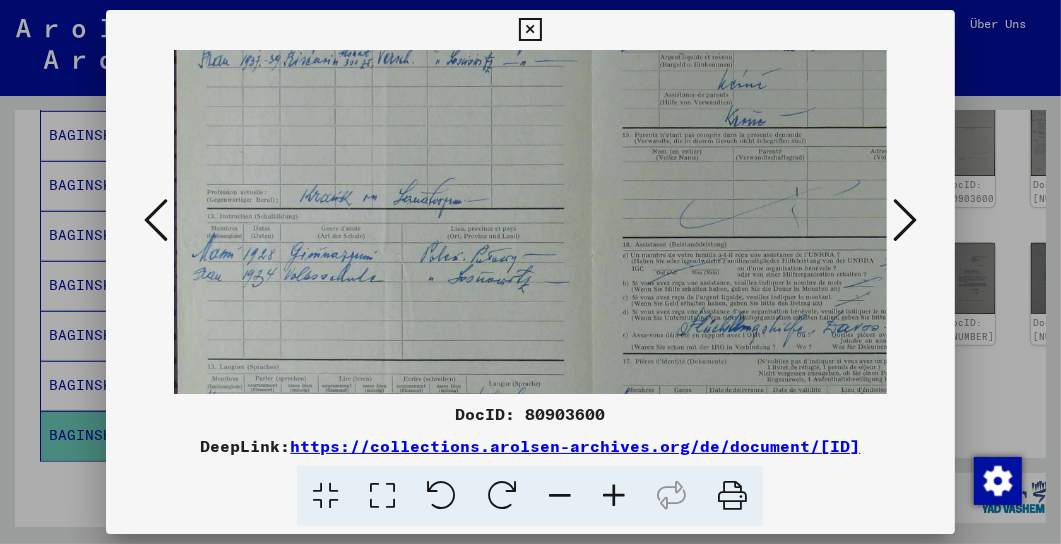 scroll, scrollTop: 103, scrollLeft: 0, axis: vertical 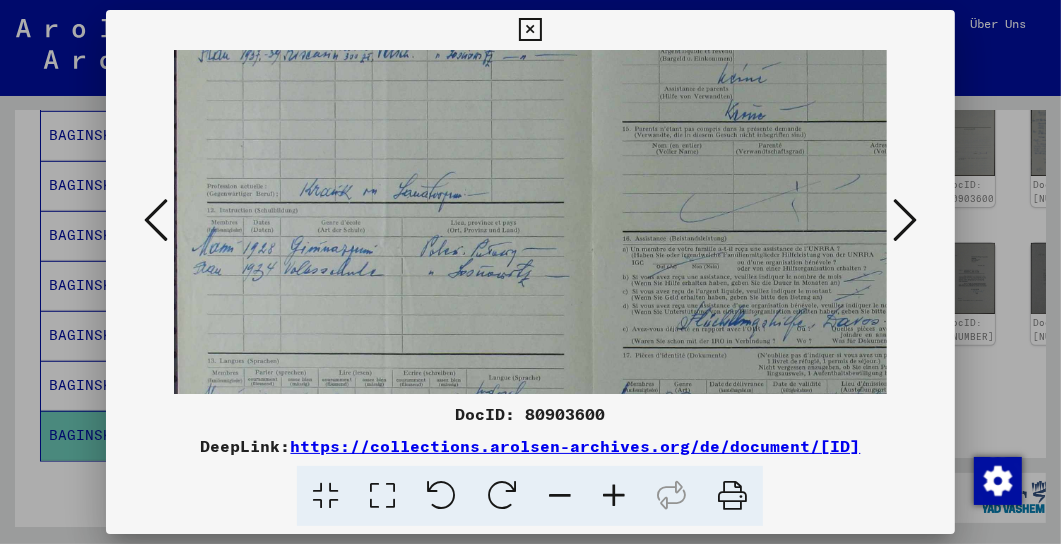 drag, startPoint x: 469, startPoint y: 323, endPoint x: 474, endPoint y: 223, distance: 100.12492 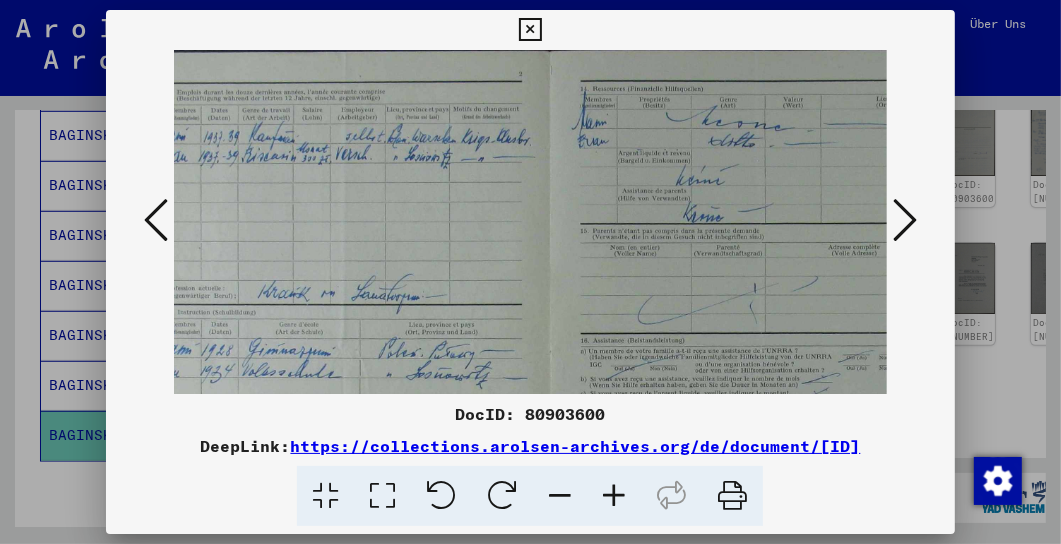scroll, scrollTop: 0, scrollLeft: 37, axis: horizontal 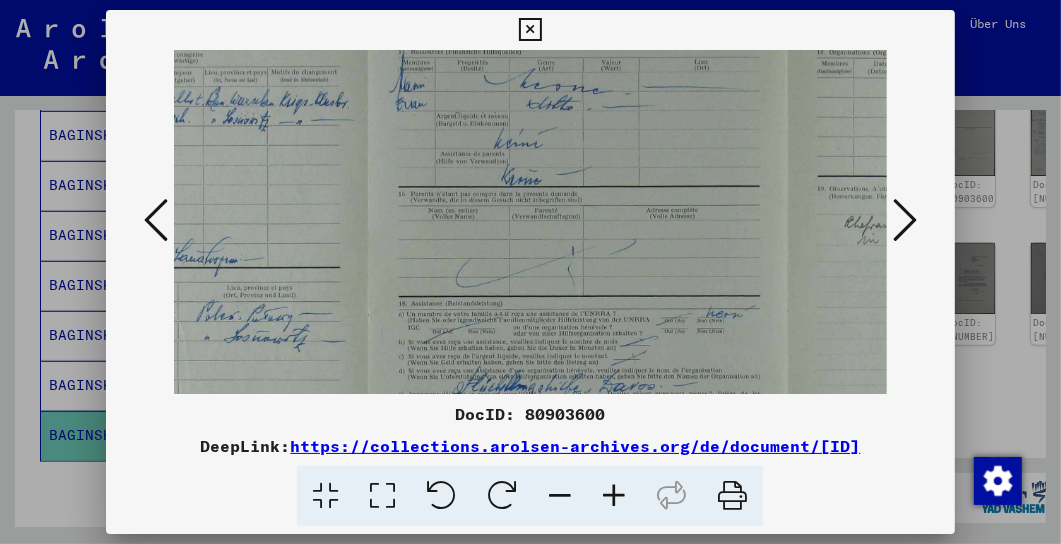 drag, startPoint x: 502, startPoint y: 303, endPoint x: 415, endPoint y: 383, distance: 118.19052 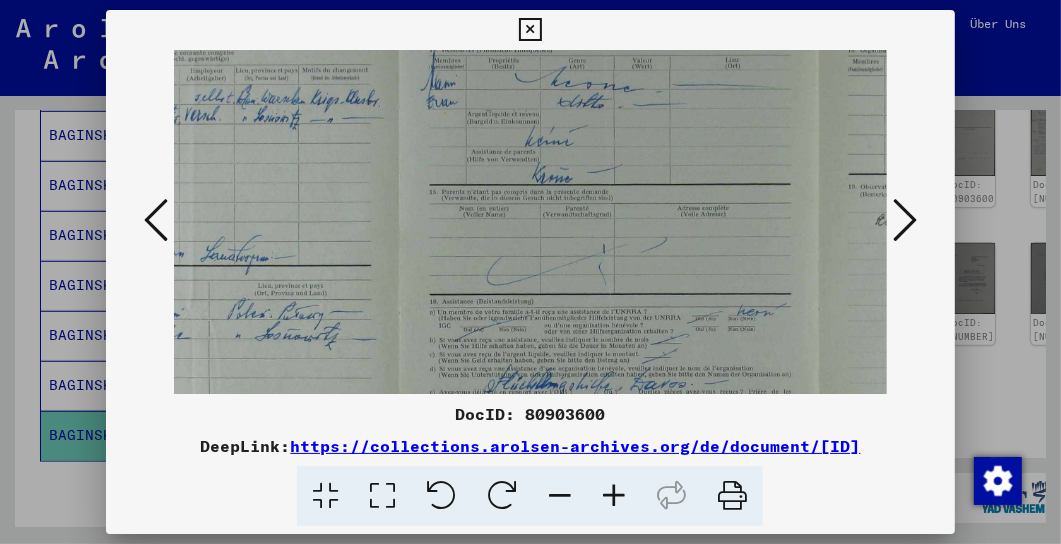 click at bounding box center (607, 308) 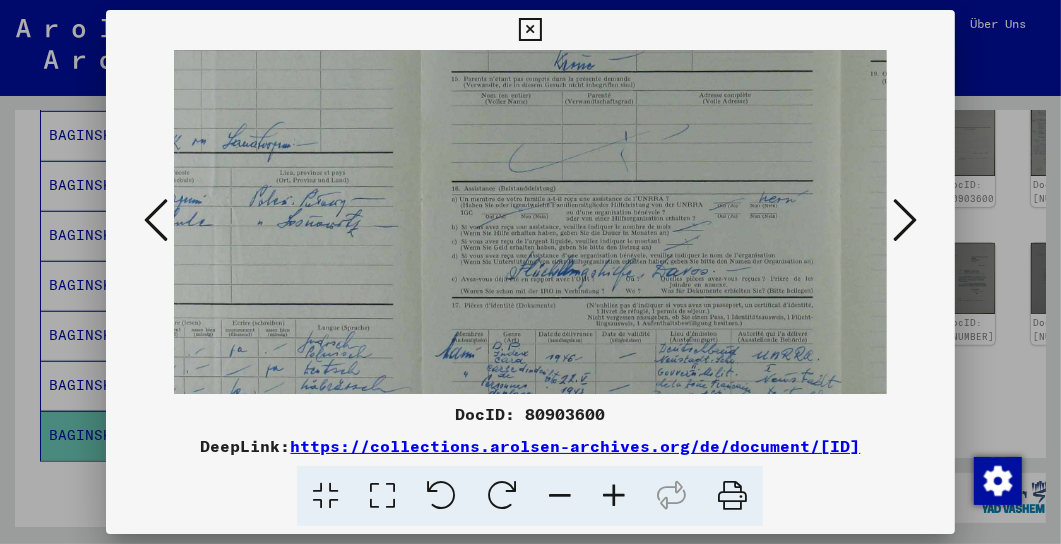 drag, startPoint x: 625, startPoint y: 277, endPoint x: 642, endPoint y: 208, distance: 71.063354 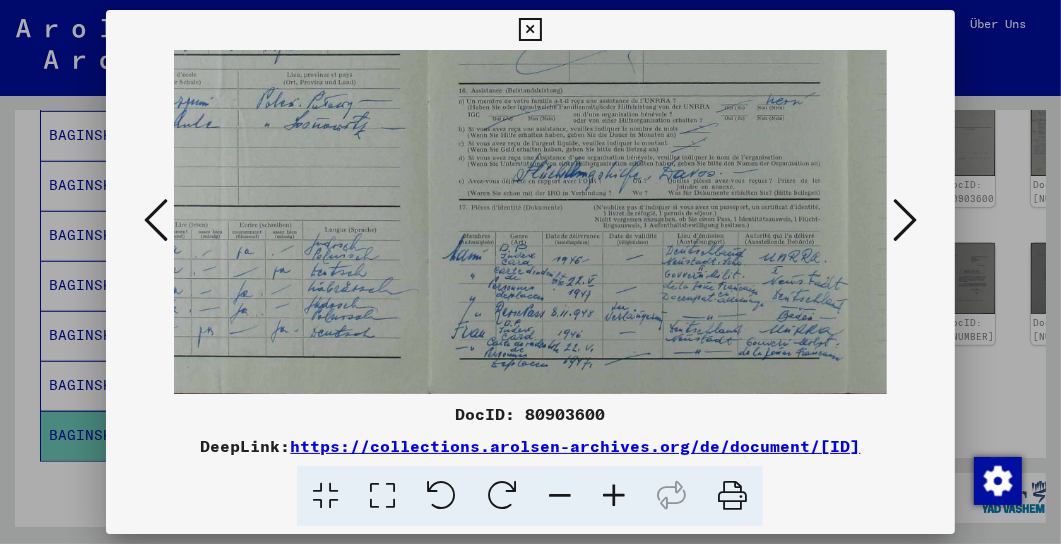 scroll, scrollTop: 250, scrollLeft: 163, axis: both 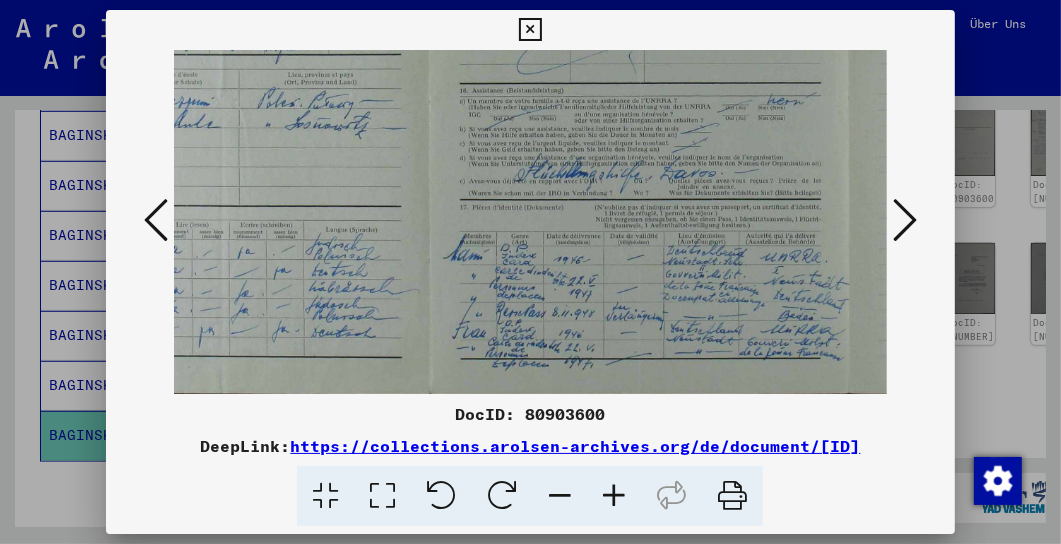 drag, startPoint x: 633, startPoint y: 315, endPoint x: 641, endPoint y: 193, distance: 122.26202 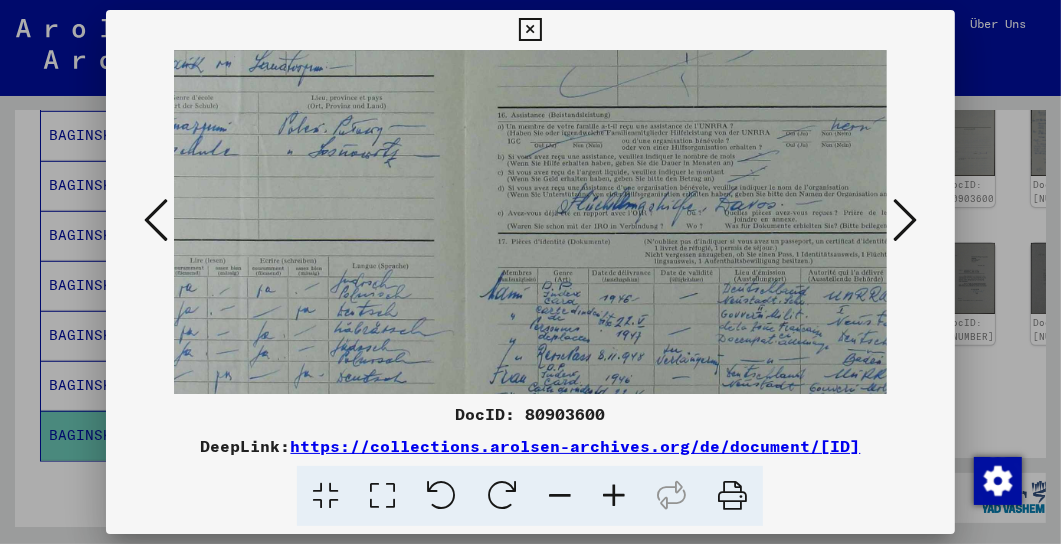 click at bounding box center (614, 496) 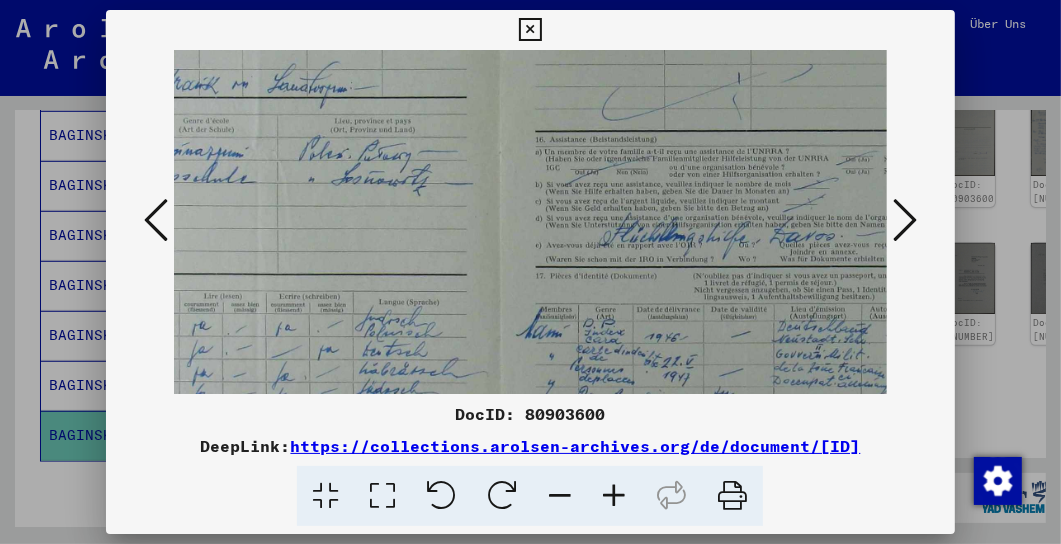drag, startPoint x: 644, startPoint y: 373, endPoint x: 629, endPoint y: 263, distance: 111.01801 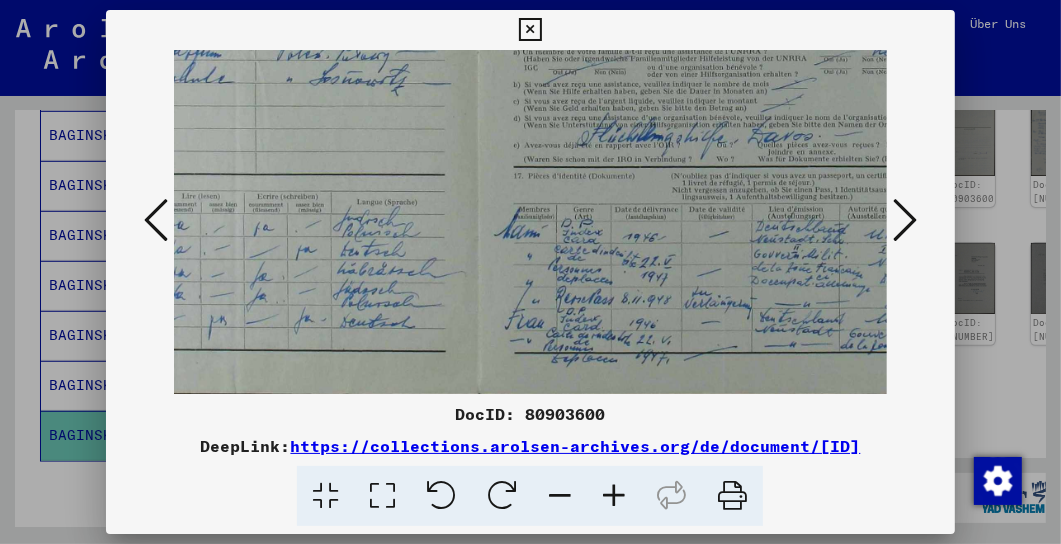 drag, startPoint x: 640, startPoint y: 296, endPoint x: 625, endPoint y: 204, distance: 93.214806 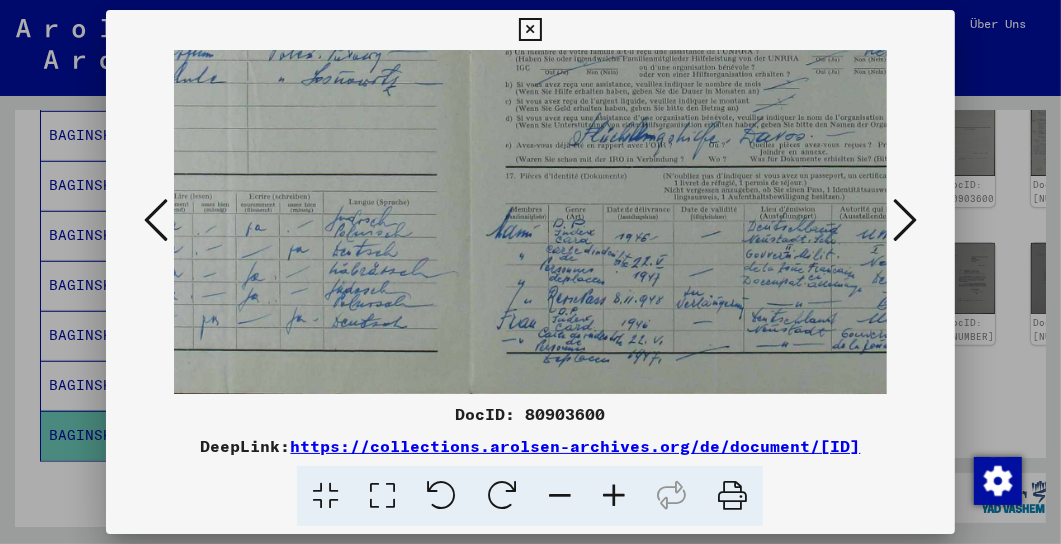 scroll, scrollTop: 350, scrollLeft: 196, axis: both 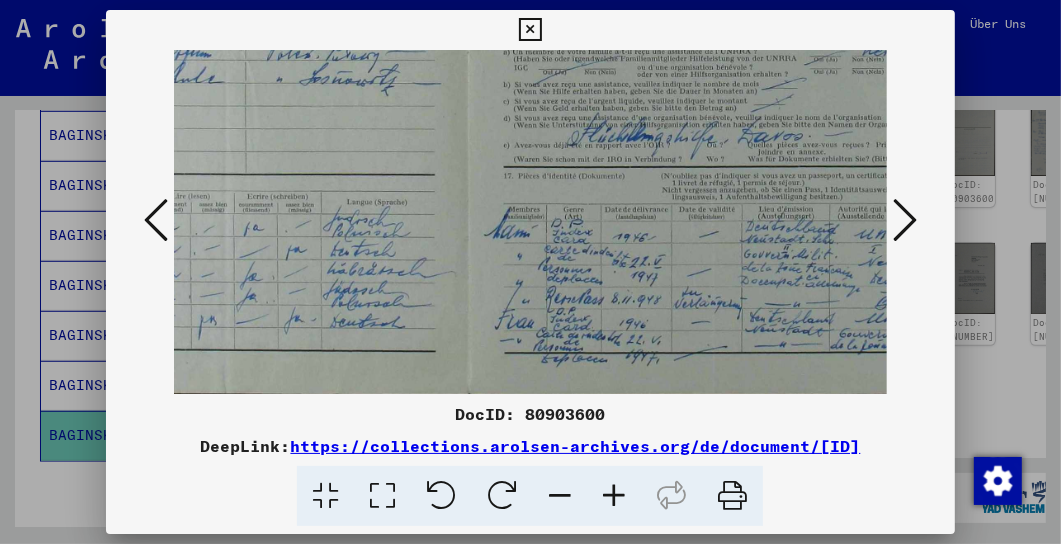 drag, startPoint x: 638, startPoint y: 312, endPoint x: 627, endPoint y: 275, distance: 38.600517 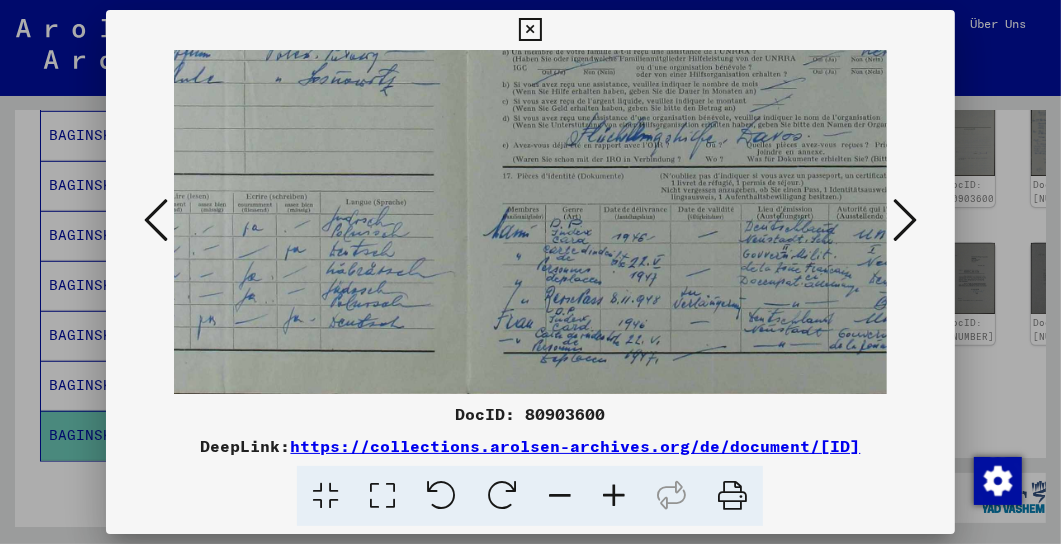 scroll, scrollTop: 350, scrollLeft: 192, axis: both 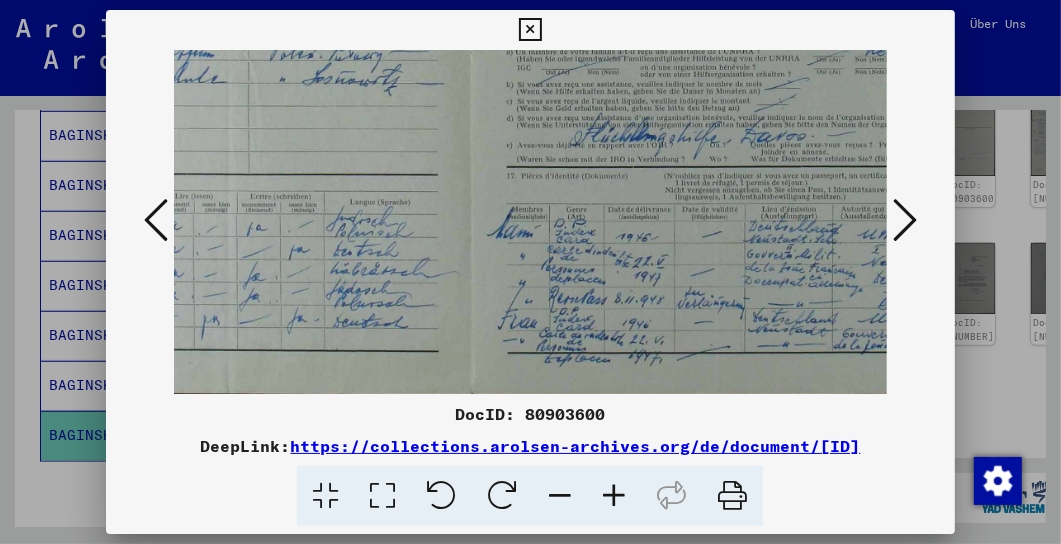 drag, startPoint x: 629, startPoint y: 323, endPoint x: 633, endPoint y: 249, distance: 74.10803 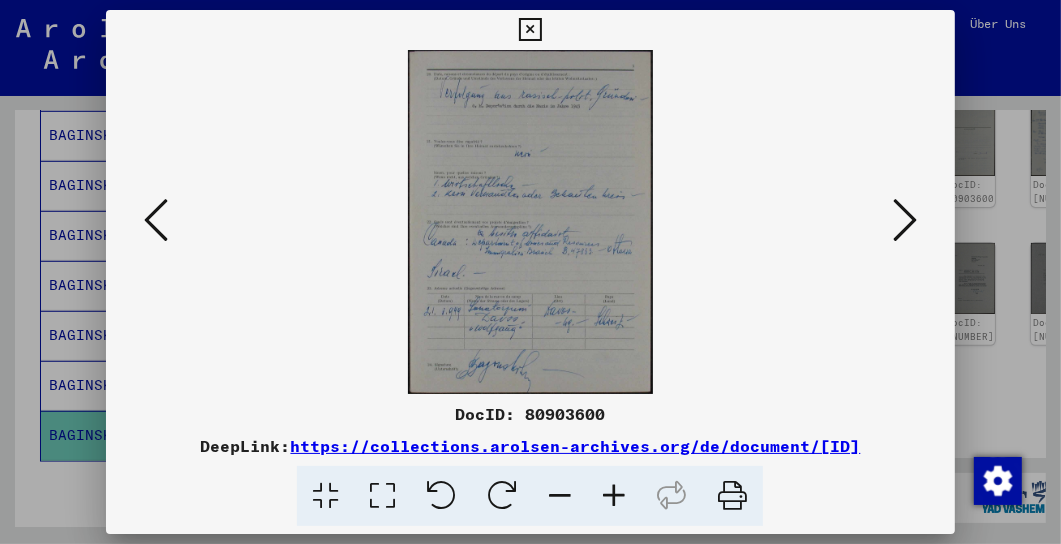 scroll, scrollTop: 0, scrollLeft: 0, axis: both 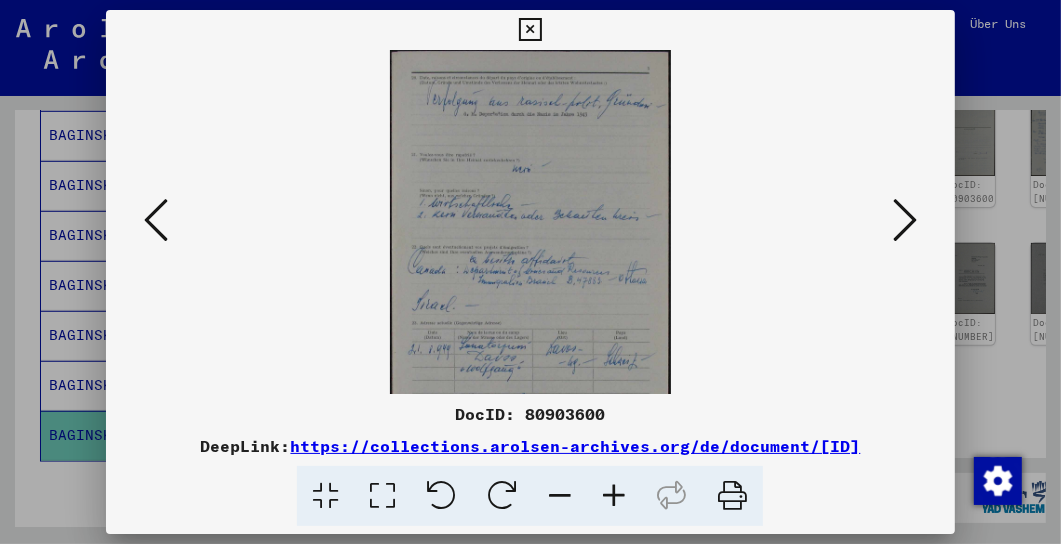 click at bounding box center (614, 496) 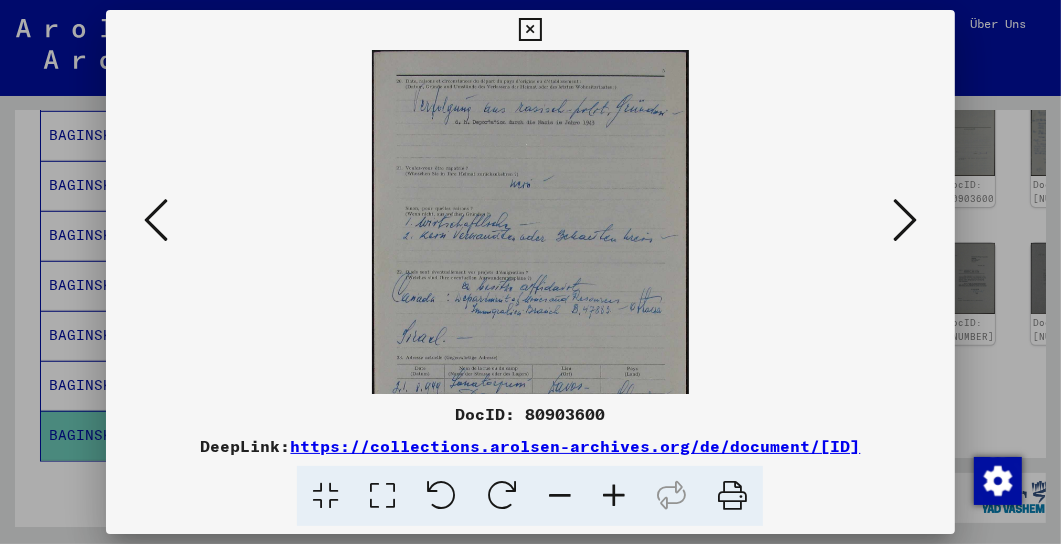 click at bounding box center (614, 496) 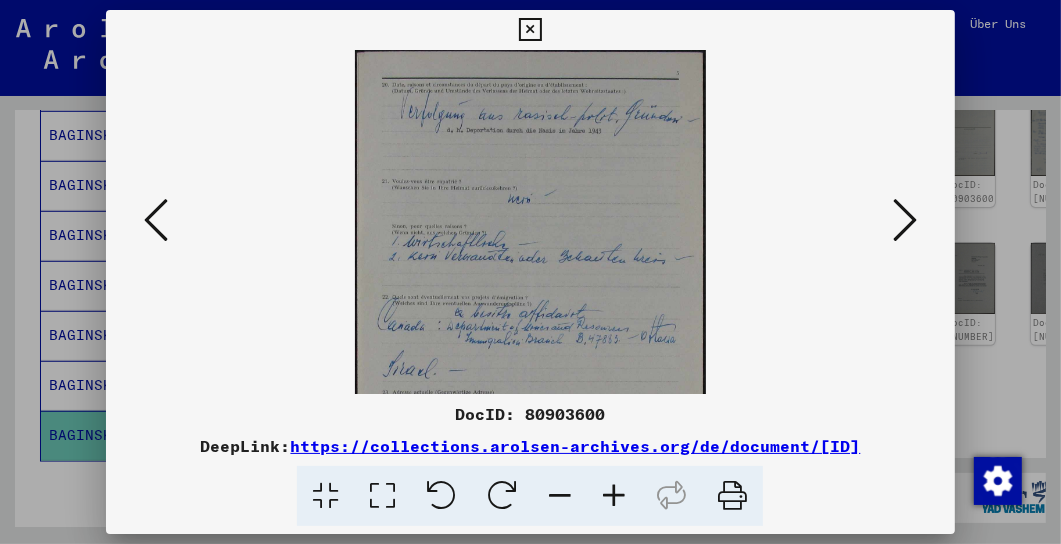 click at bounding box center [614, 496] 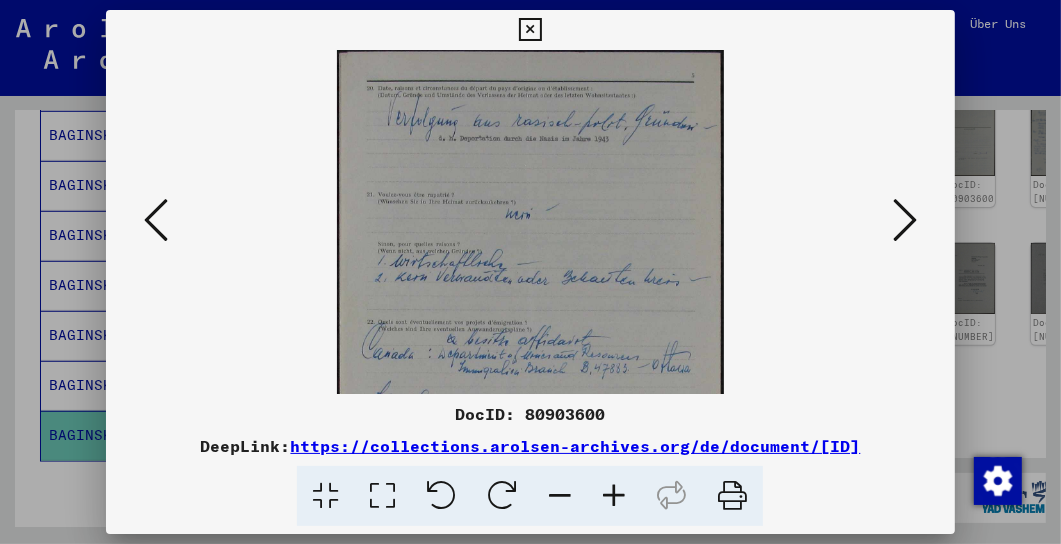 click at bounding box center [614, 496] 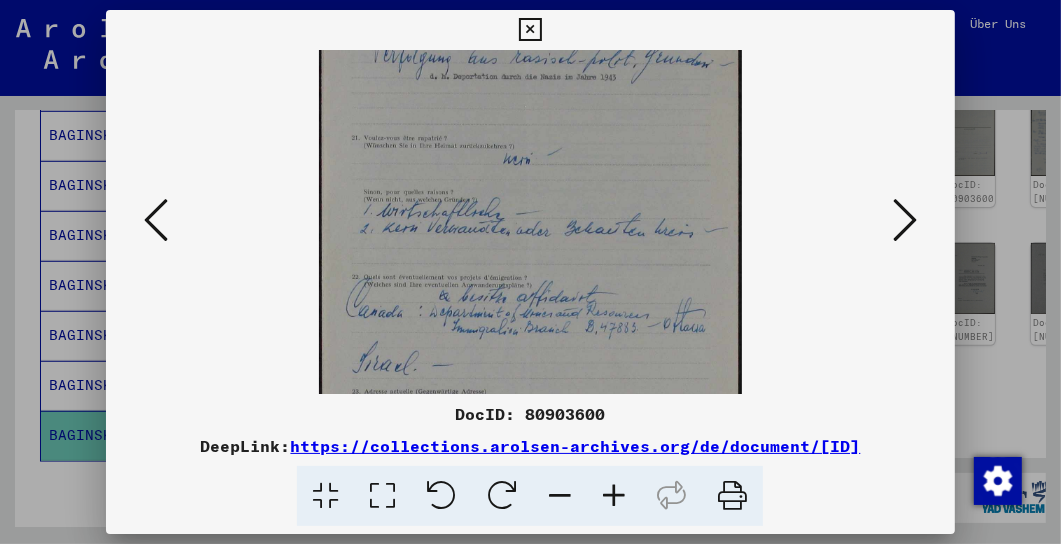 drag, startPoint x: 625, startPoint y: 323, endPoint x: 641, endPoint y: 254, distance: 70.83079 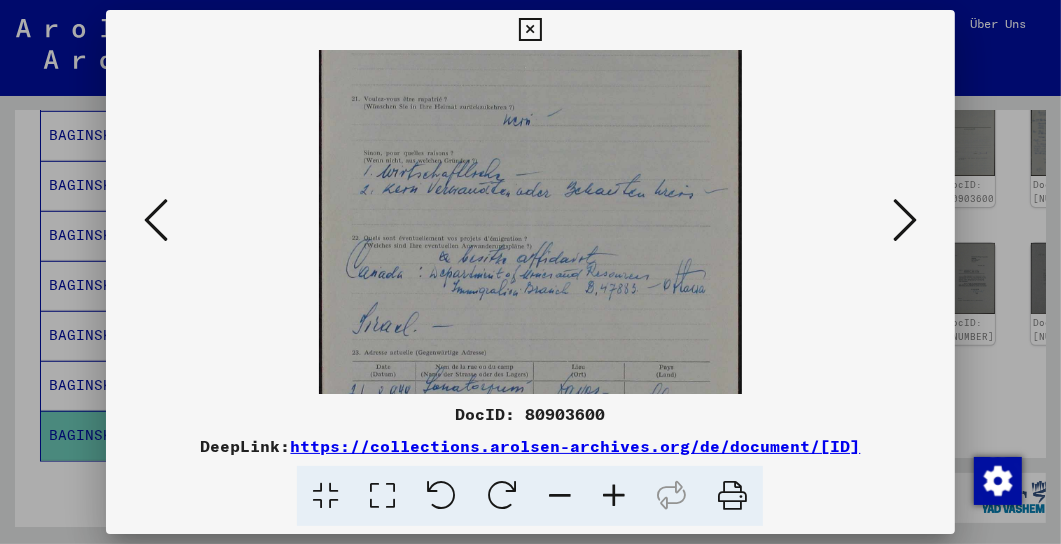 scroll, scrollTop: 111, scrollLeft: 0, axis: vertical 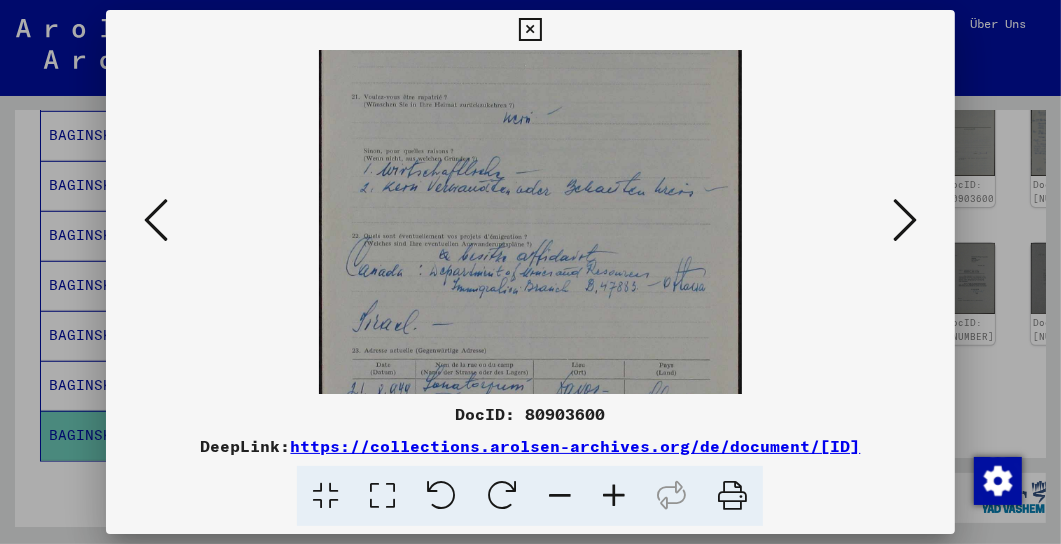 drag, startPoint x: 659, startPoint y: 290, endPoint x: 669, endPoint y: 249, distance: 42.201897 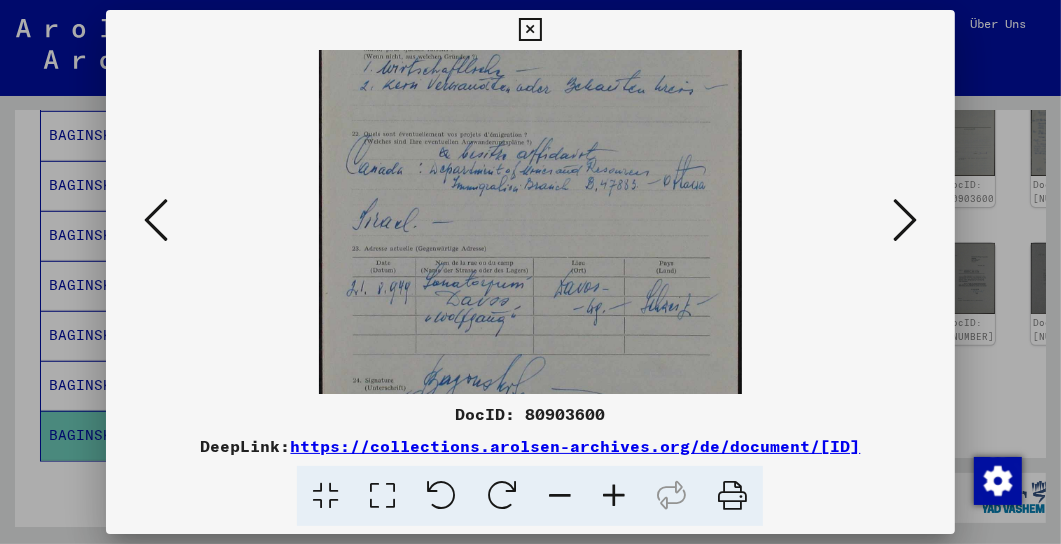 scroll, scrollTop: 250, scrollLeft: 0, axis: vertical 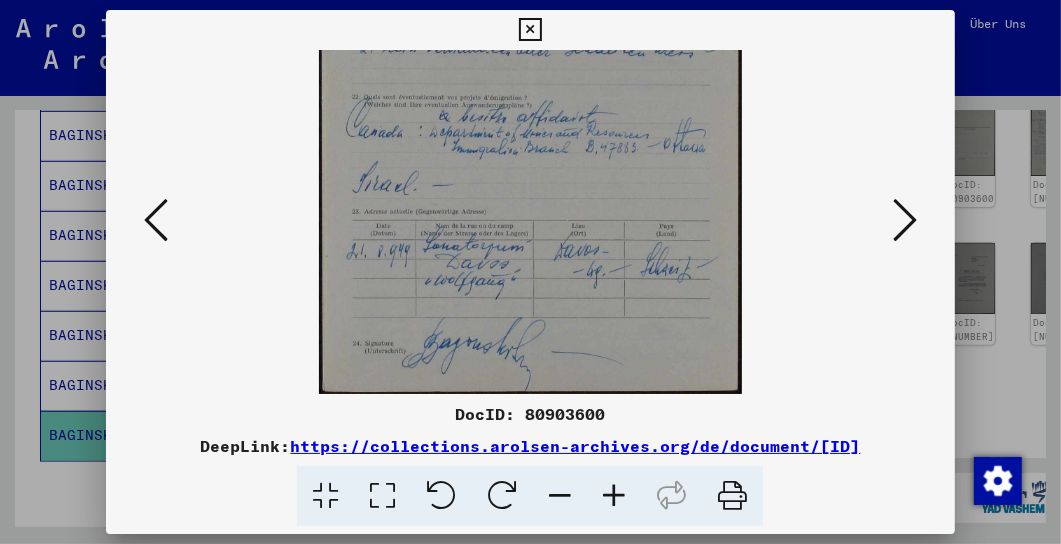 drag, startPoint x: 652, startPoint y: 323, endPoint x: 657, endPoint y: 160, distance: 163.07668 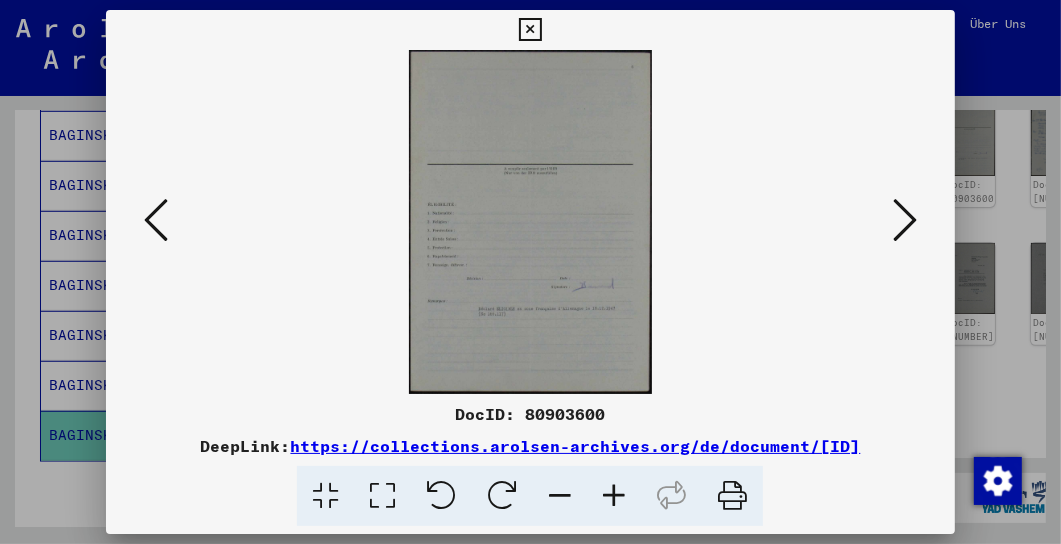scroll, scrollTop: 0, scrollLeft: 0, axis: both 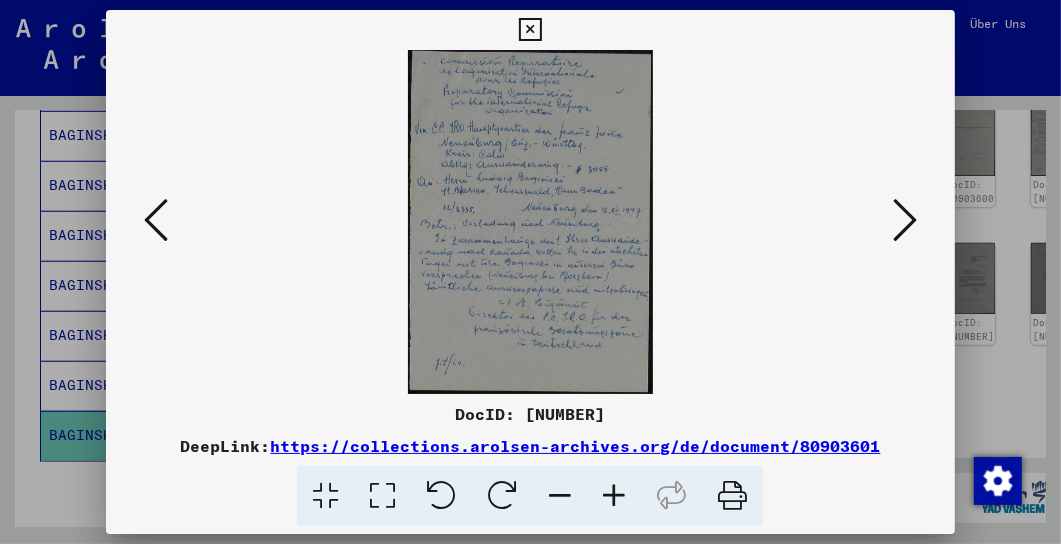 click at bounding box center [614, 496] 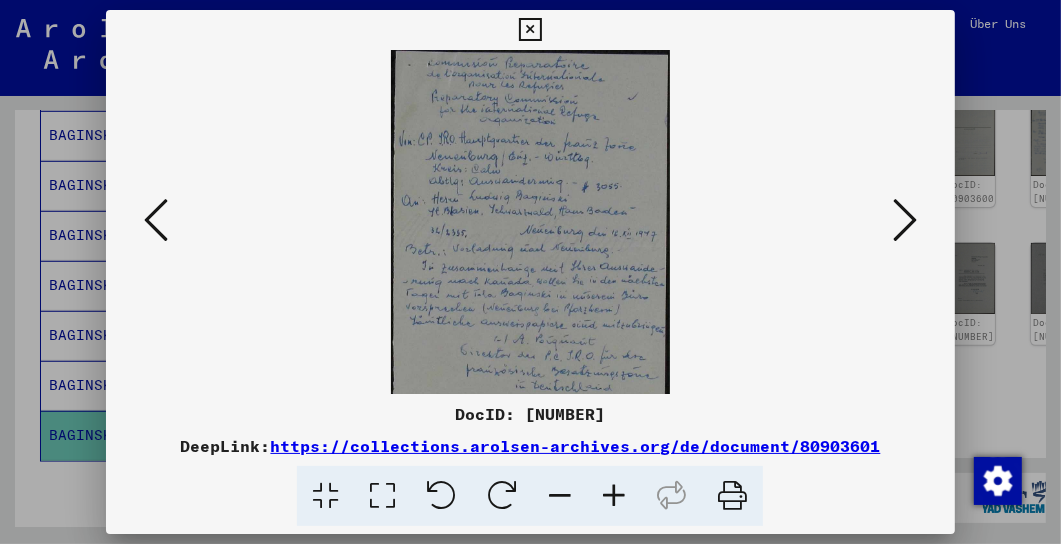 click at bounding box center [614, 496] 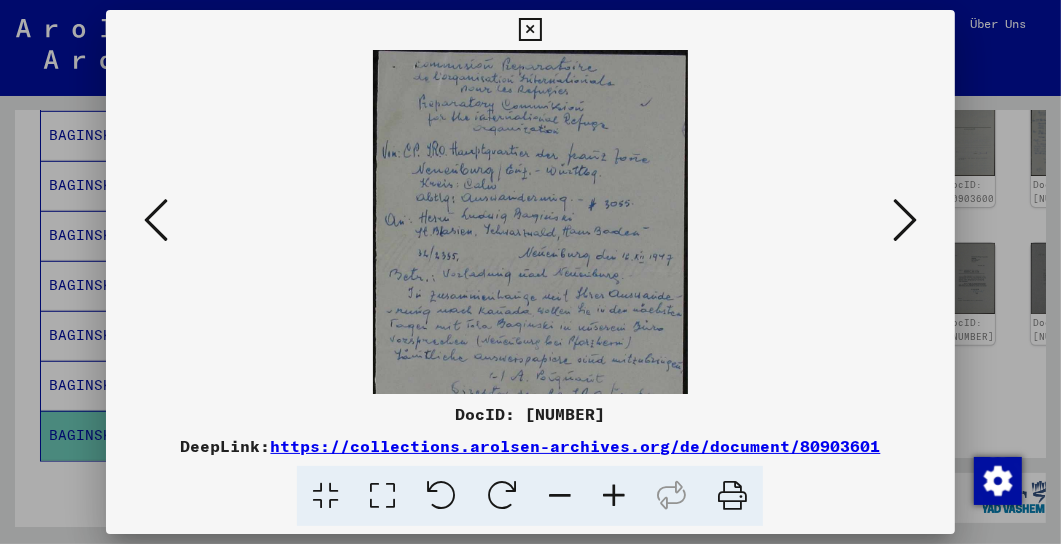 click at bounding box center [614, 496] 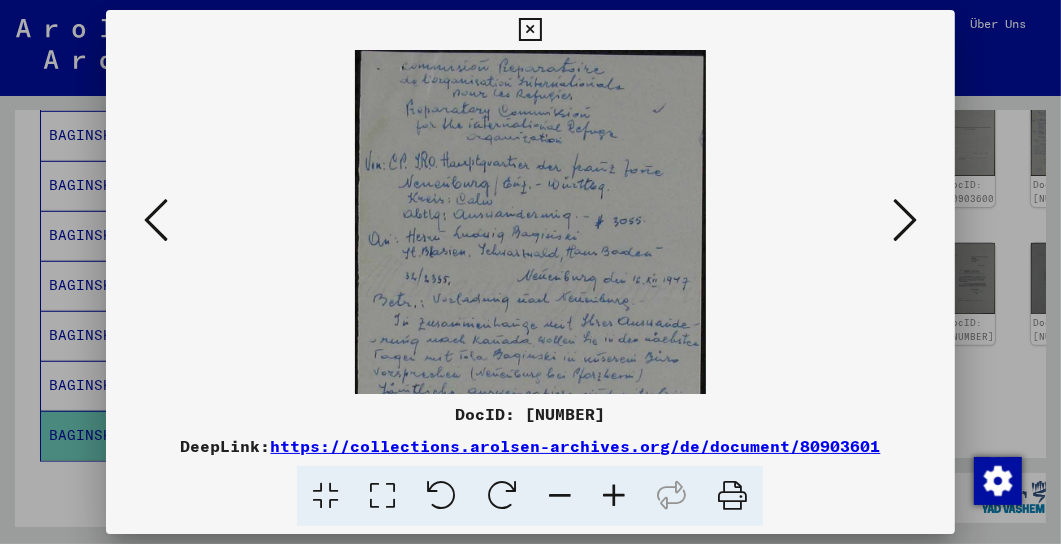 drag, startPoint x: 574, startPoint y: 320, endPoint x: 571, endPoint y: 361, distance: 41.109608 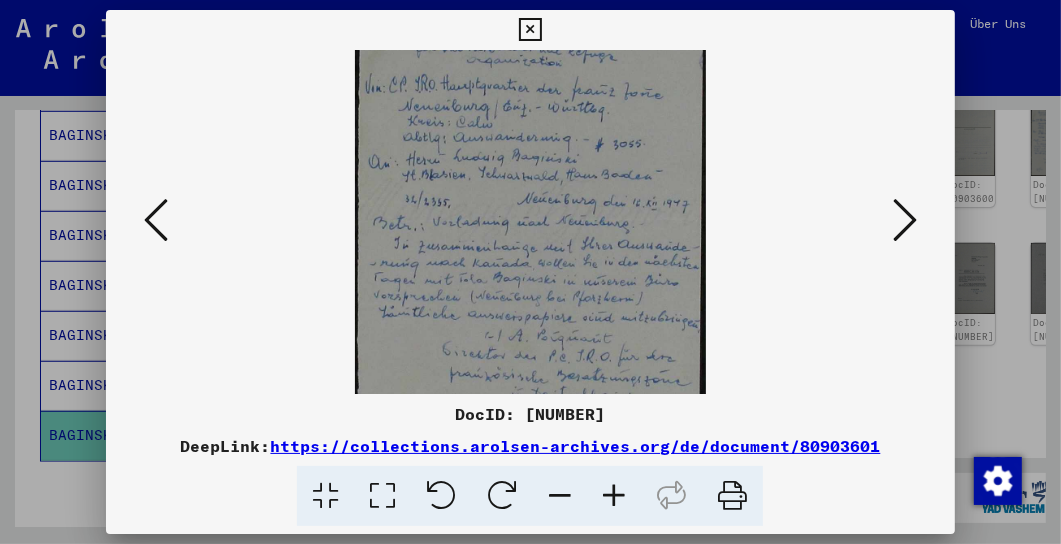 drag, startPoint x: 632, startPoint y: 335, endPoint x: 644, endPoint y: 268, distance: 68.06615 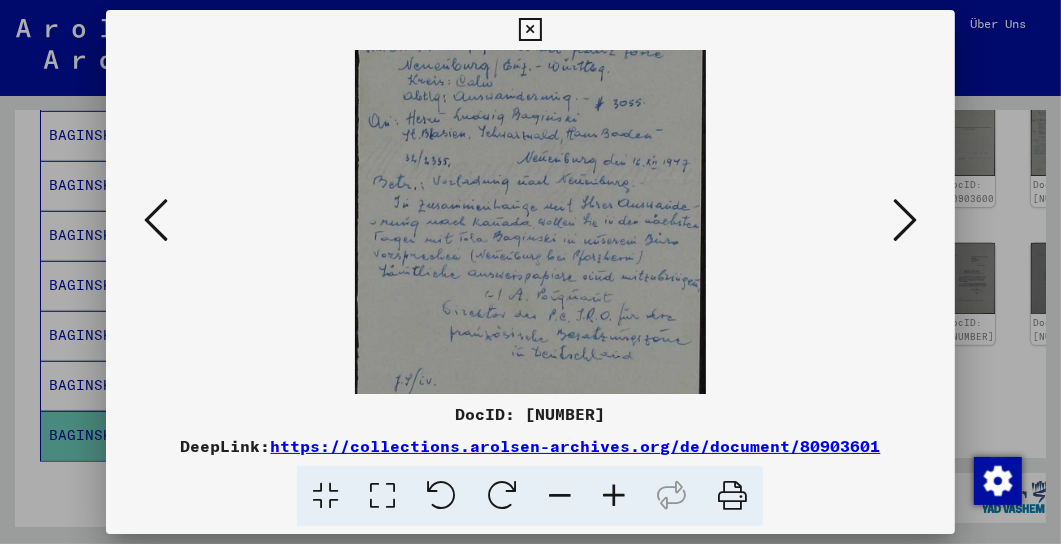 drag, startPoint x: 631, startPoint y: 323, endPoint x: 640, endPoint y: 284, distance: 40.024994 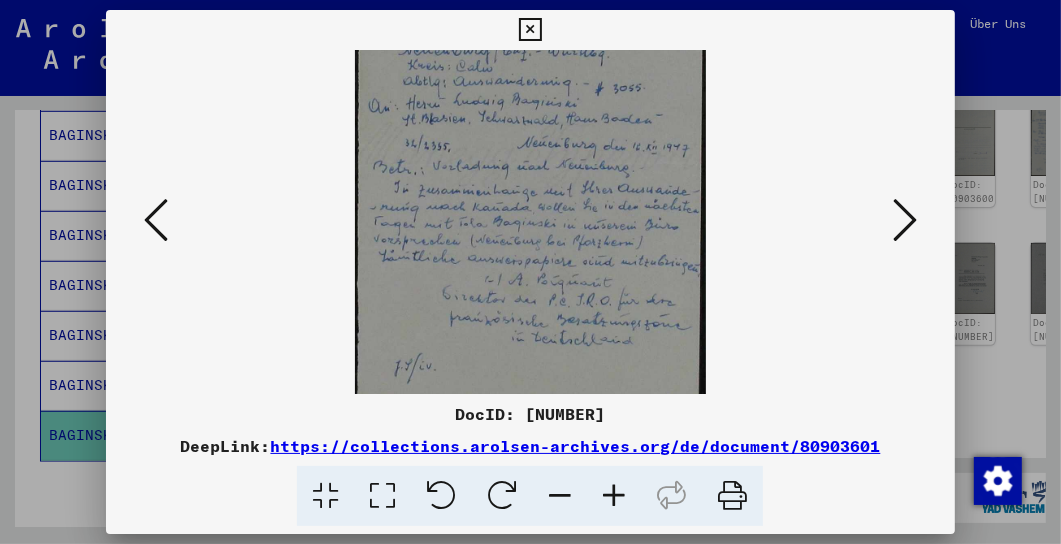 scroll, scrollTop: 150, scrollLeft: 0, axis: vertical 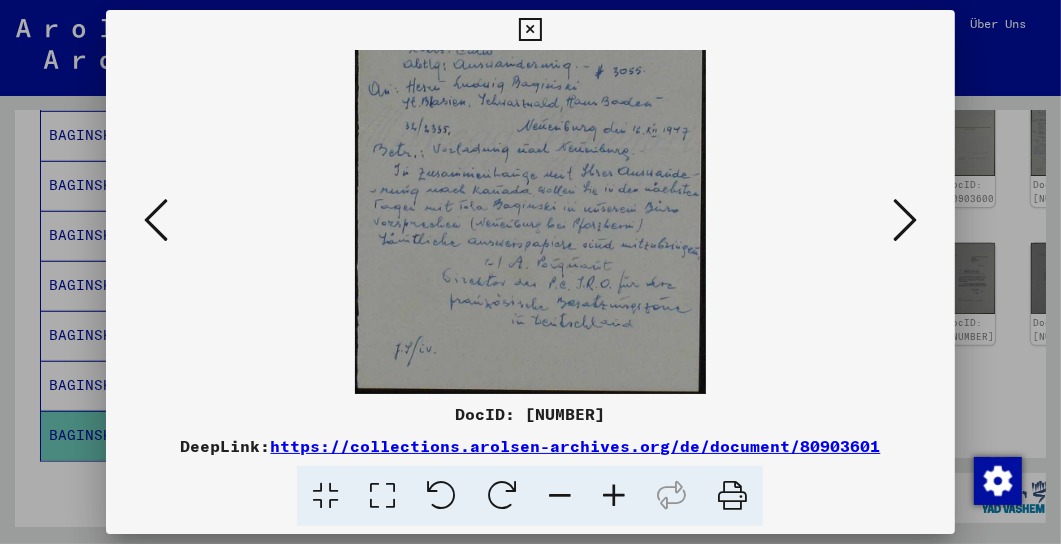 drag, startPoint x: 620, startPoint y: 301, endPoint x: 607, endPoint y: 246, distance: 56.515484 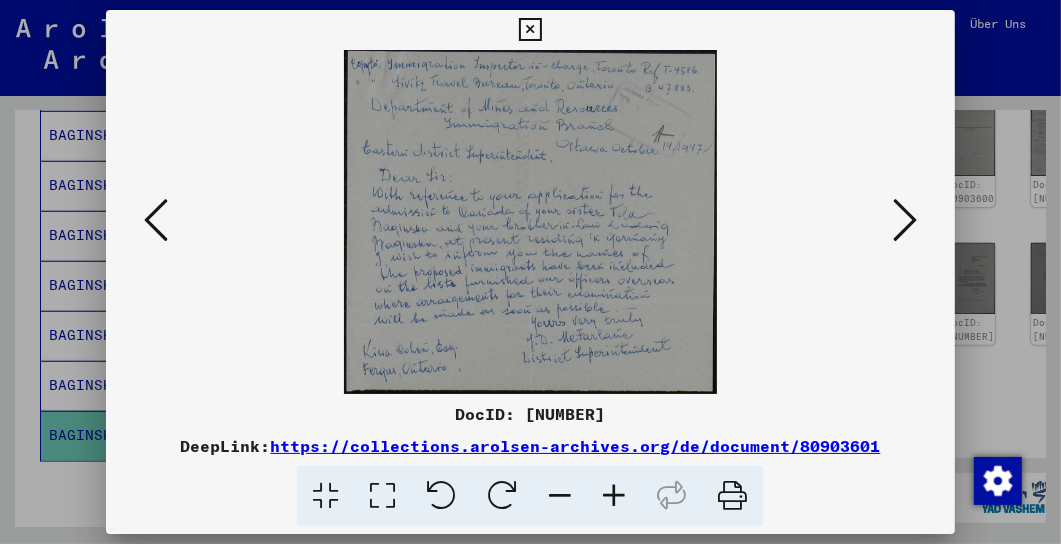 scroll, scrollTop: 0, scrollLeft: 0, axis: both 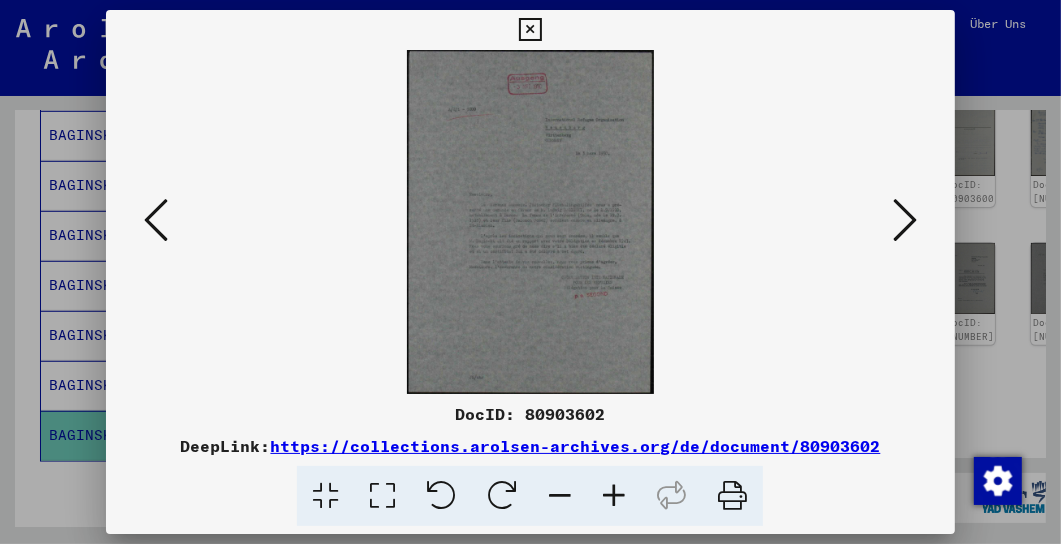 click at bounding box center (614, 496) 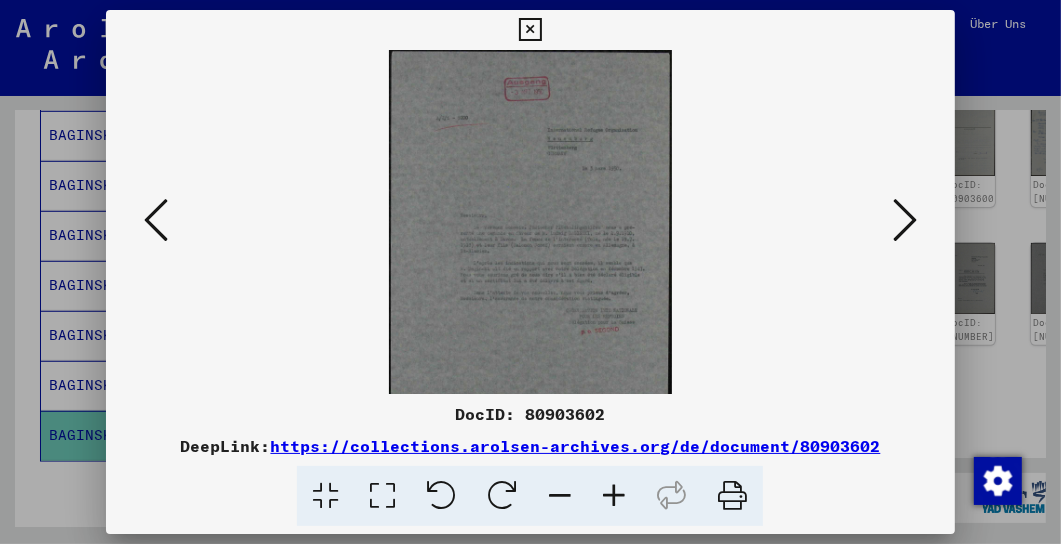 click at bounding box center [614, 496] 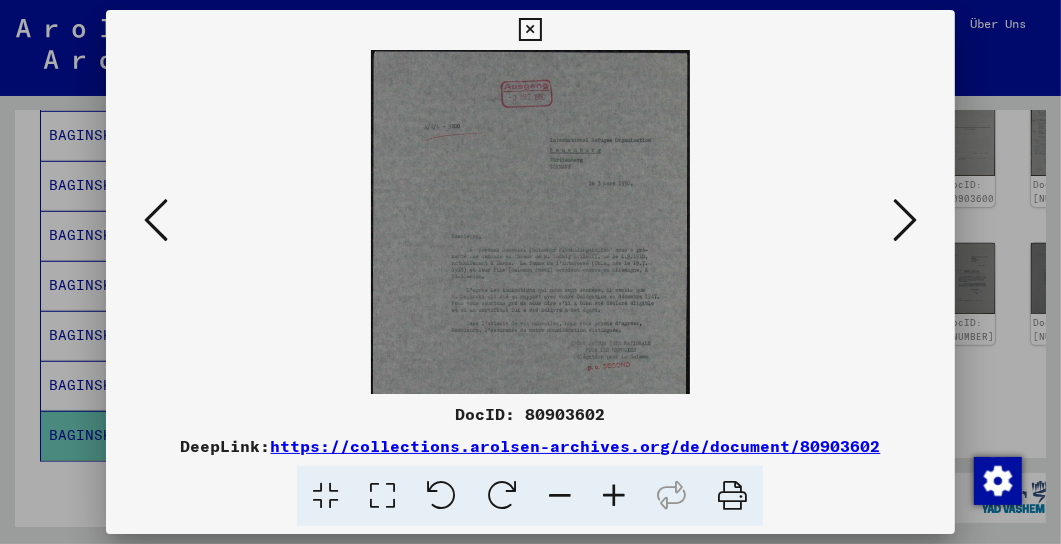 click at bounding box center (614, 496) 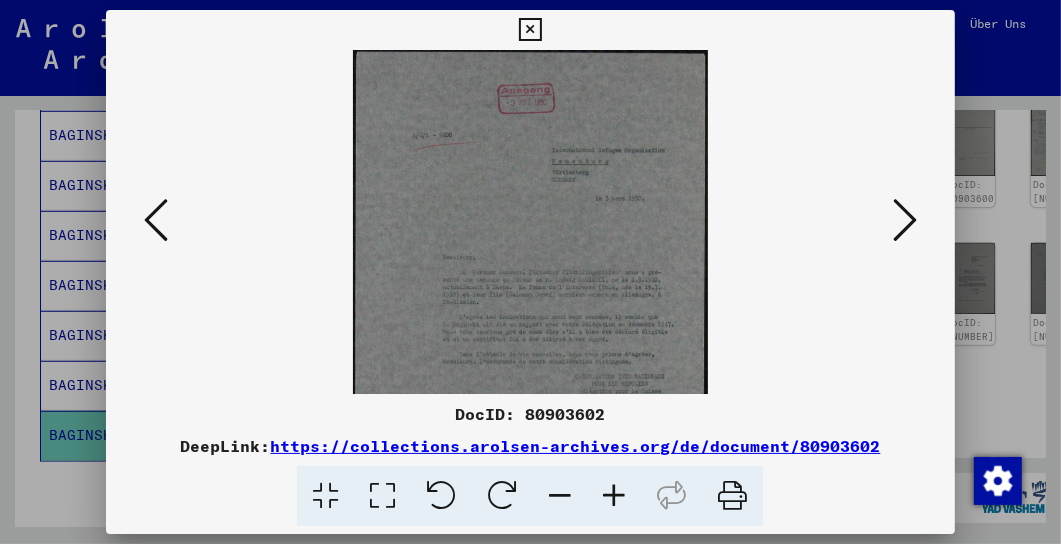 click at bounding box center (614, 496) 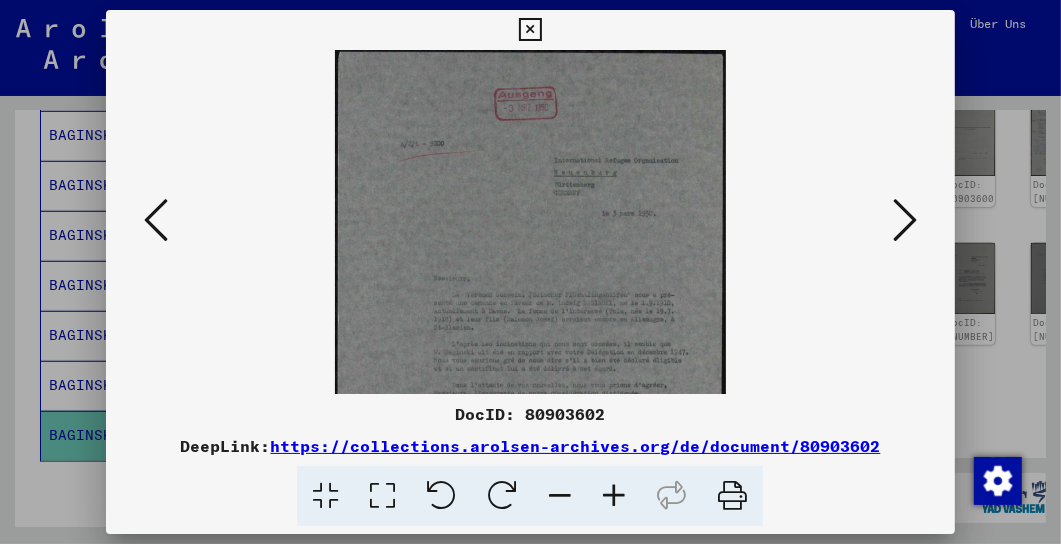 click at bounding box center (614, 496) 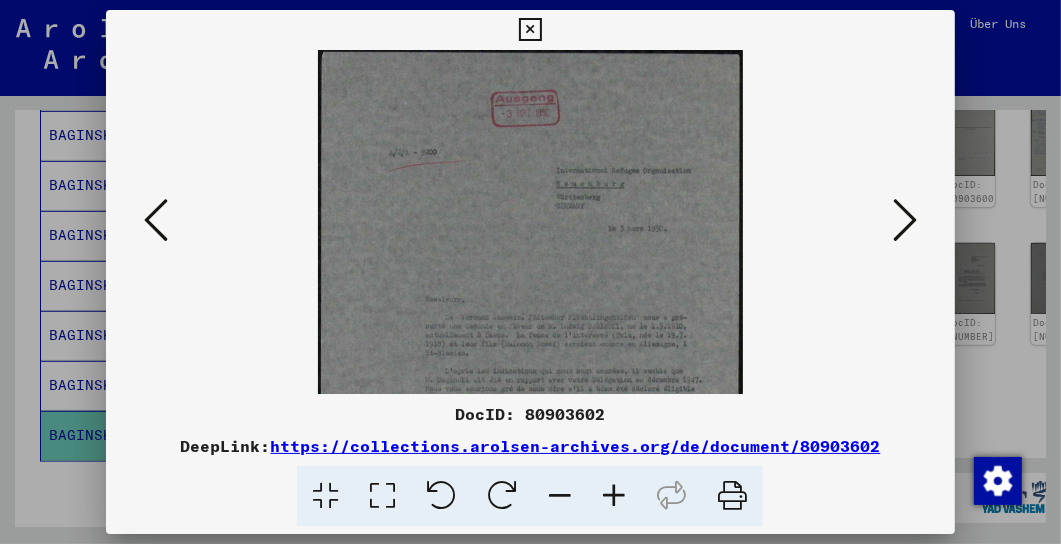 click at bounding box center [614, 496] 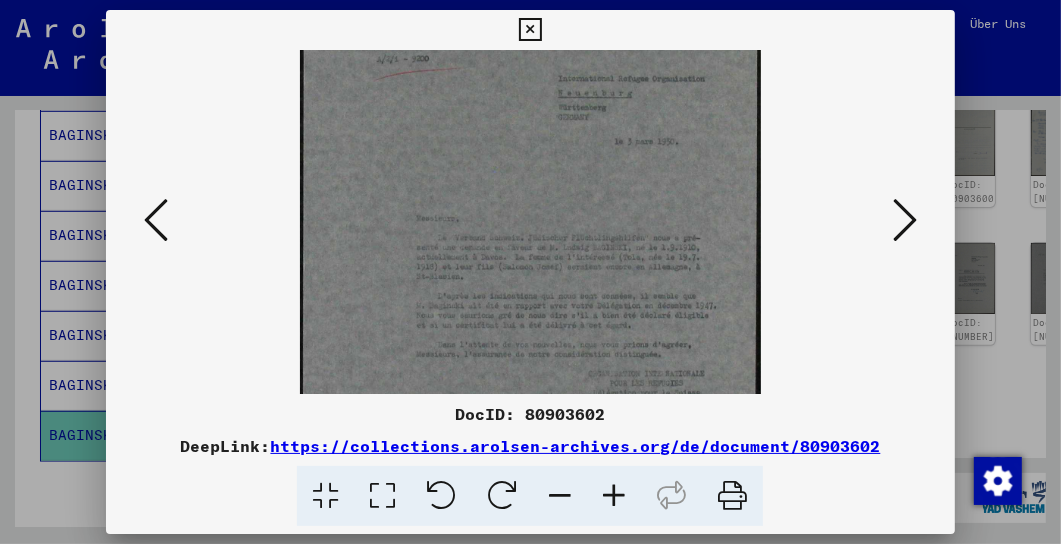drag, startPoint x: 621, startPoint y: 369, endPoint x: 643, endPoint y: 269, distance: 102.3914 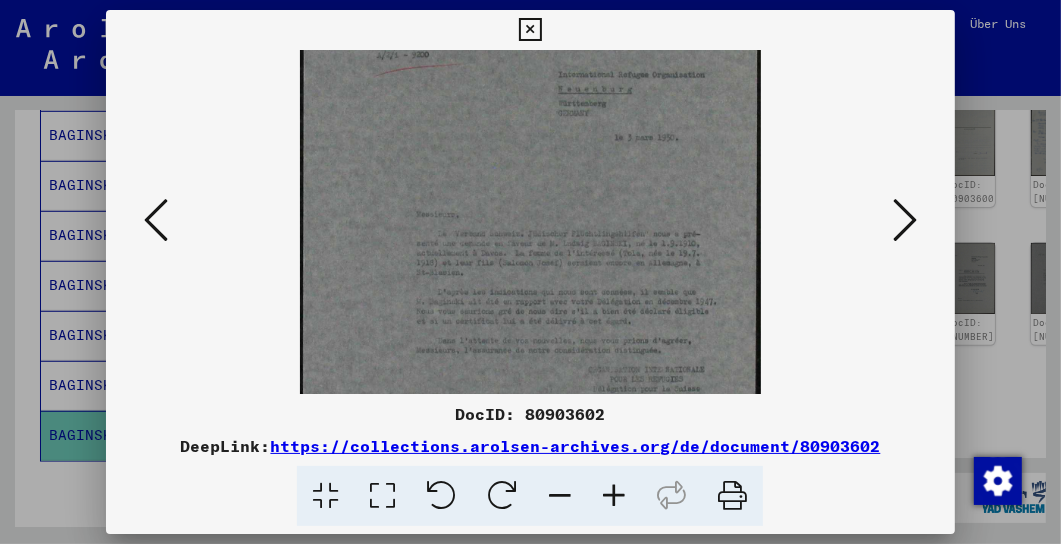 scroll, scrollTop: 145, scrollLeft: 0, axis: vertical 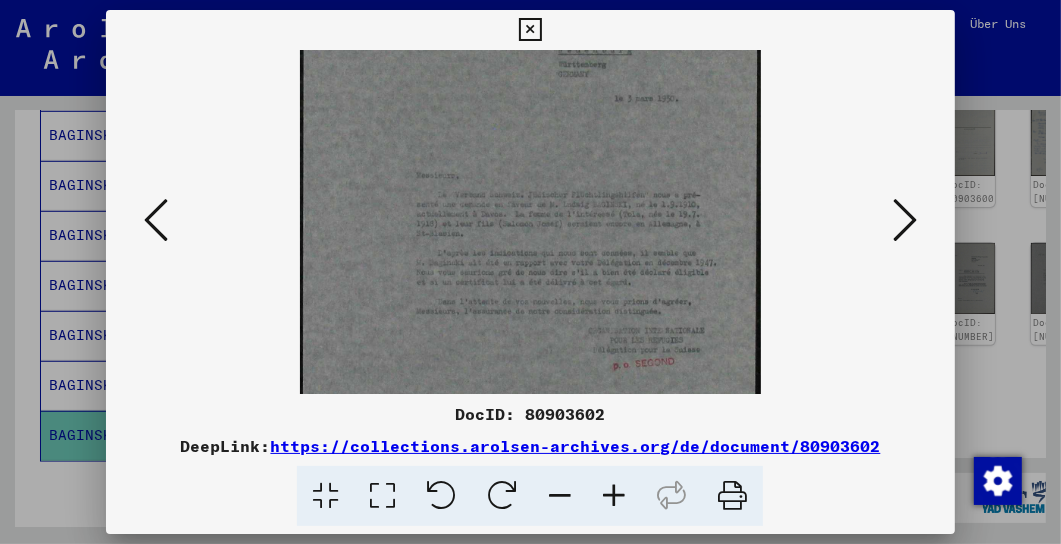 drag, startPoint x: 649, startPoint y: 336, endPoint x: 660, endPoint y: 296, distance: 41.484936 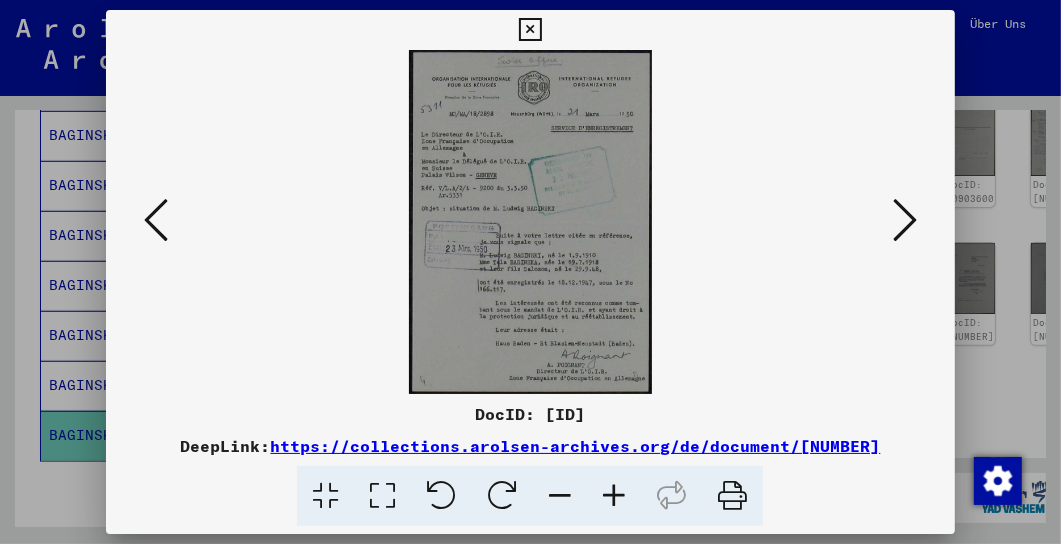 click at bounding box center (905, 220) 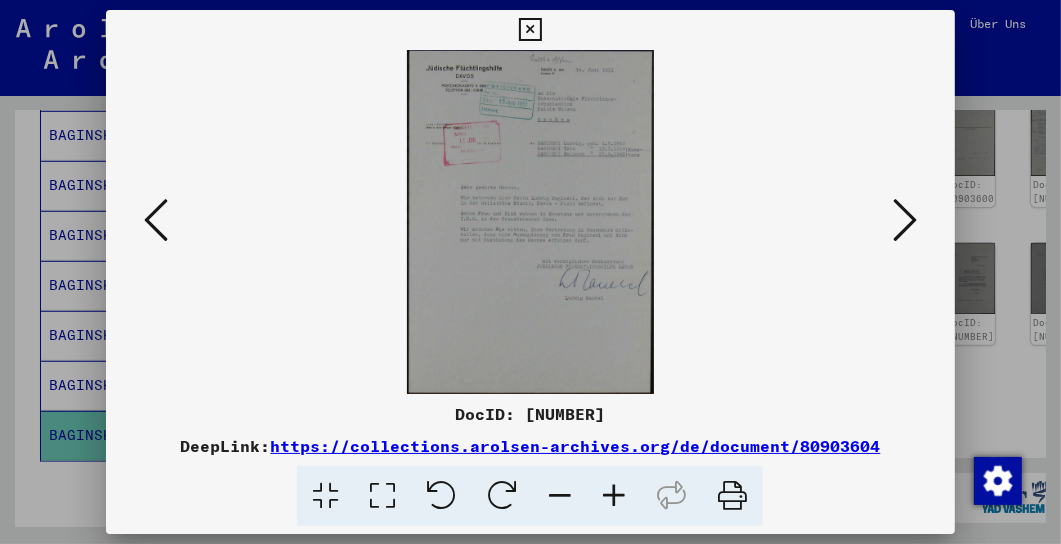 click at bounding box center (905, 220) 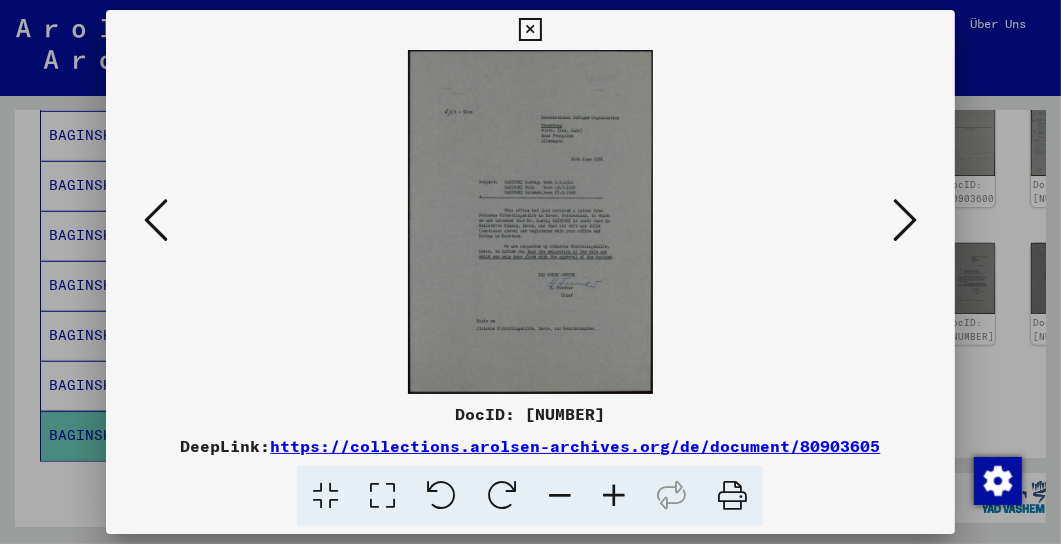 click at bounding box center [614, 496] 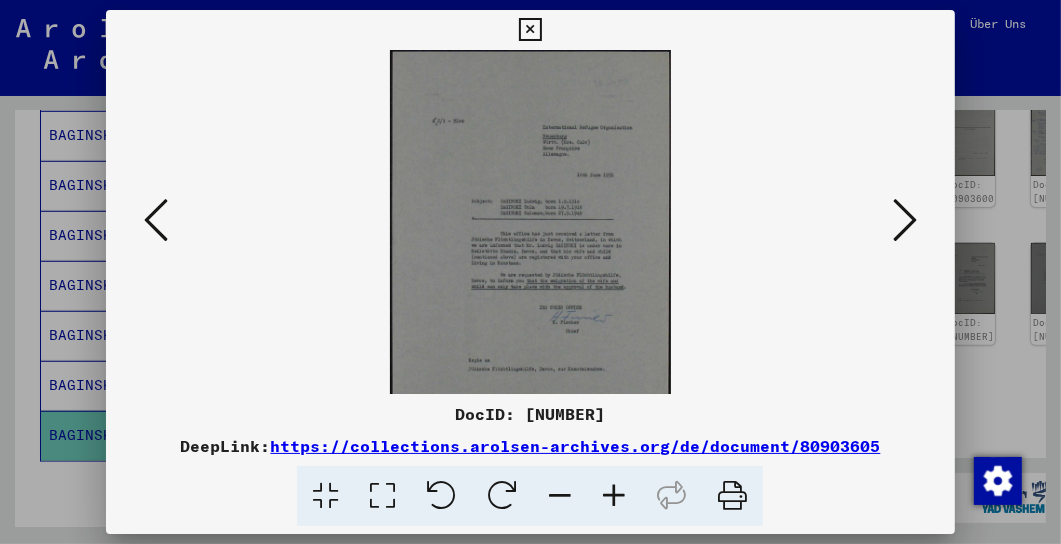 click at bounding box center [614, 496] 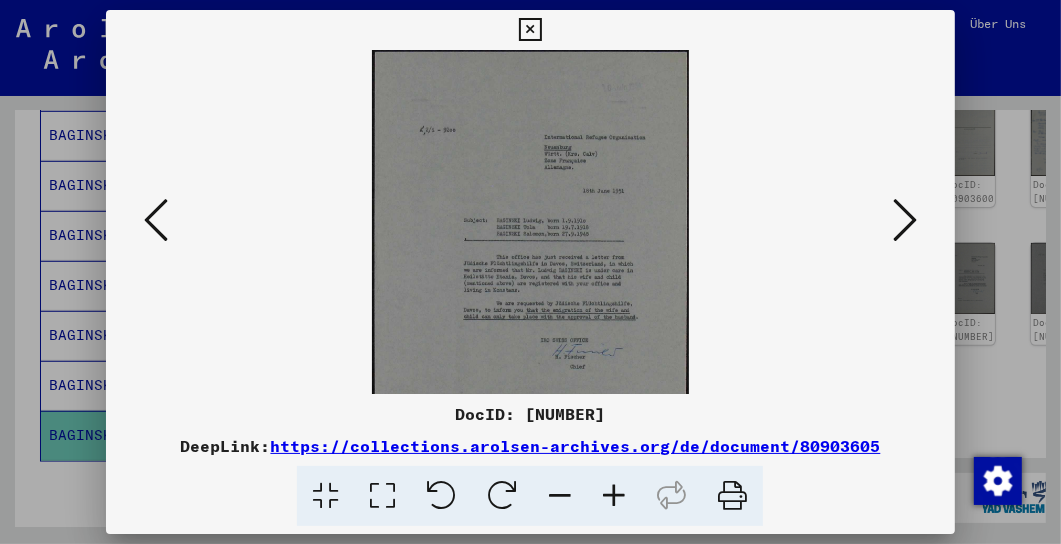 click at bounding box center [614, 496] 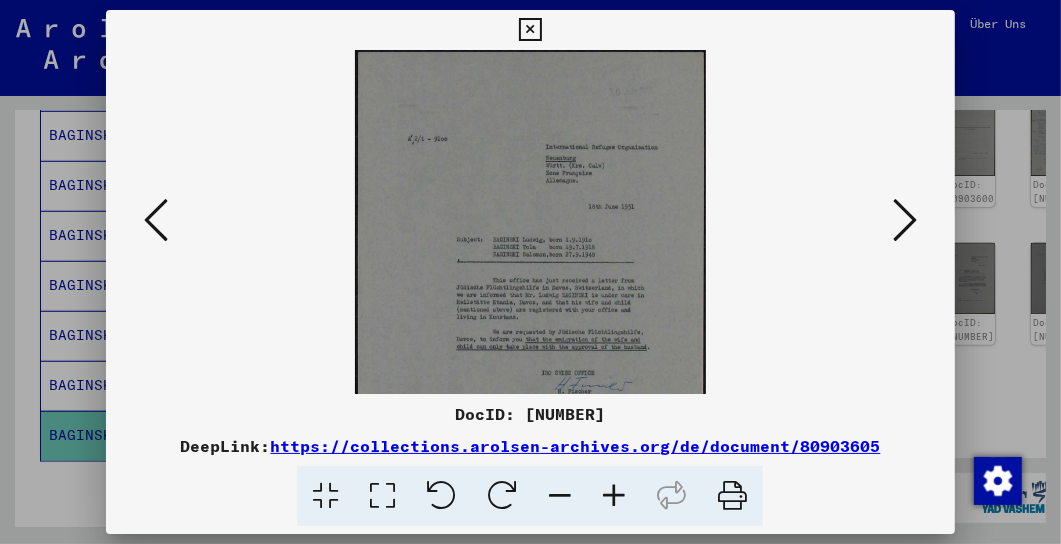 click at bounding box center (614, 496) 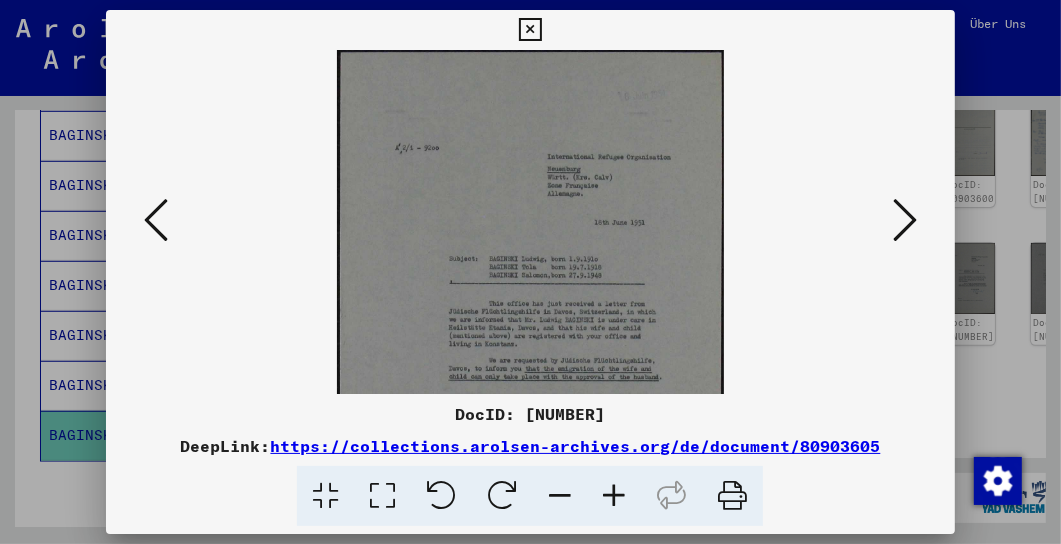 click at bounding box center [614, 496] 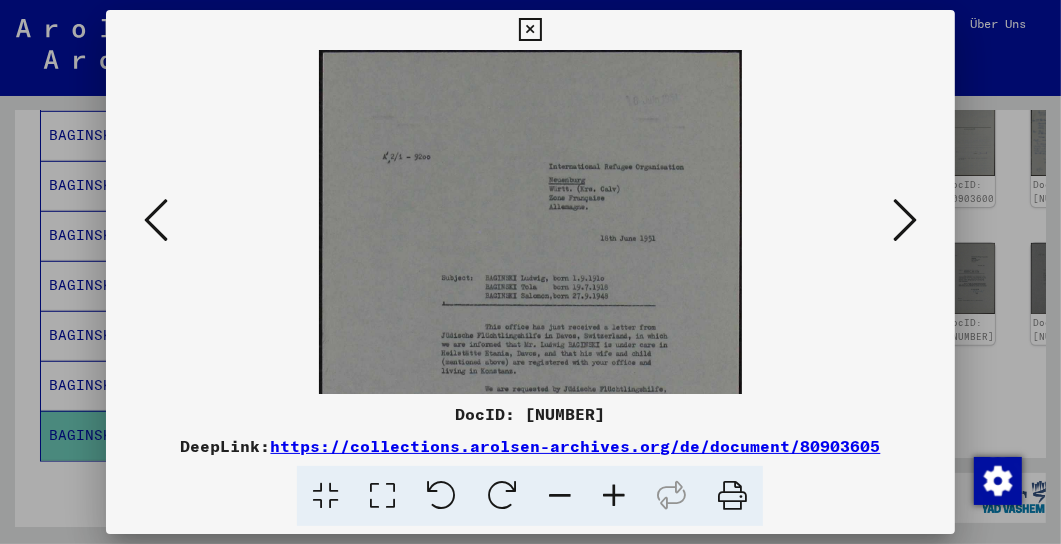 drag, startPoint x: 628, startPoint y: 392, endPoint x: 639, endPoint y: 360, distance: 33.83785 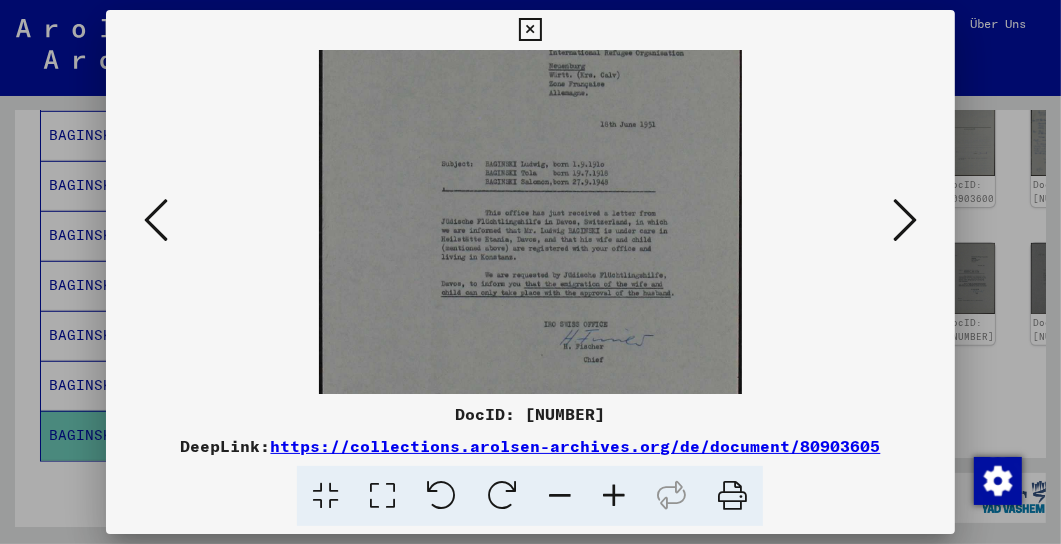 drag, startPoint x: 644, startPoint y: 316, endPoint x: 672, endPoint y: 201, distance: 118.35962 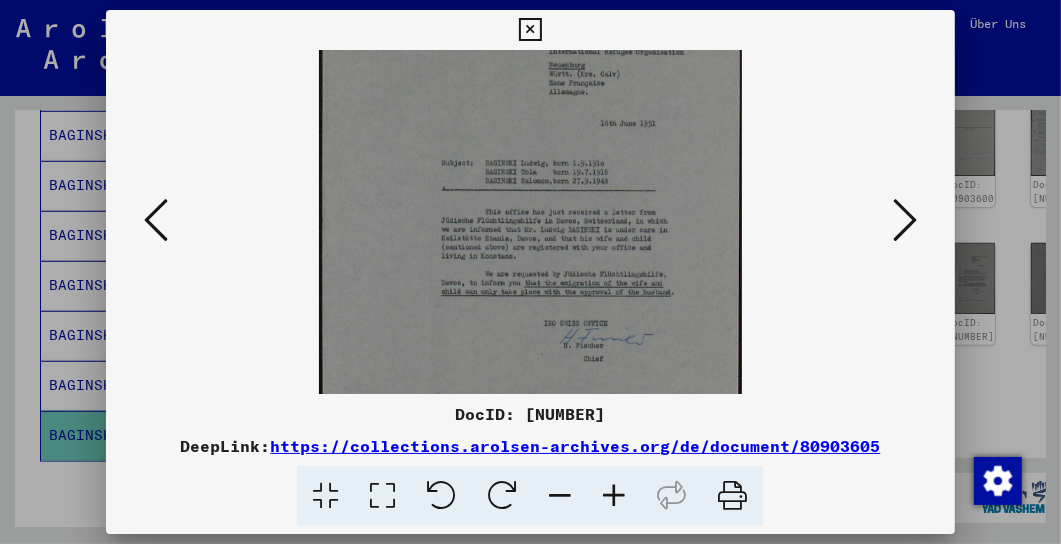 click at bounding box center (905, 220) 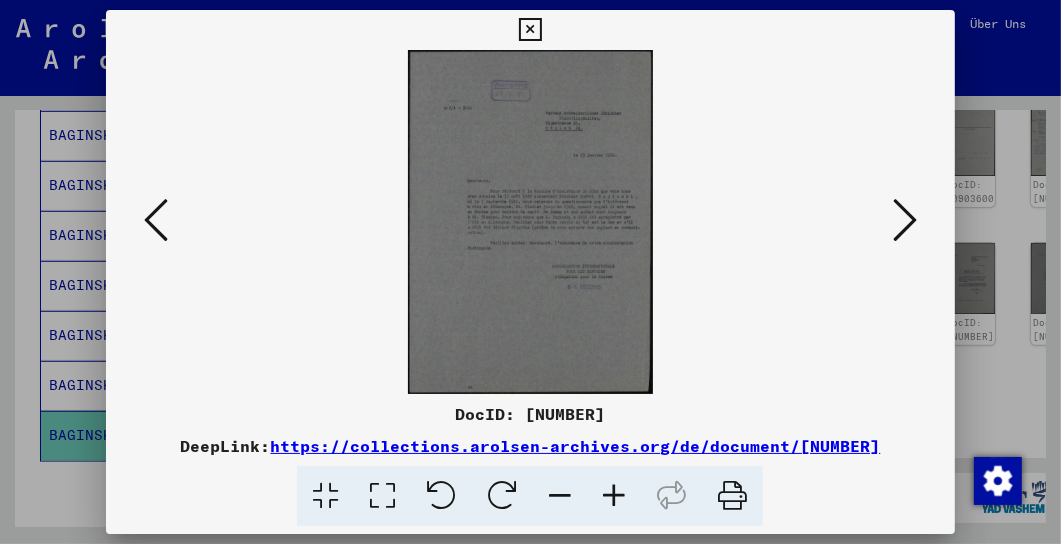 click at bounding box center (614, 496) 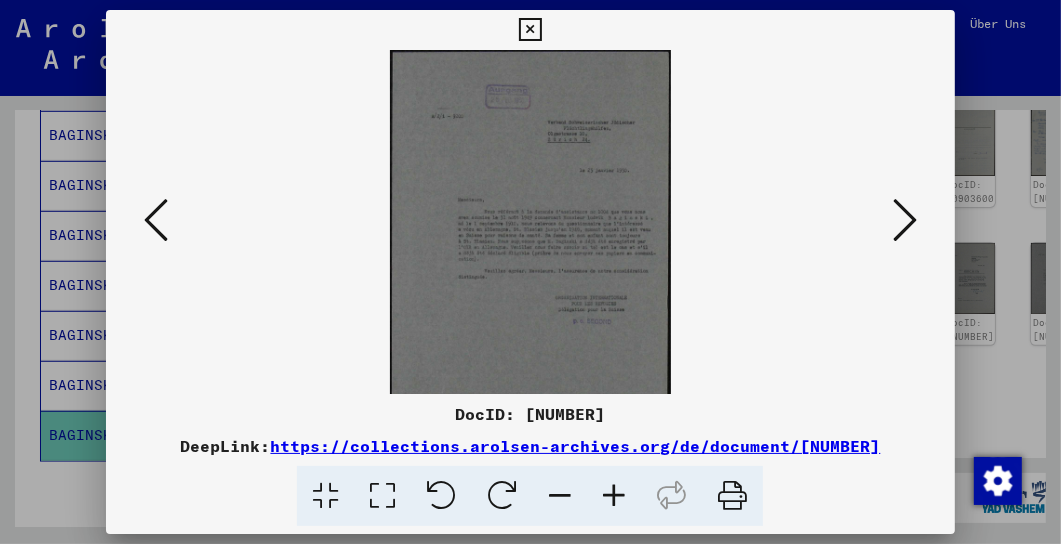 click at bounding box center (614, 496) 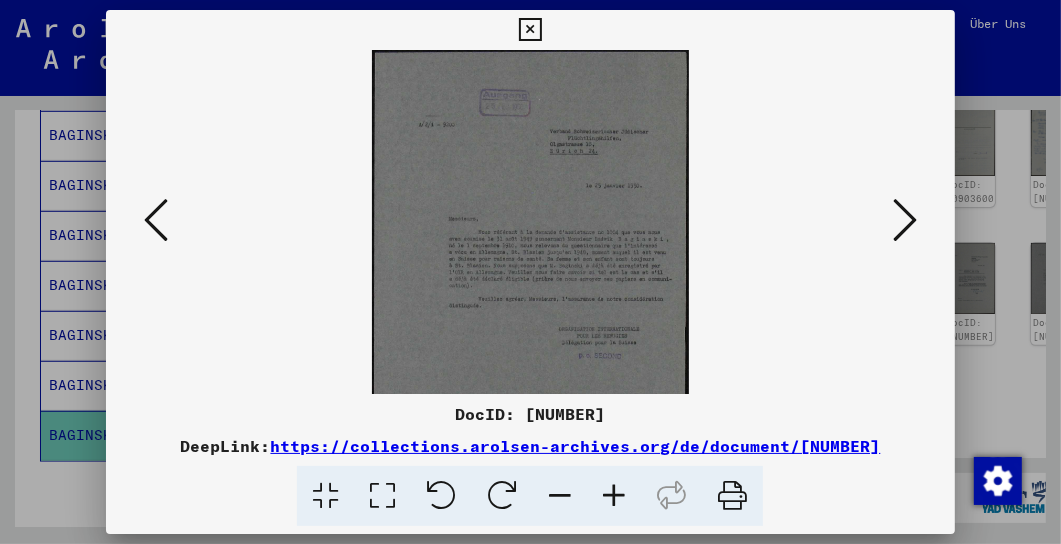 click at bounding box center [614, 496] 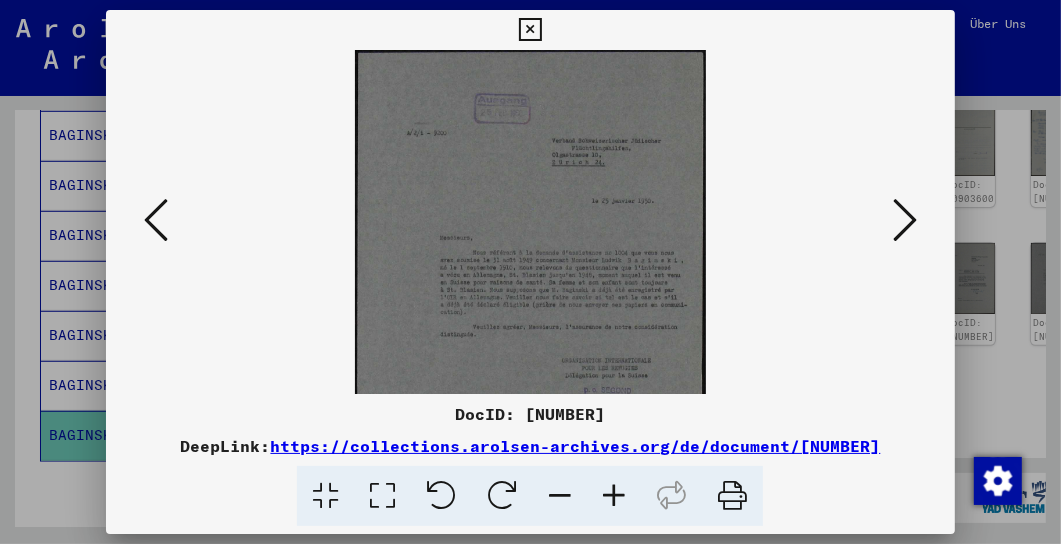 click at bounding box center [614, 496] 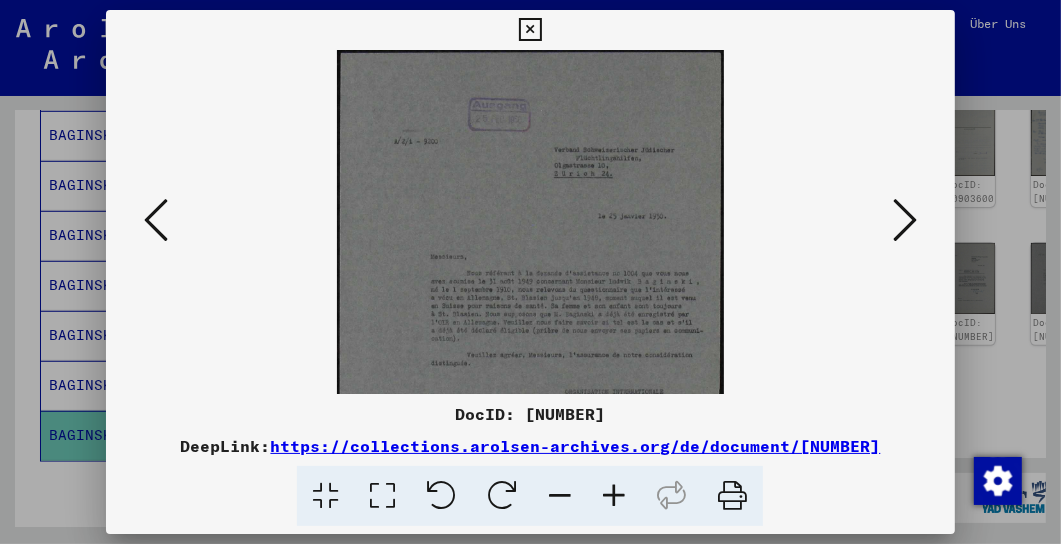click at bounding box center (614, 496) 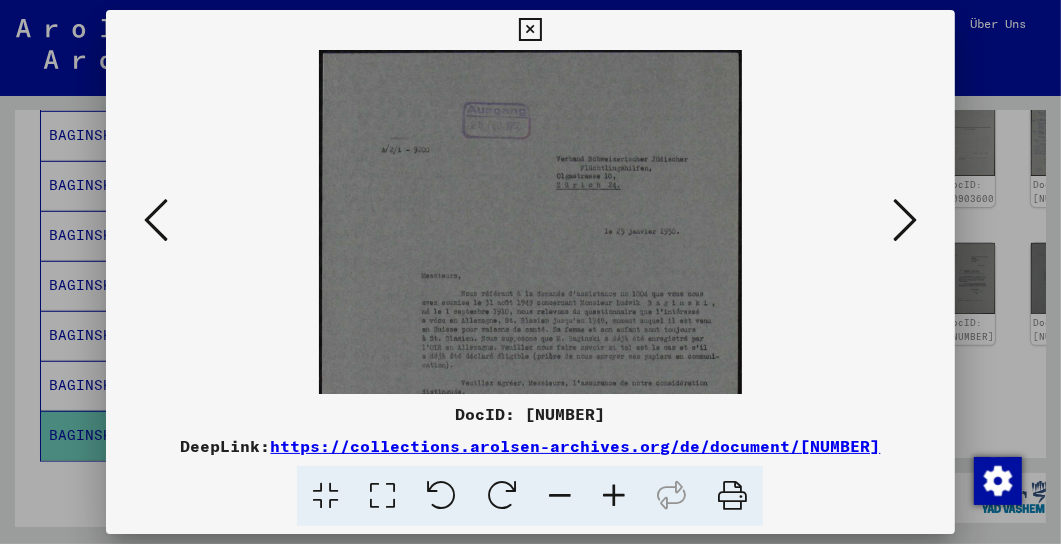 click at bounding box center [614, 496] 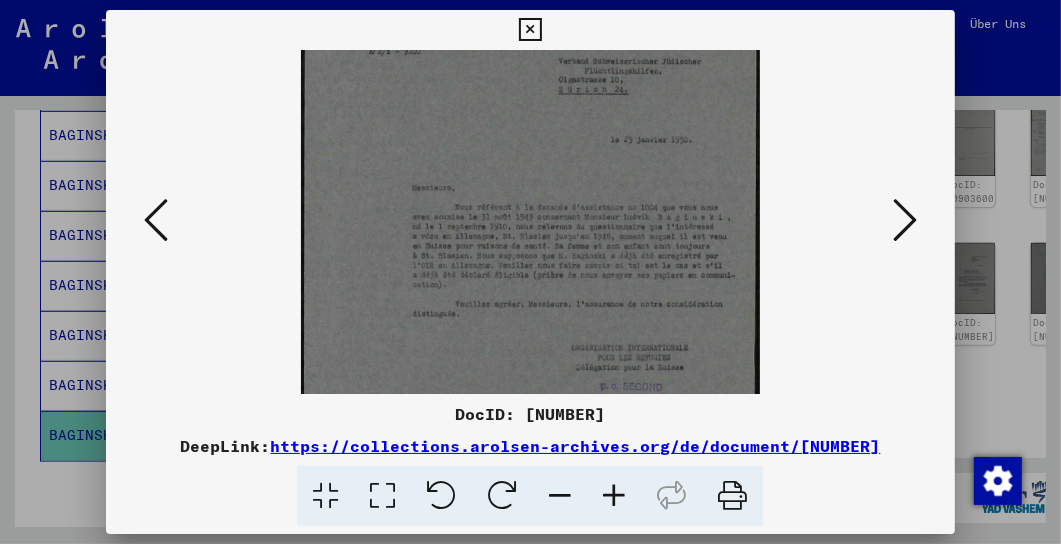 drag, startPoint x: 588, startPoint y: 346, endPoint x: 605, endPoint y: 241, distance: 106.36729 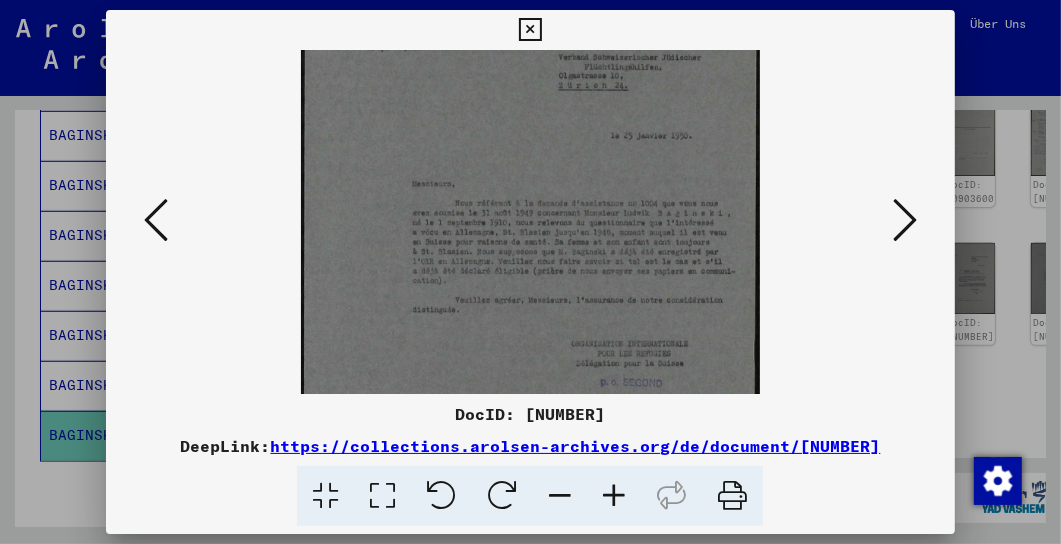 click at bounding box center [905, 220] 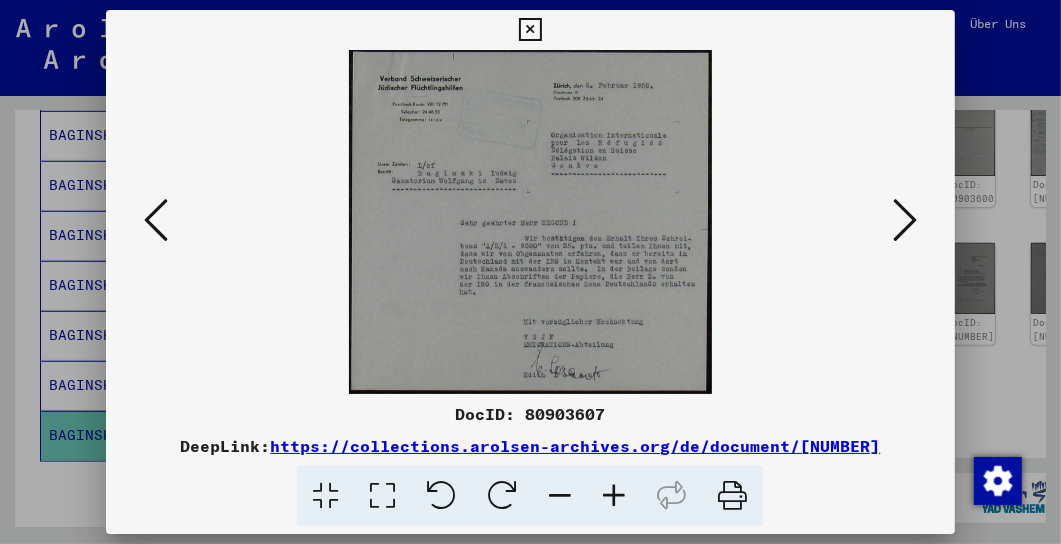 click at bounding box center (614, 496) 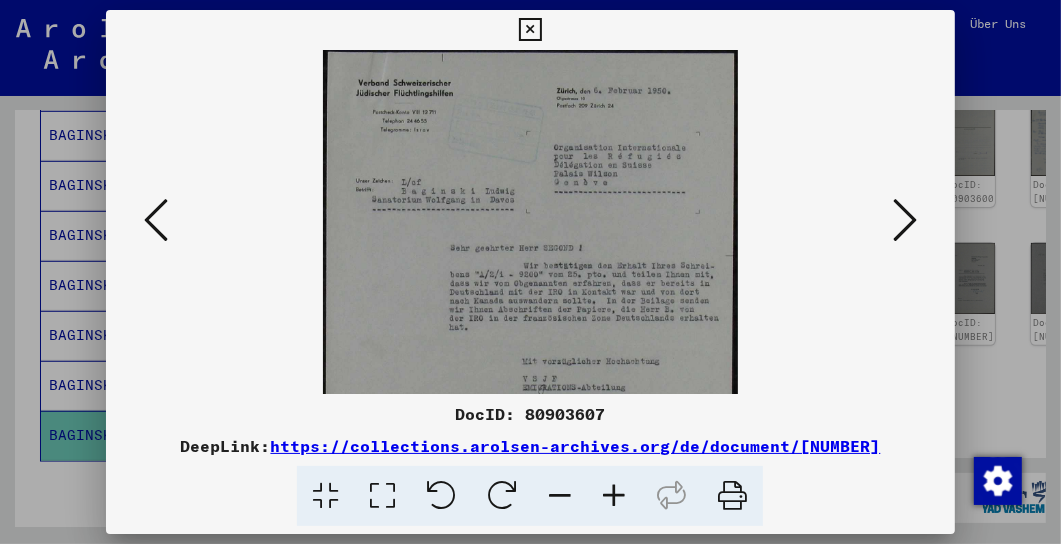 click at bounding box center (614, 496) 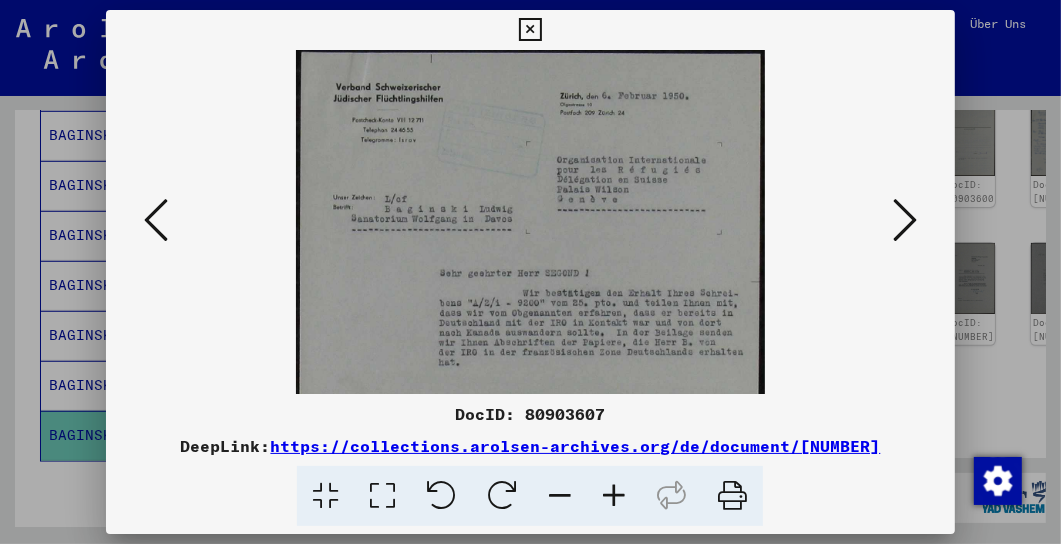 click at bounding box center (614, 496) 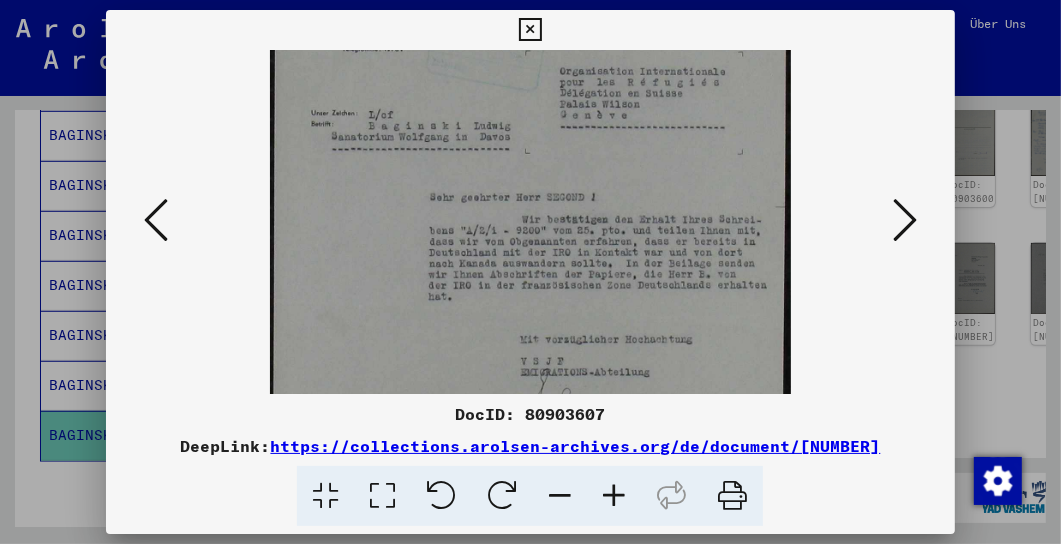 scroll, scrollTop: 133, scrollLeft: 0, axis: vertical 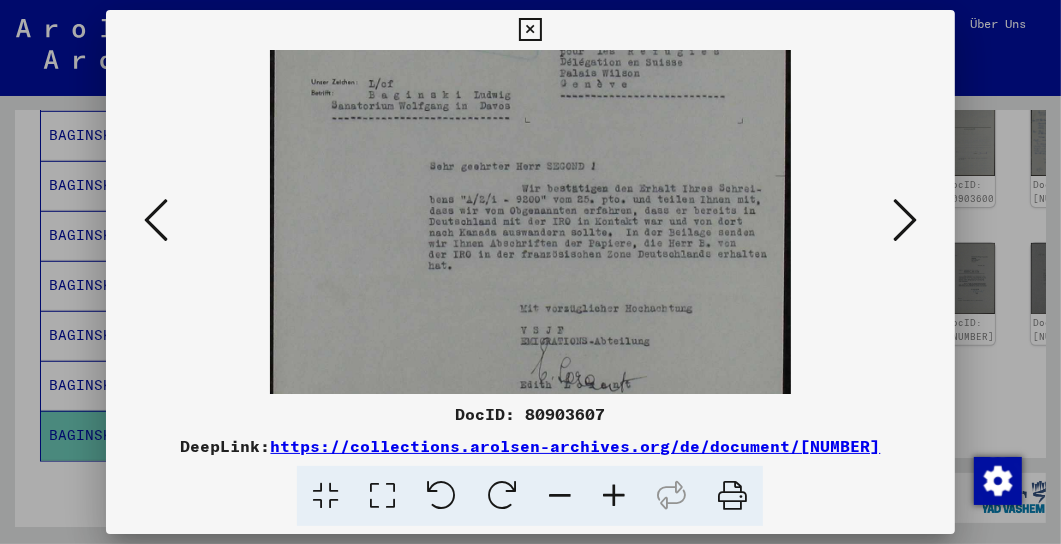 drag, startPoint x: 590, startPoint y: 317, endPoint x: 596, endPoint y: 186, distance: 131.13733 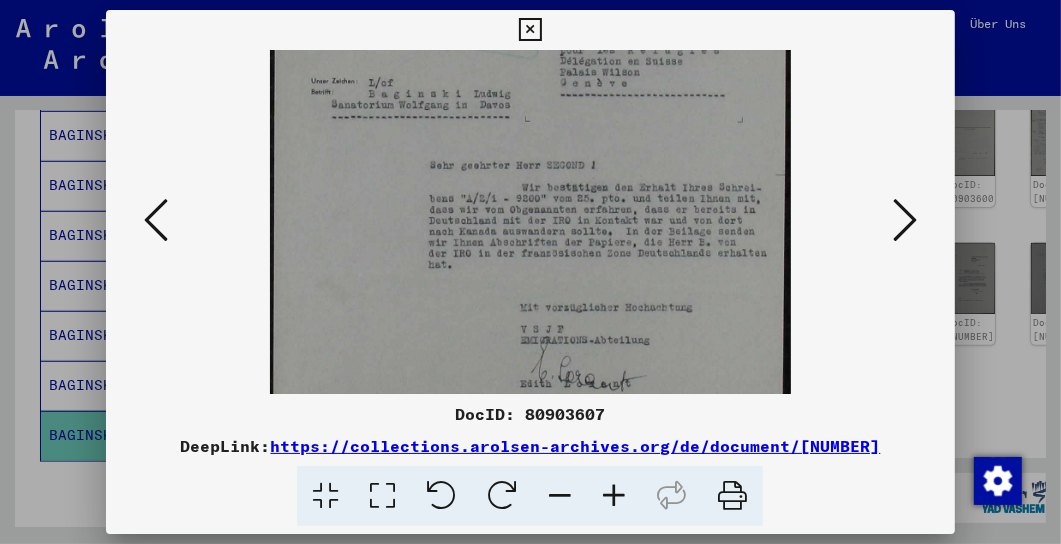 click at bounding box center [905, 220] 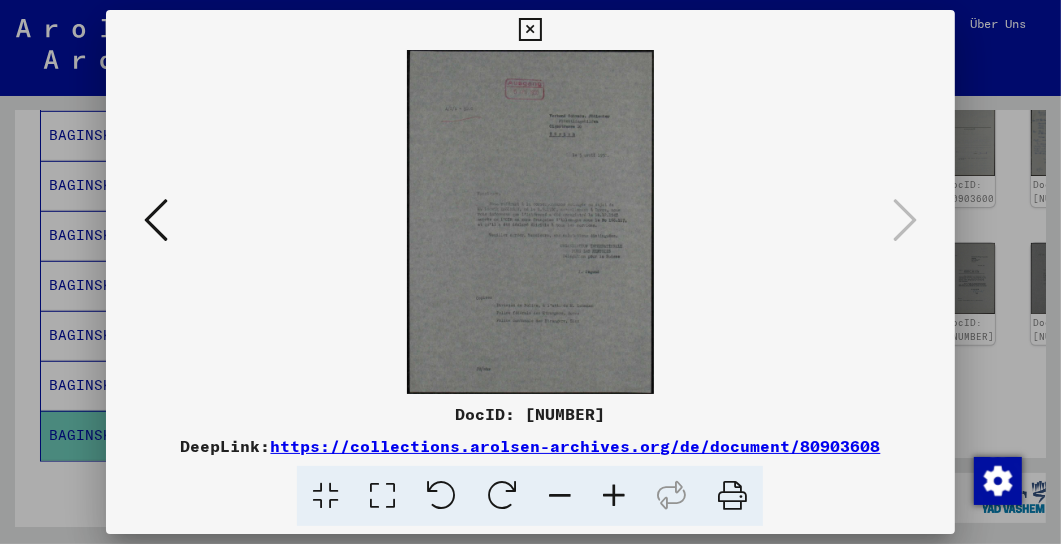 scroll, scrollTop: 0, scrollLeft: 0, axis: both 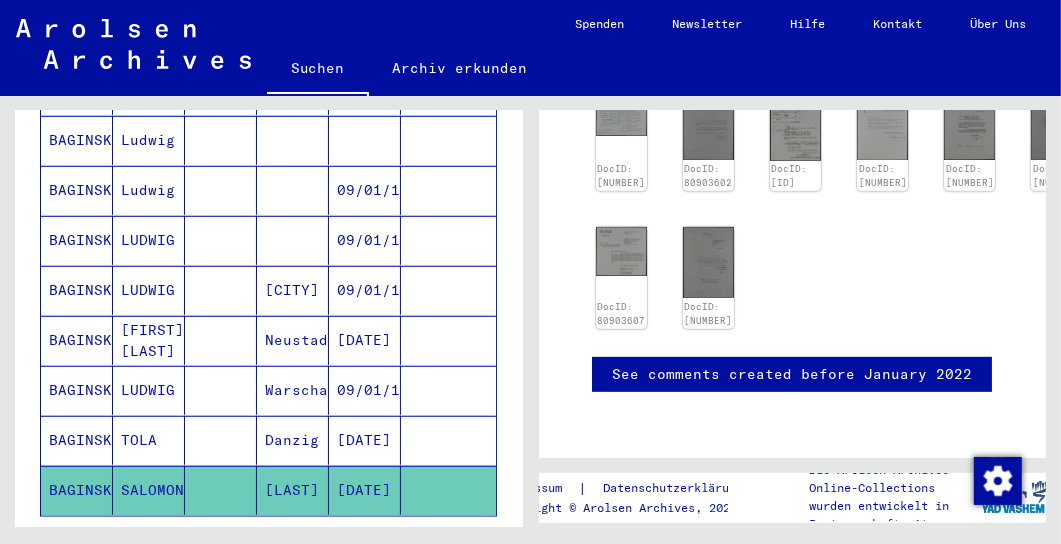 click on "BAGINSKI" at bounding box center (77, 390) 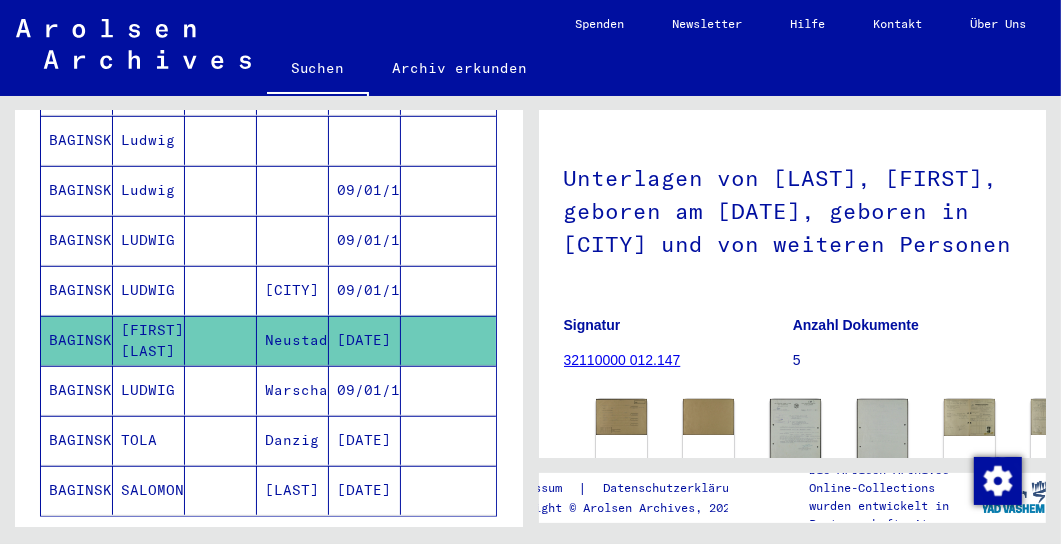 scroll, scrollTop: 308, scrollLeft: 0, axis: vertical 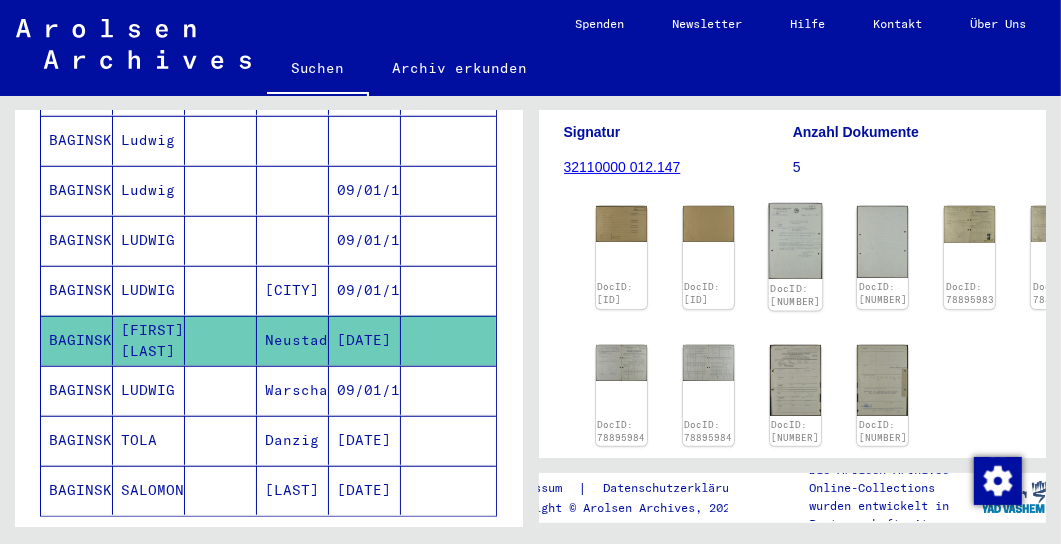 click 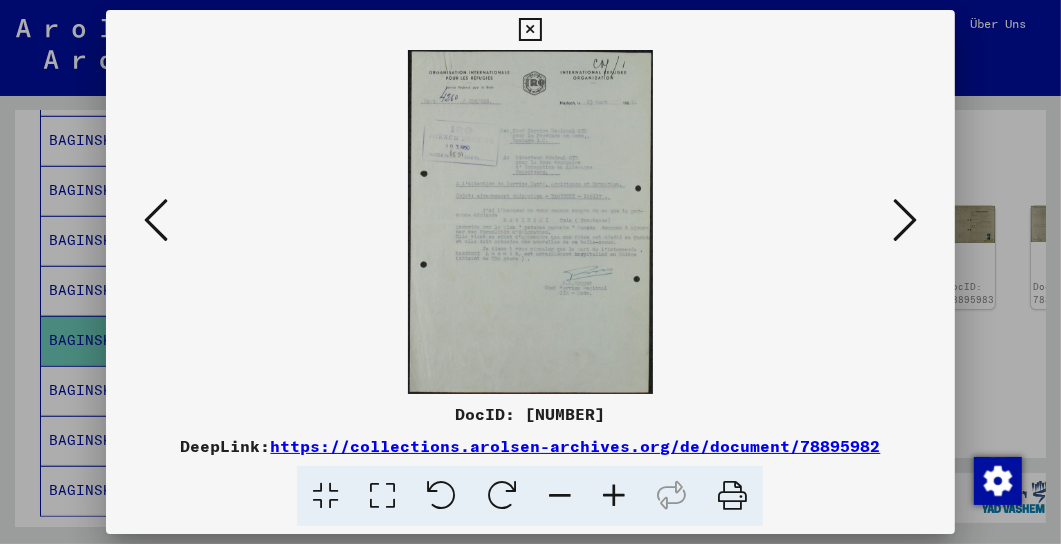 click at bounding box center [905, 220] 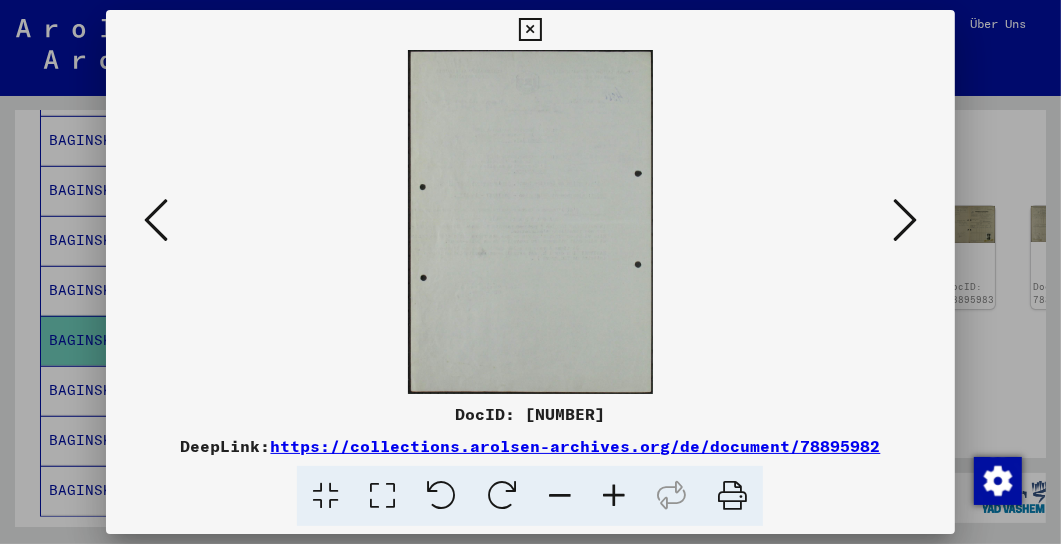 click at bounding box center [905, 220] 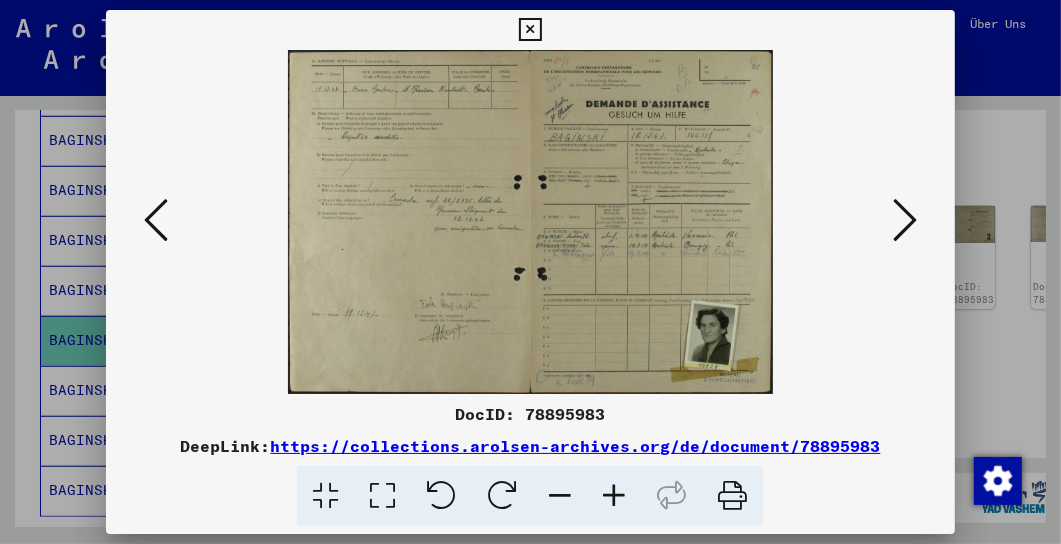 click at bounding box center [905, 220] 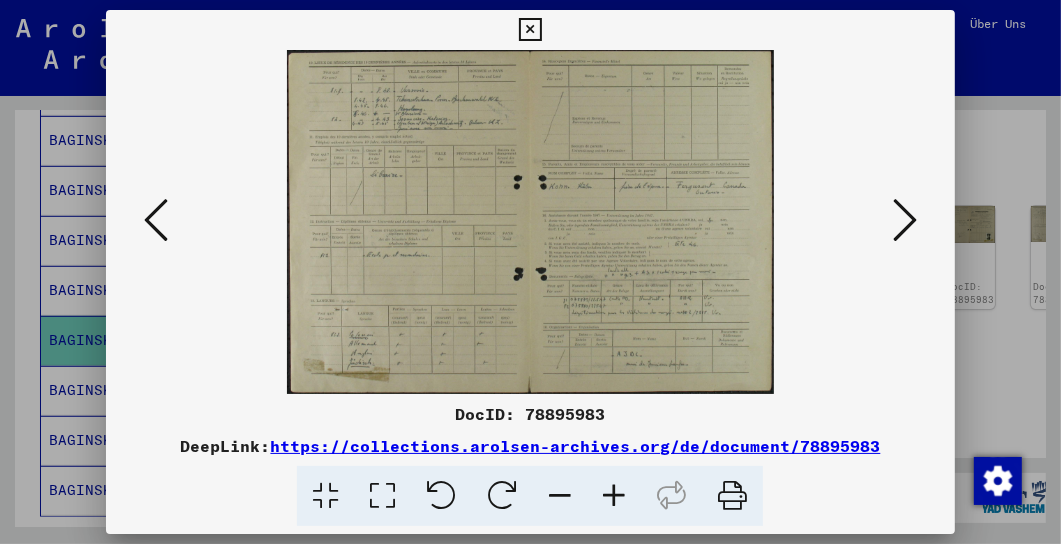 click at bounding box center (905, 220) 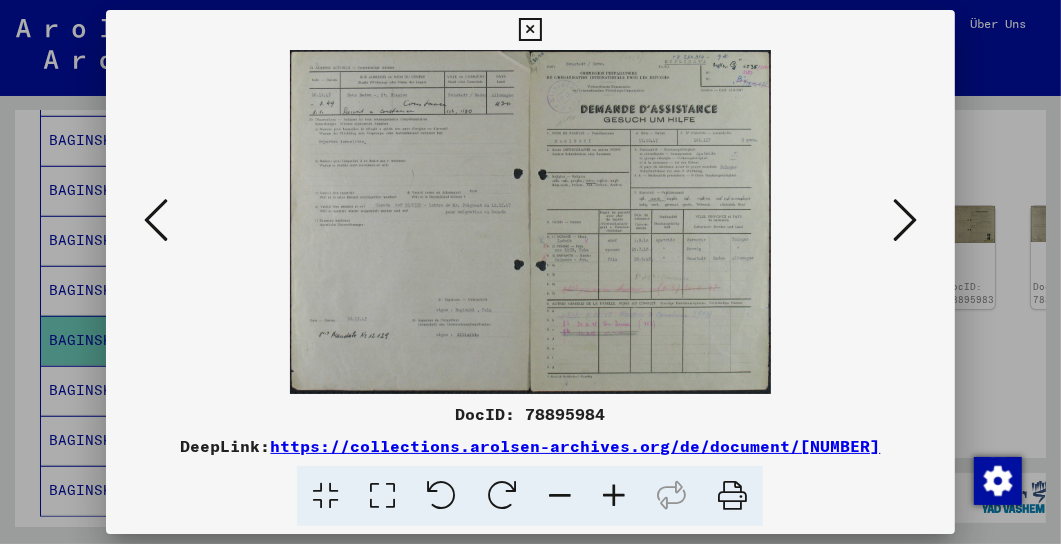 click at bounding box center [905, 220] 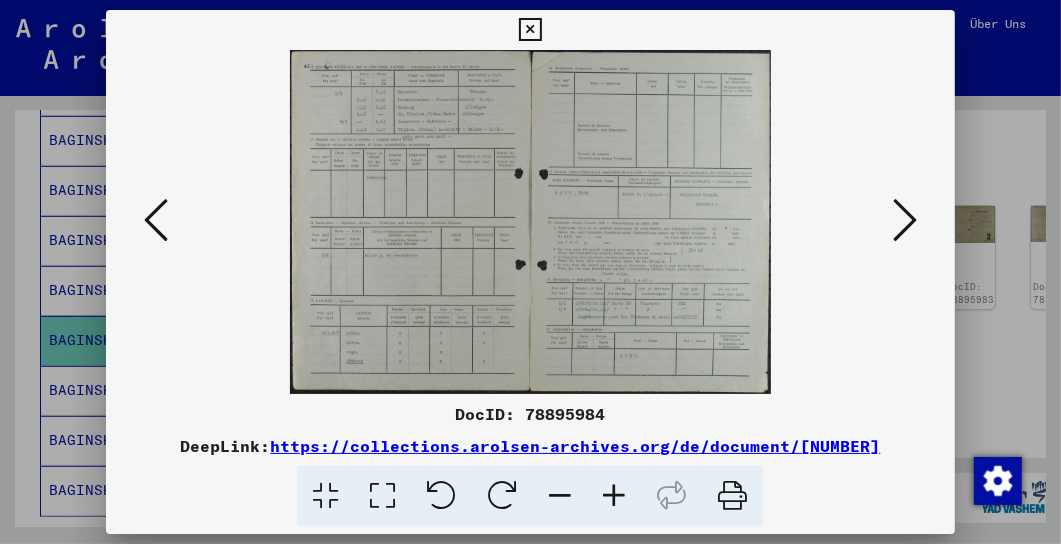 click at bounding box center (905, 220) 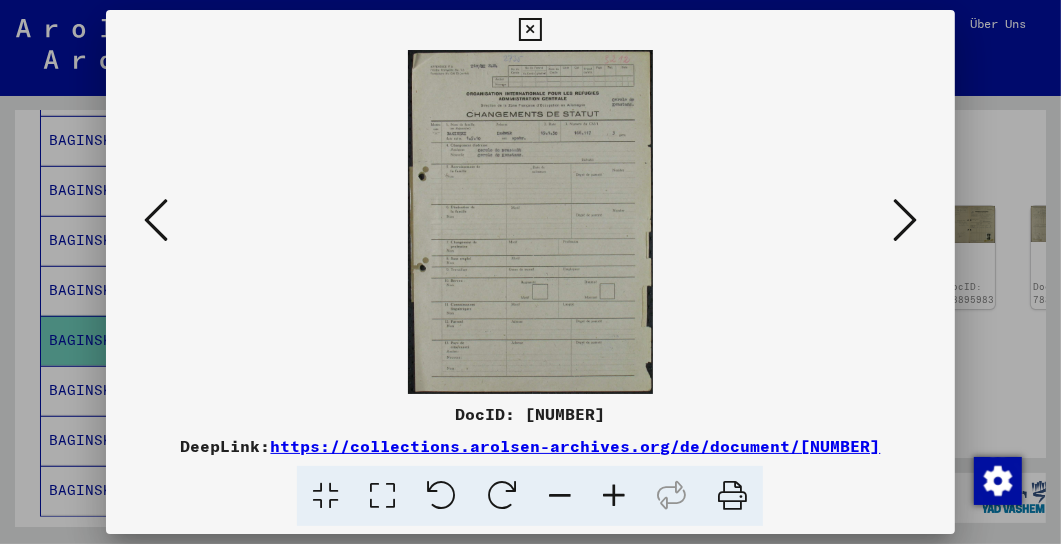 click at bounding box center [905, 220] 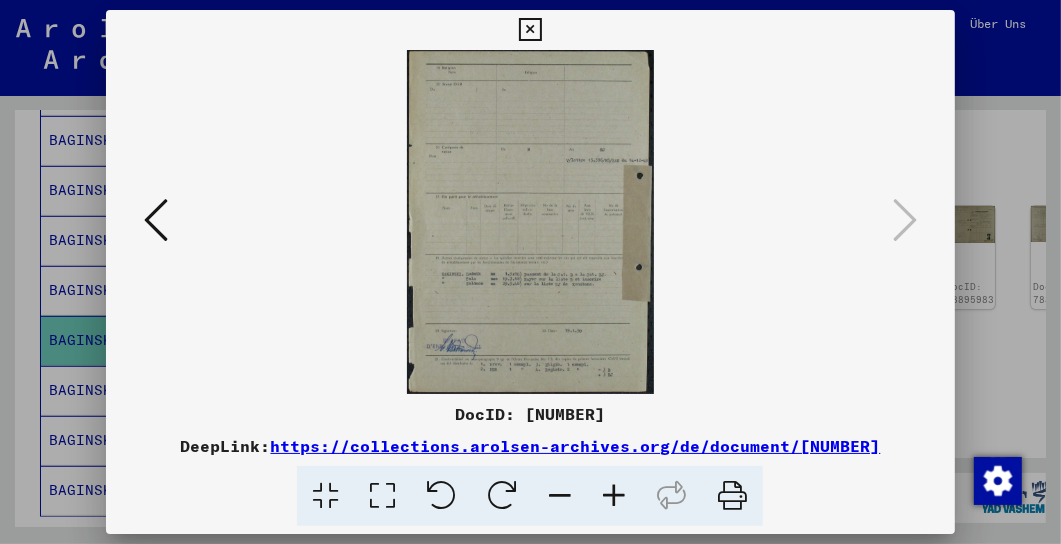 click at bounding box center [530, 30] 